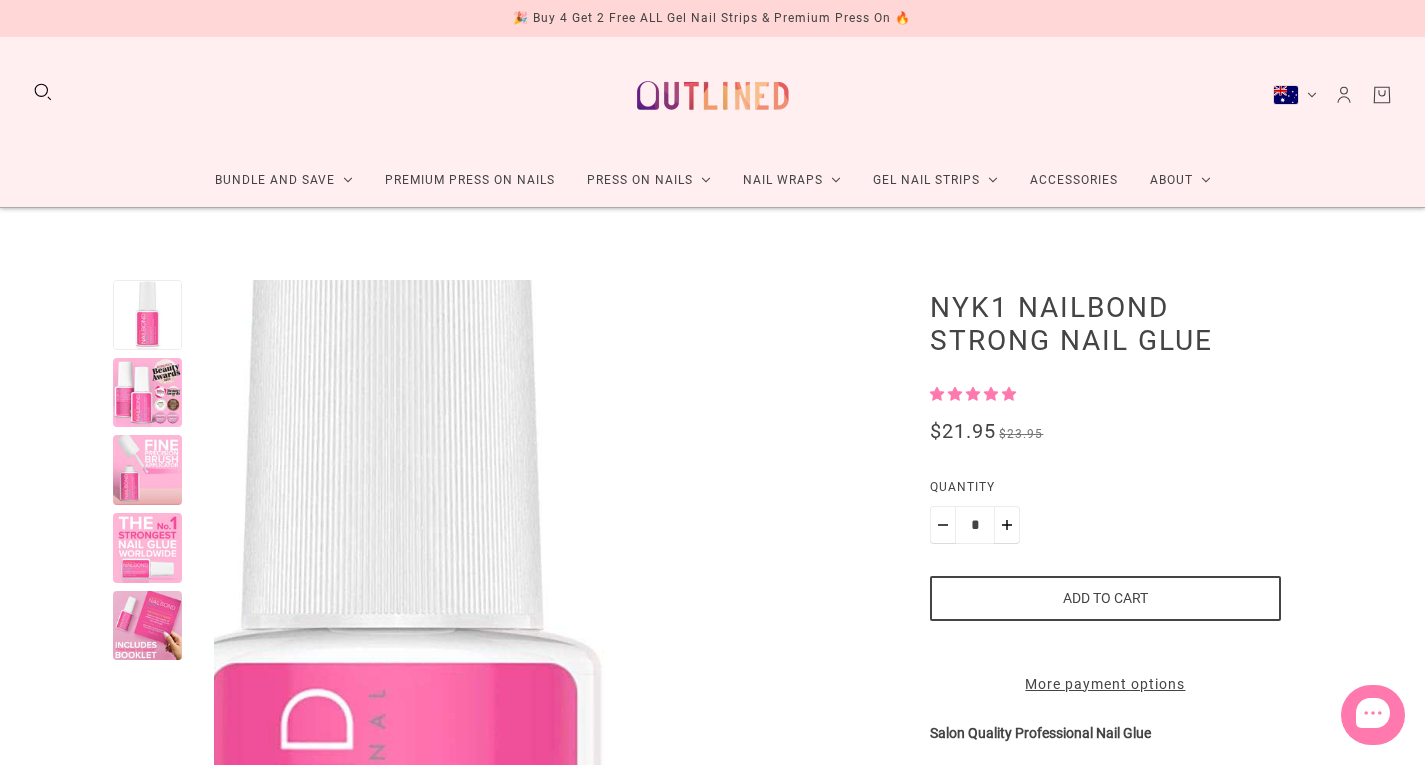 scroll, scrollTop: 701, scrollLeft: 0, axis: vertical 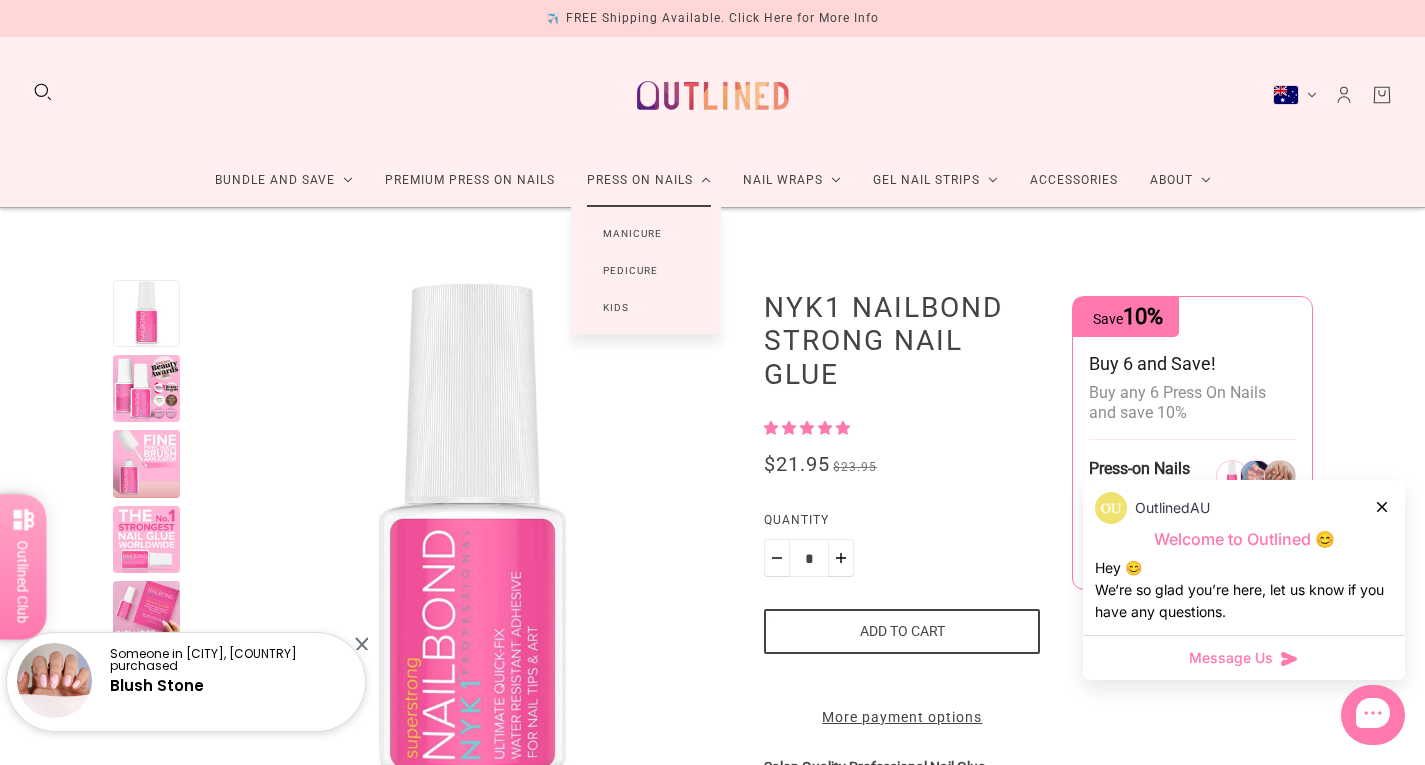 click on "Manicure" at bounding box center (632, 233) 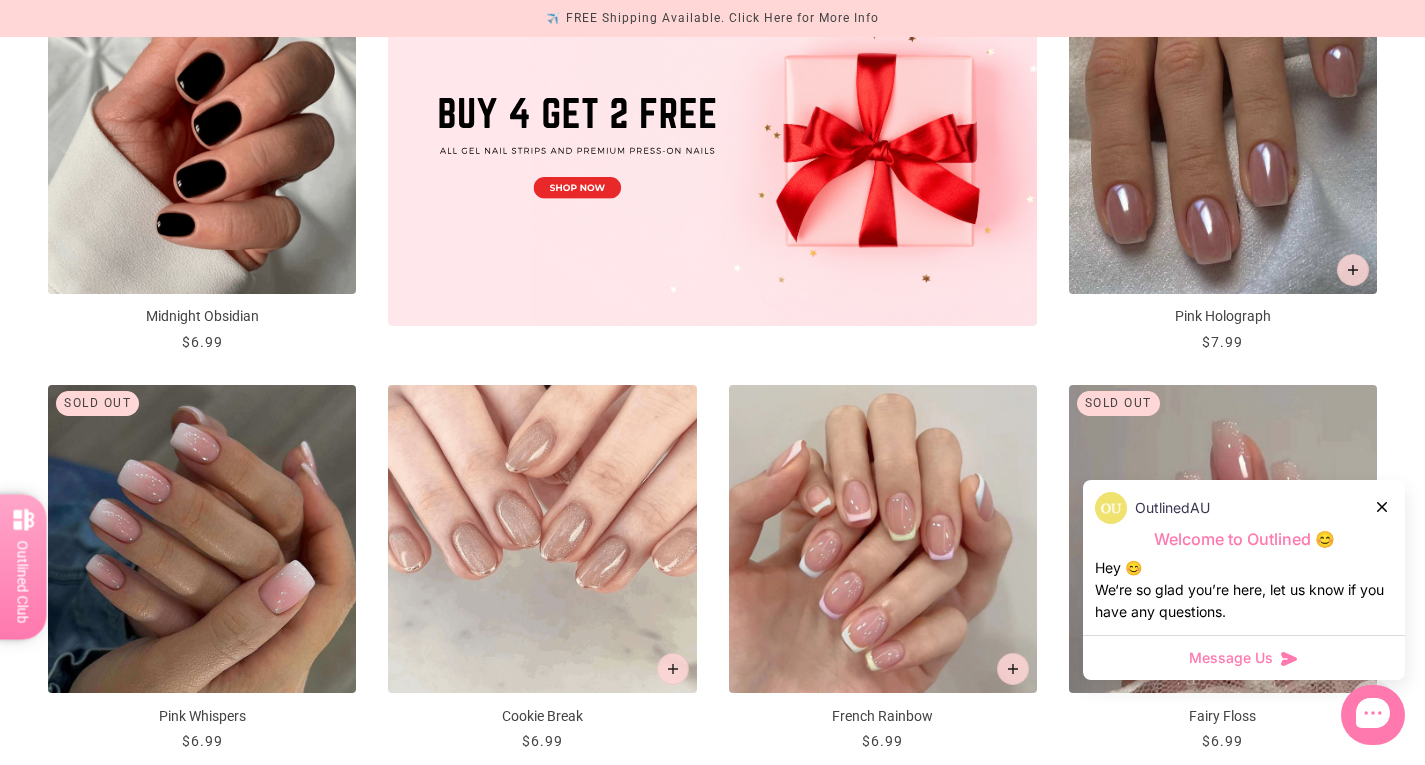 scroll, scrollTop: 823, scrollLeft: 0, axis: vertical 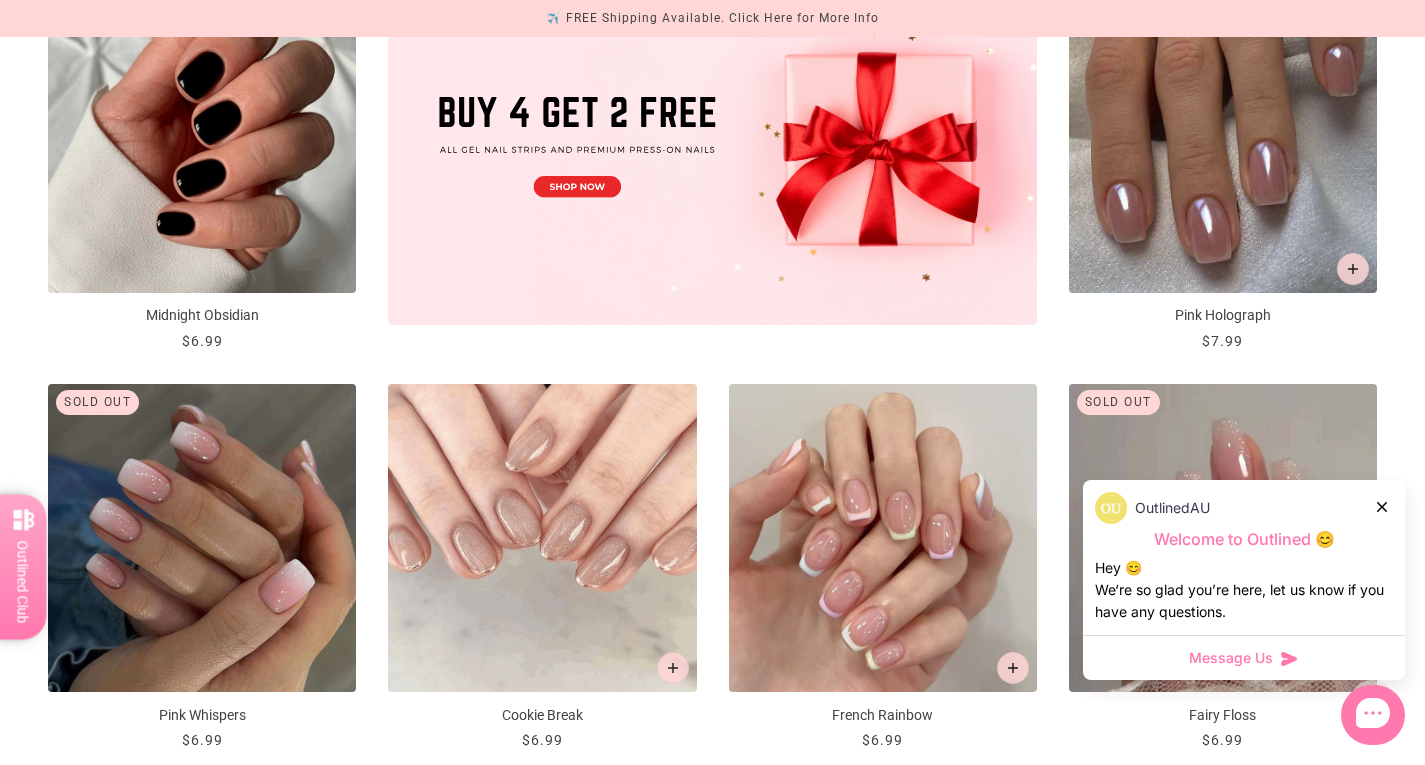 click 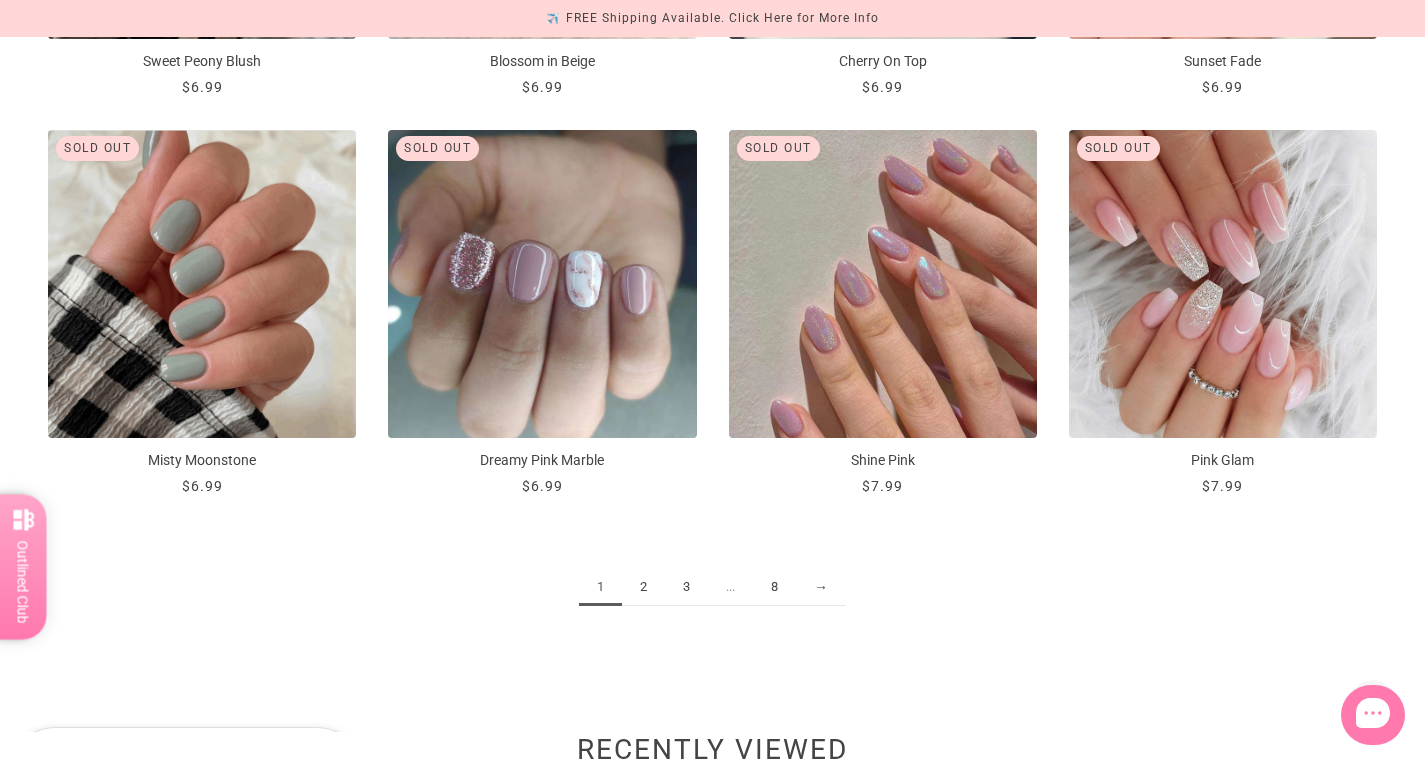scroll, scrollTop: 2311, scrollLeft: 0, axis: vertical 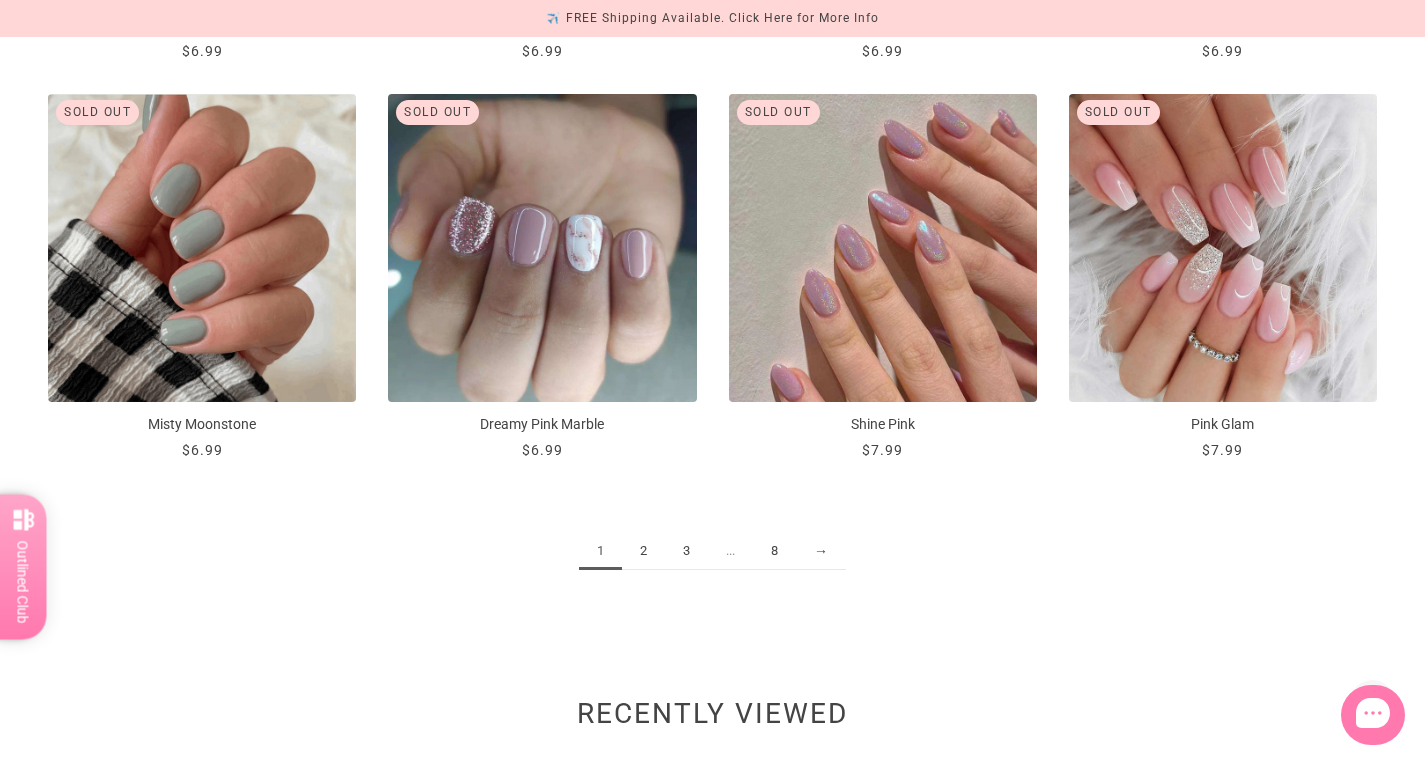 click on "2" at bounding box center (643, 551) 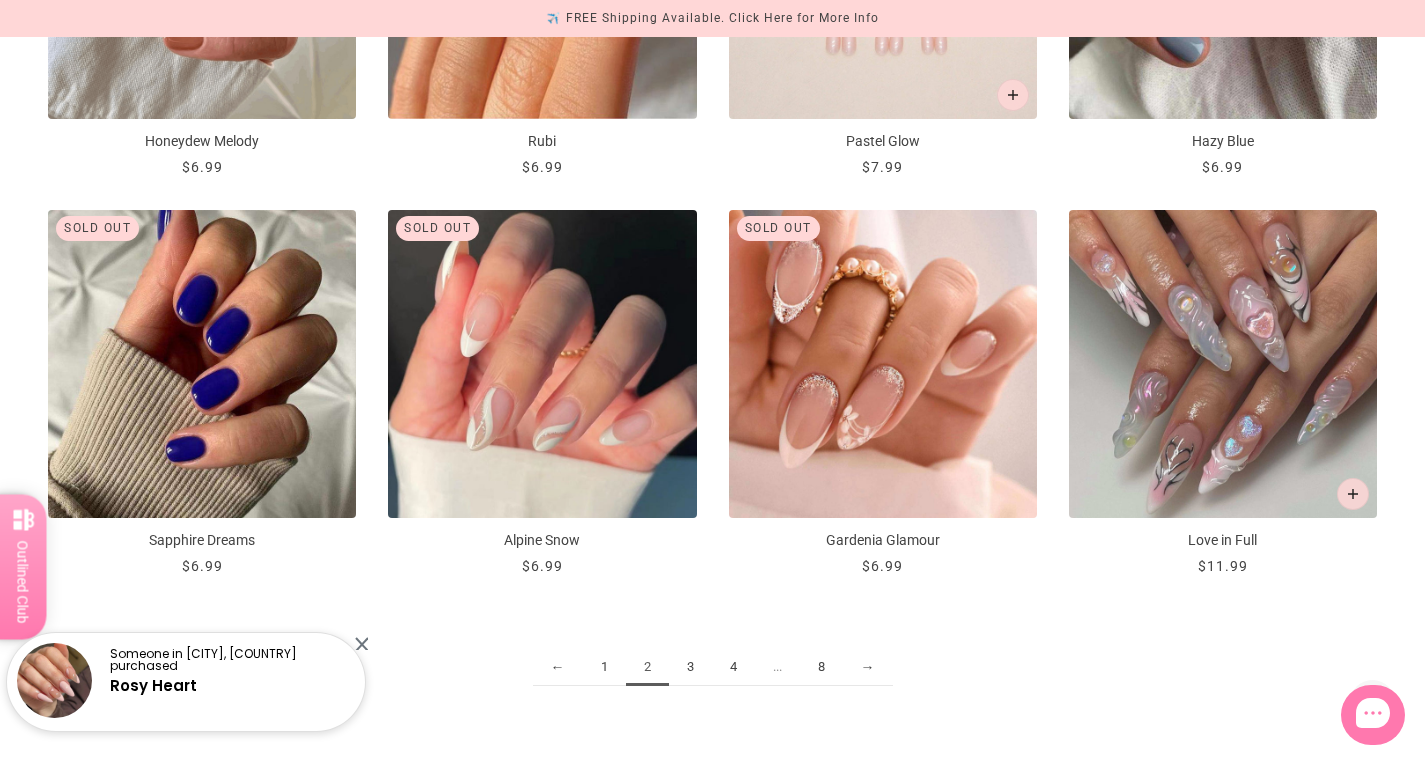 scroll, scrollTop: 2197, scrollLeft: 0, axis: vertical 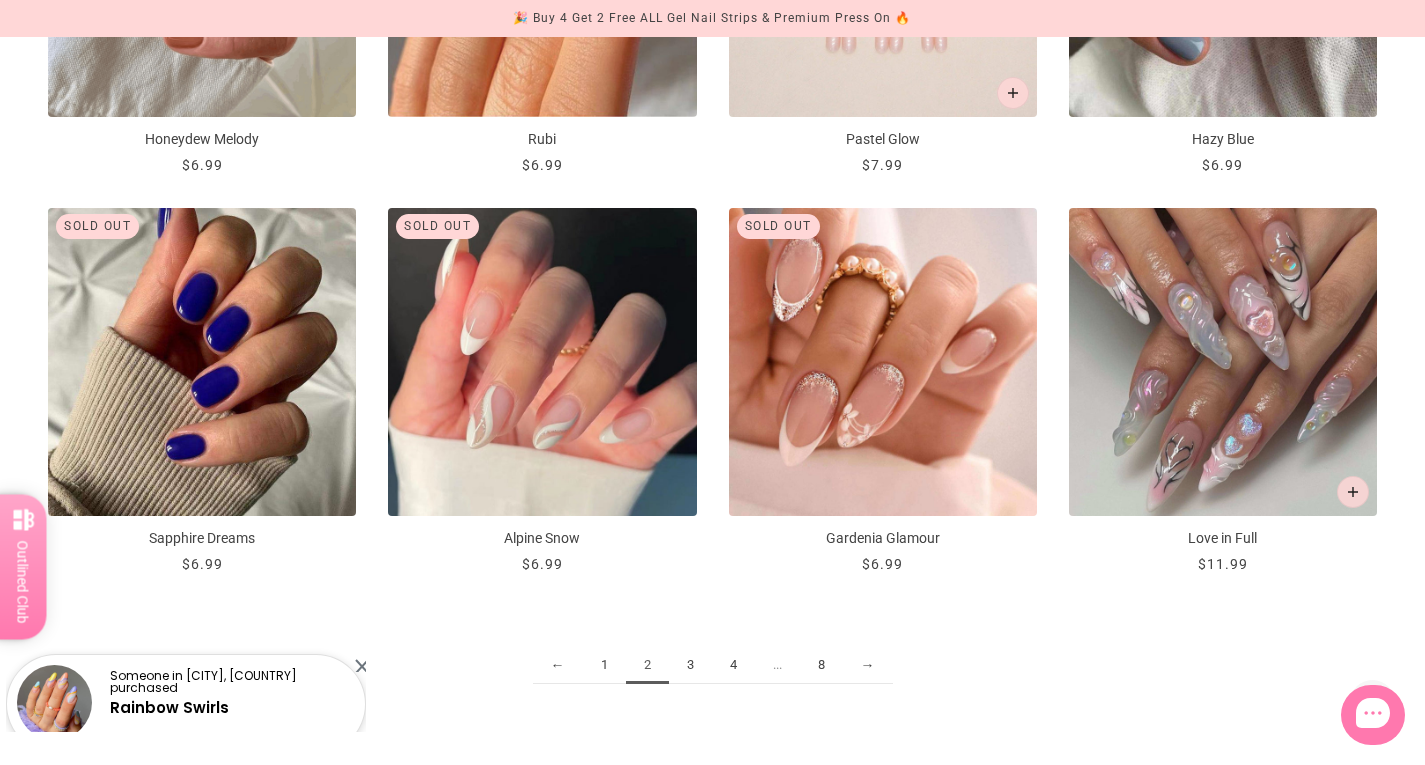 click on "3" at bounding box center [690, 665] 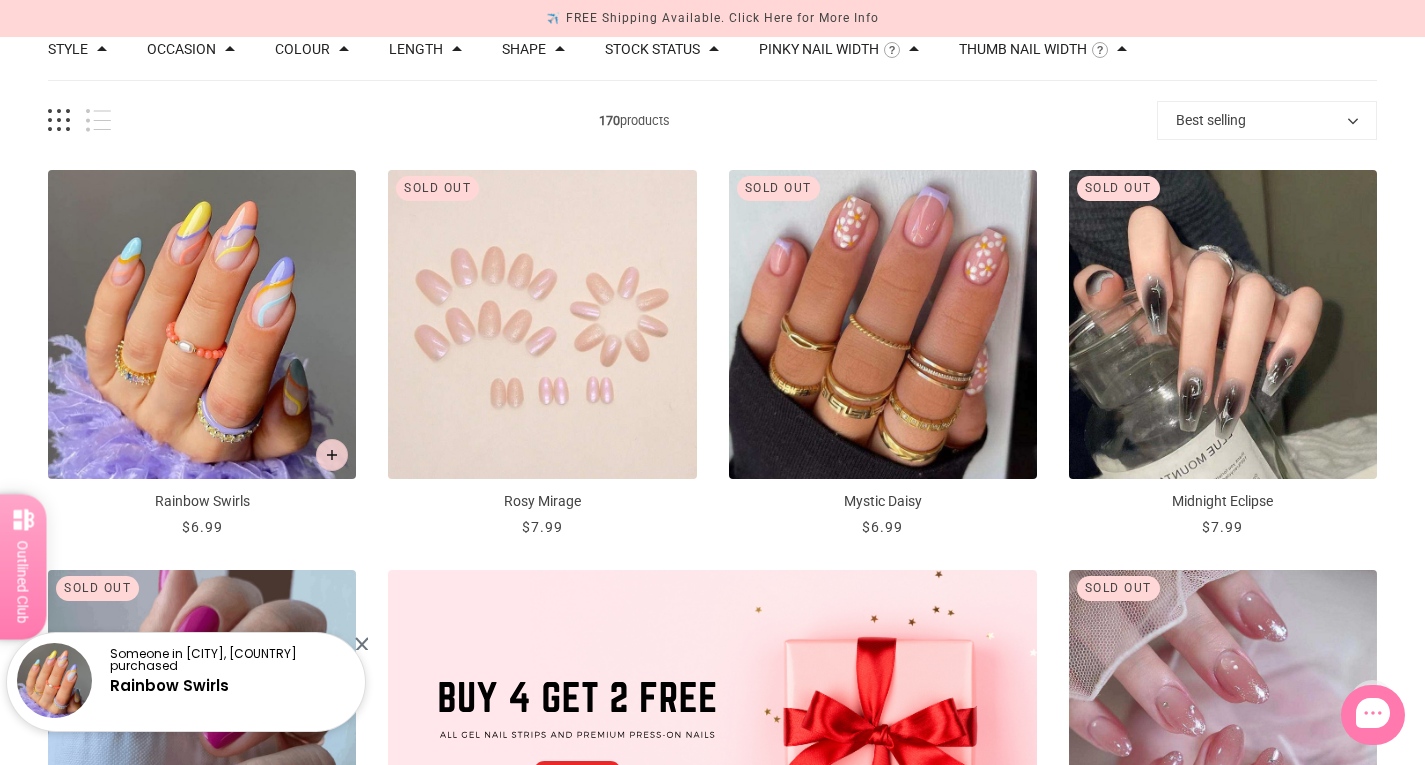 scroll, scrollTop: 239, scrollLeft: 0, axis: vertical 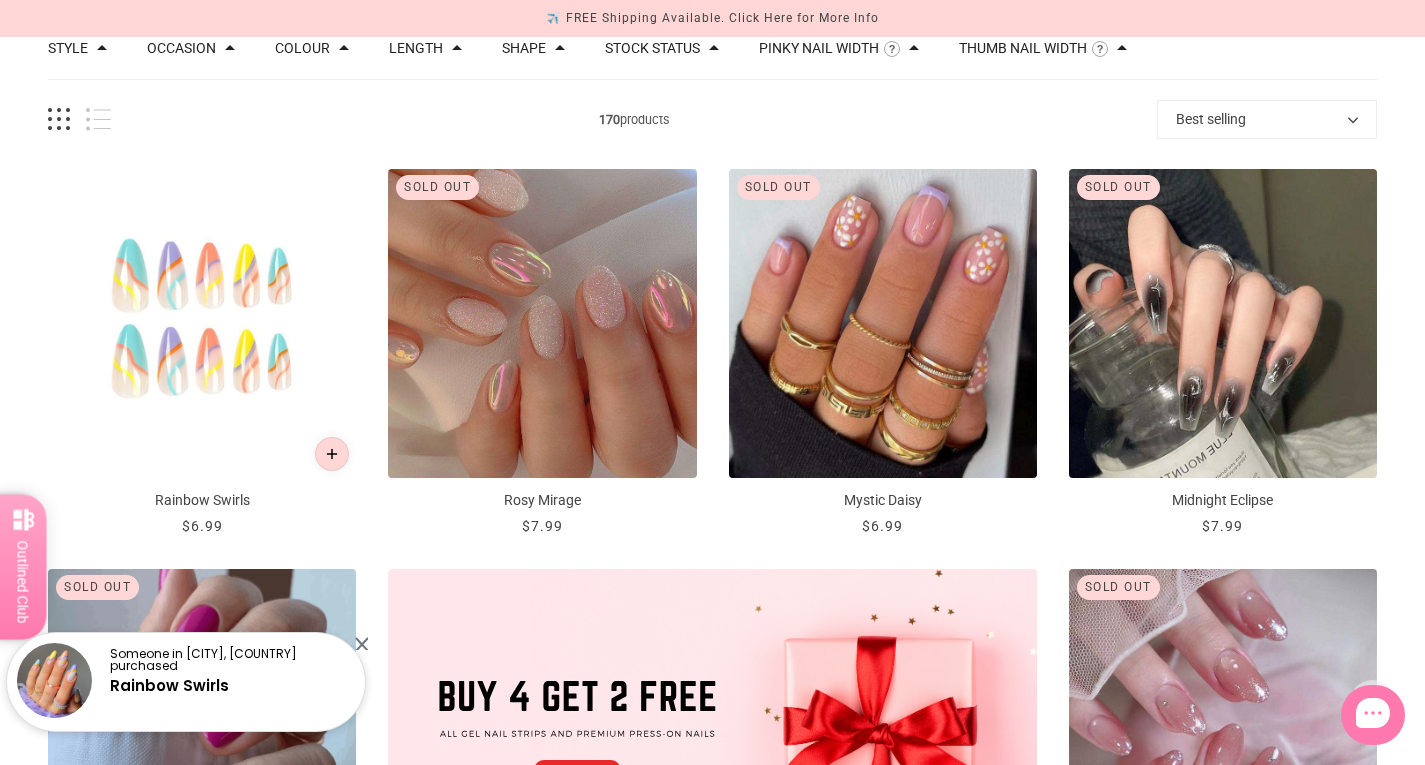 click 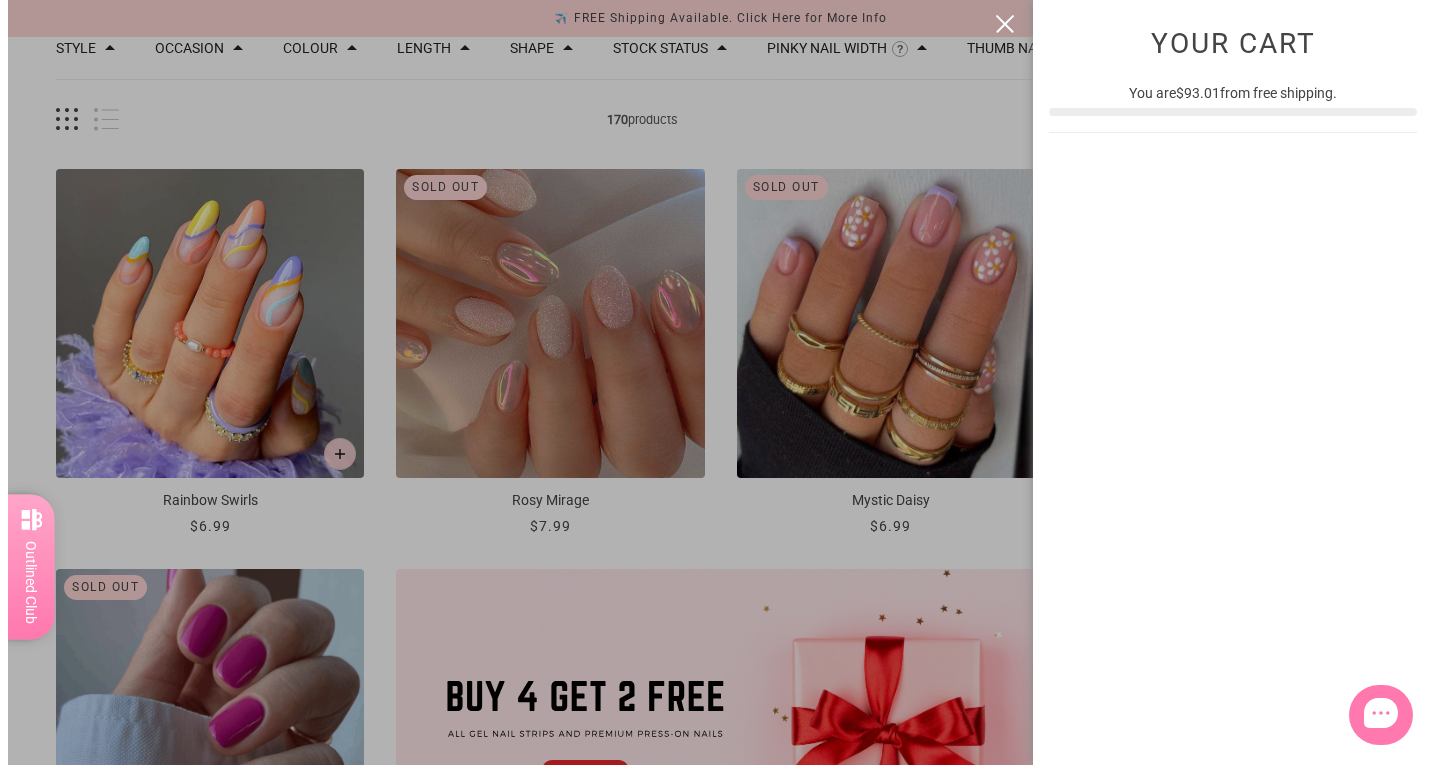 scroll, scrollTop: 0, scrollLeft: 0, axis: both 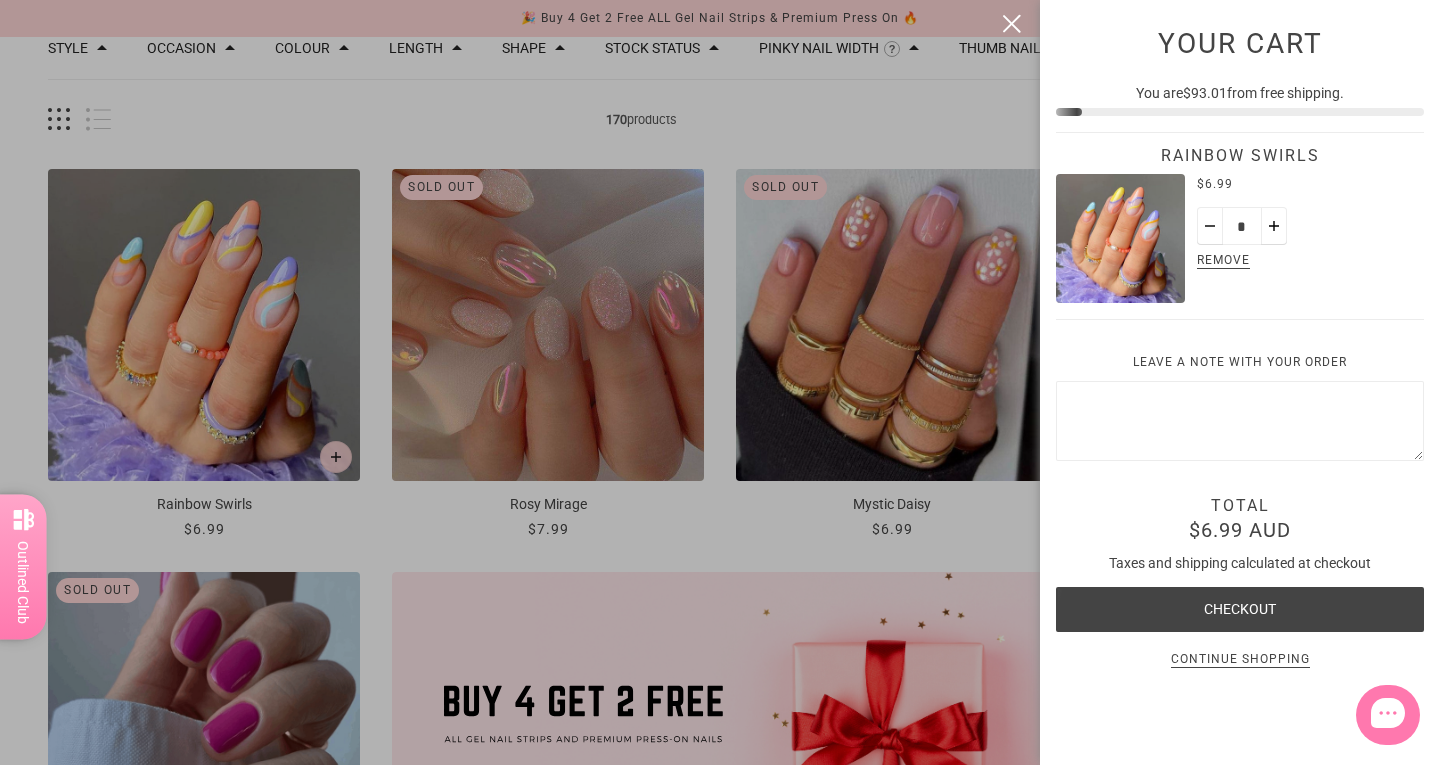 click at bounding box center (1012, 24) 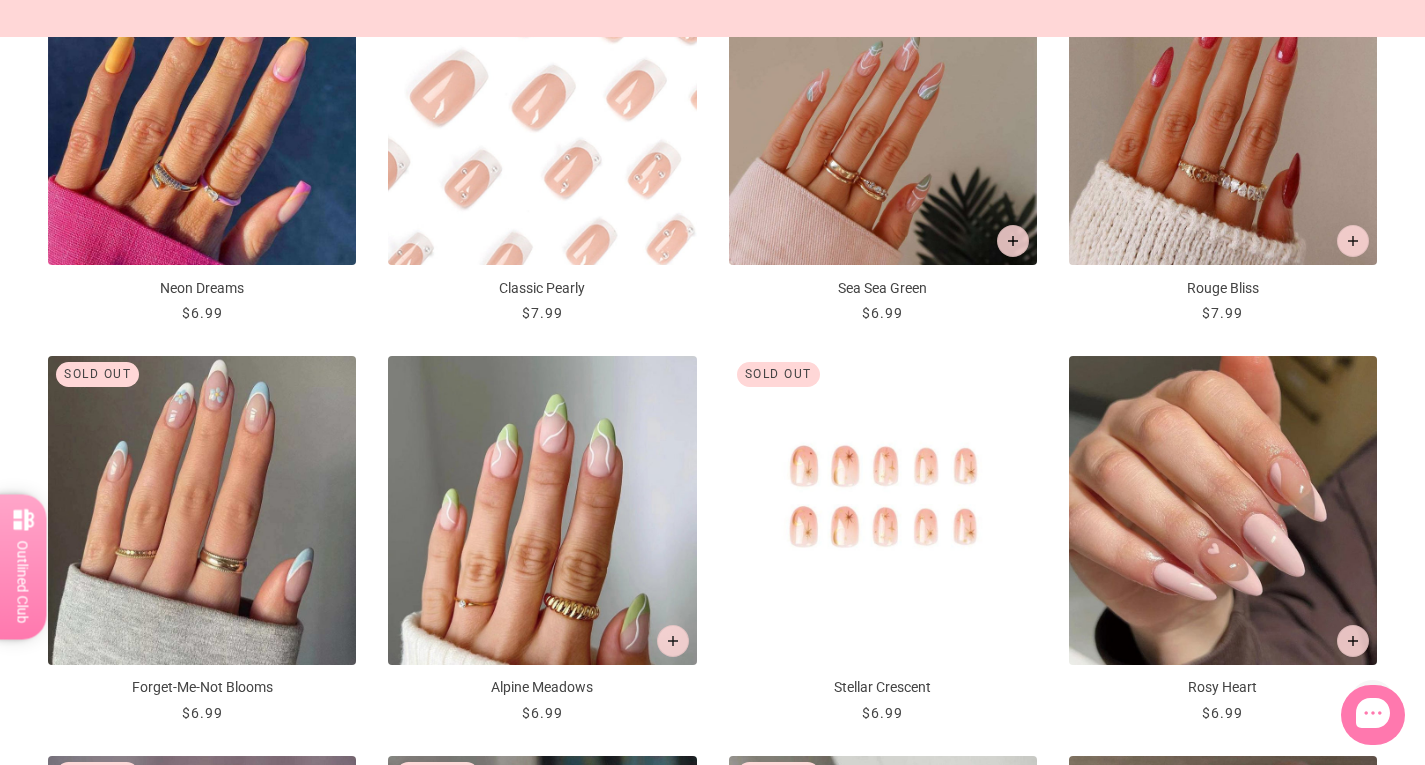scroll, scrollTop: 1729, scrollLeft: 0, axis: vertical 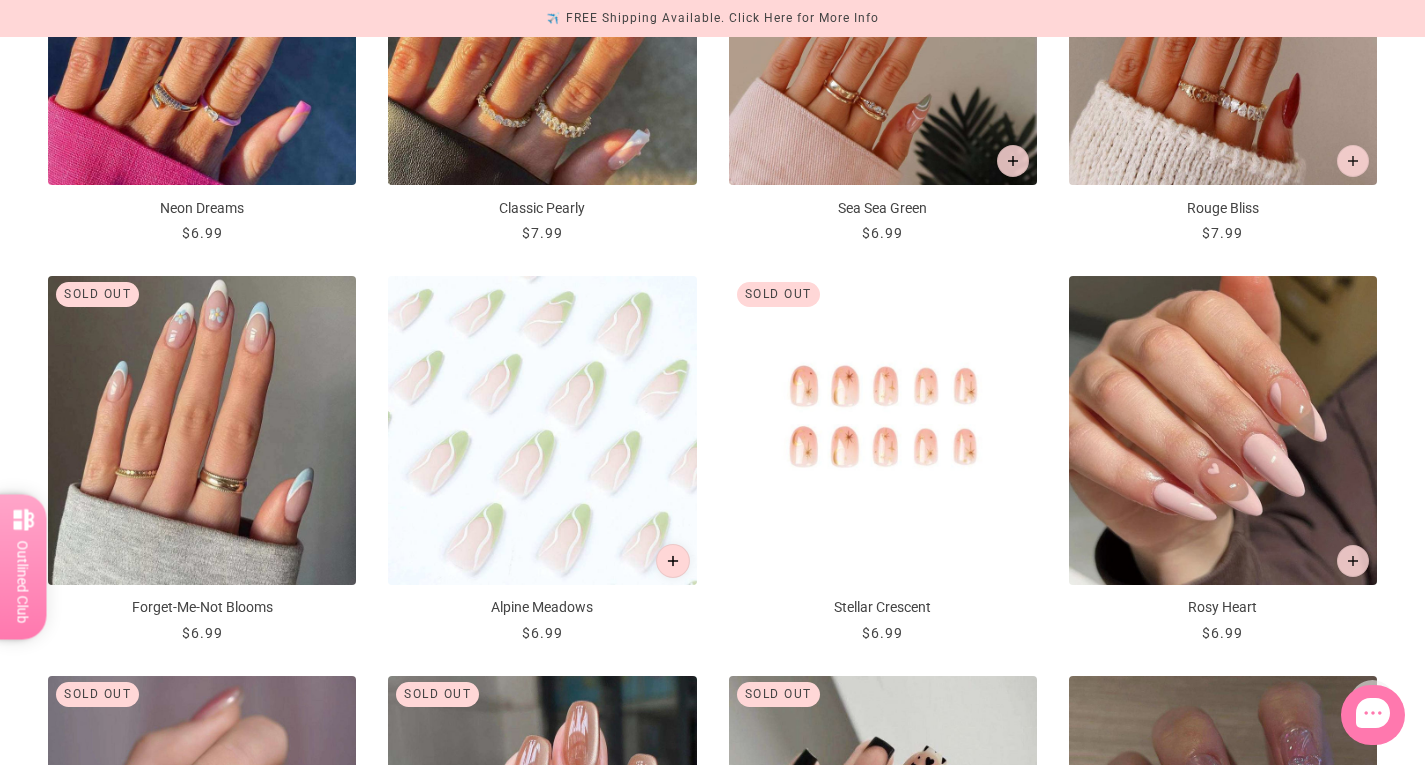 click 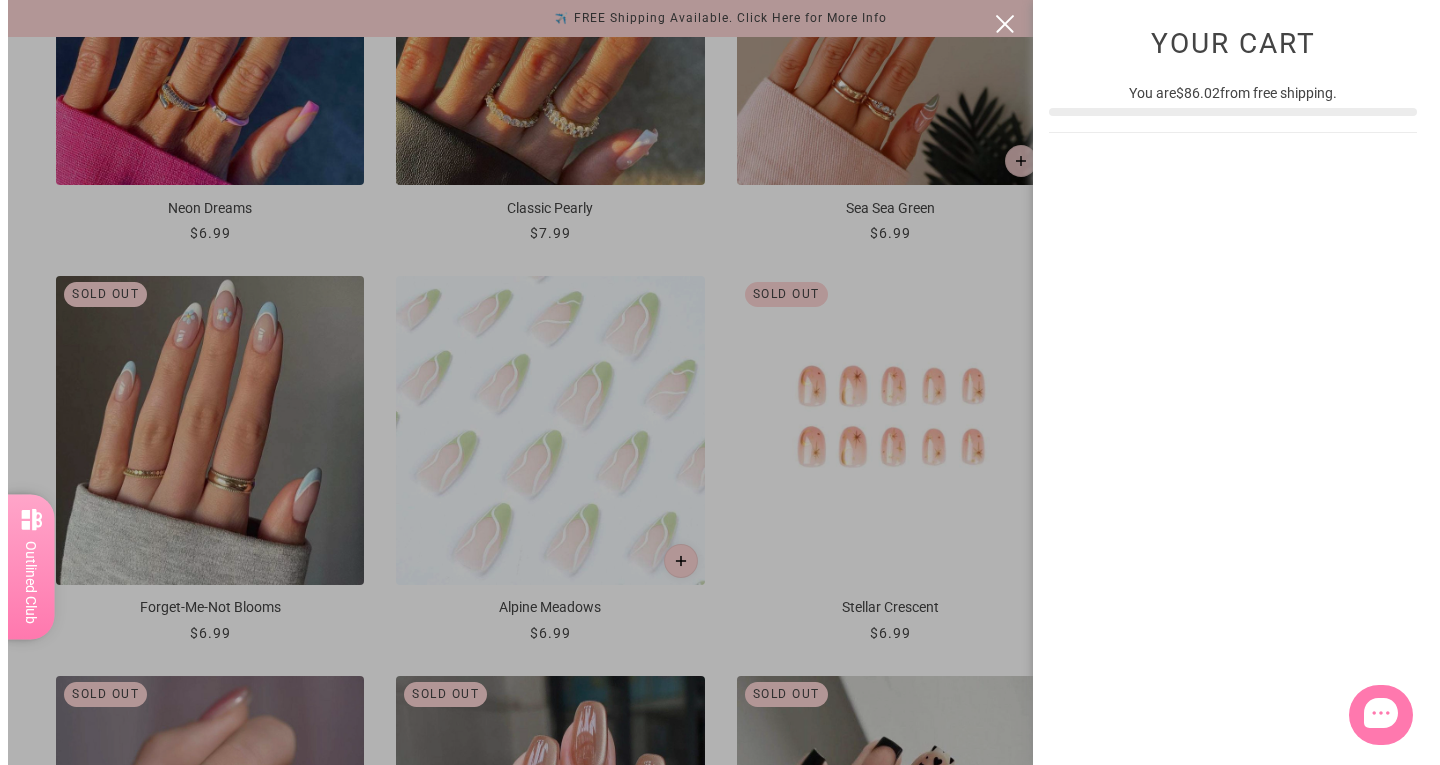 scroll, scrollTop: 0, scrollLeft: 0, axis: both 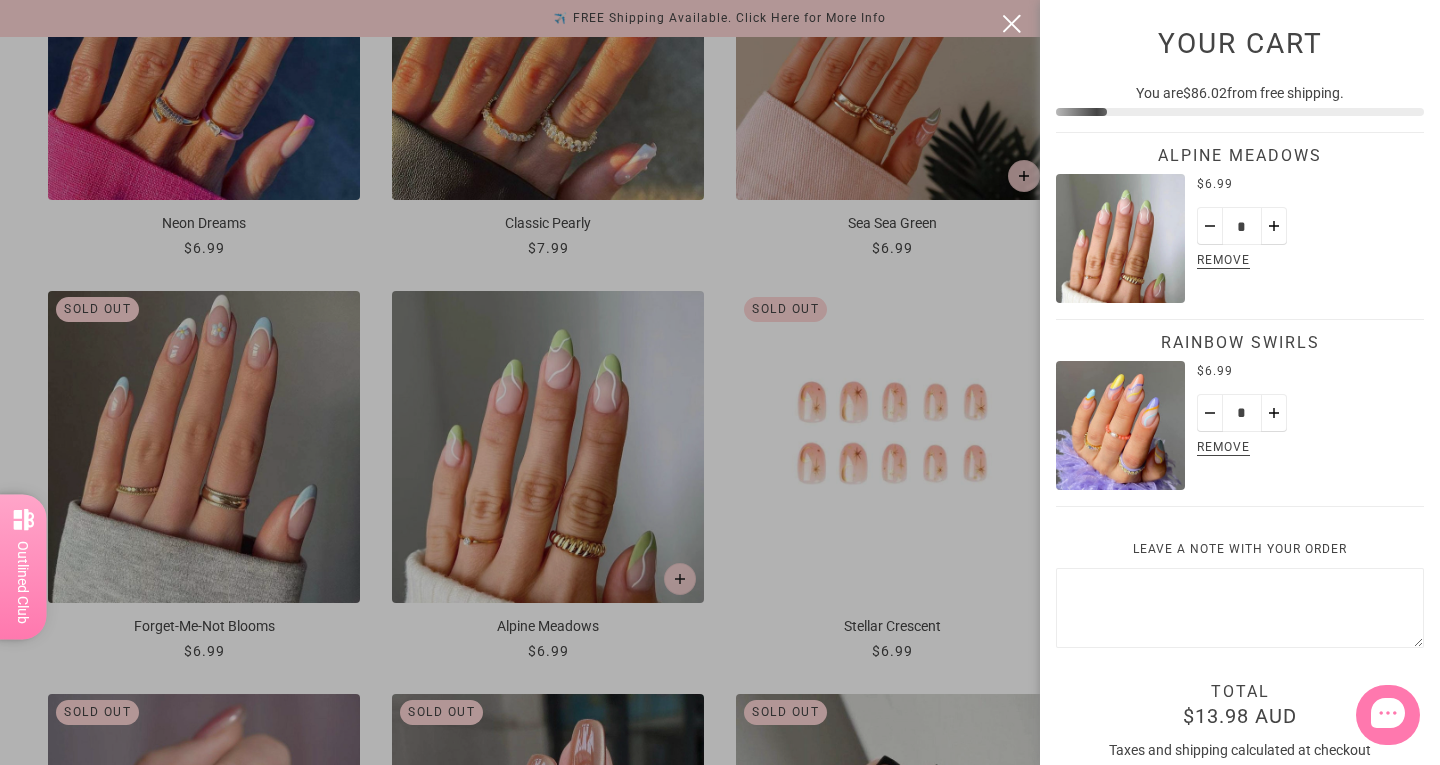 click at bounding box center (1012, 24) 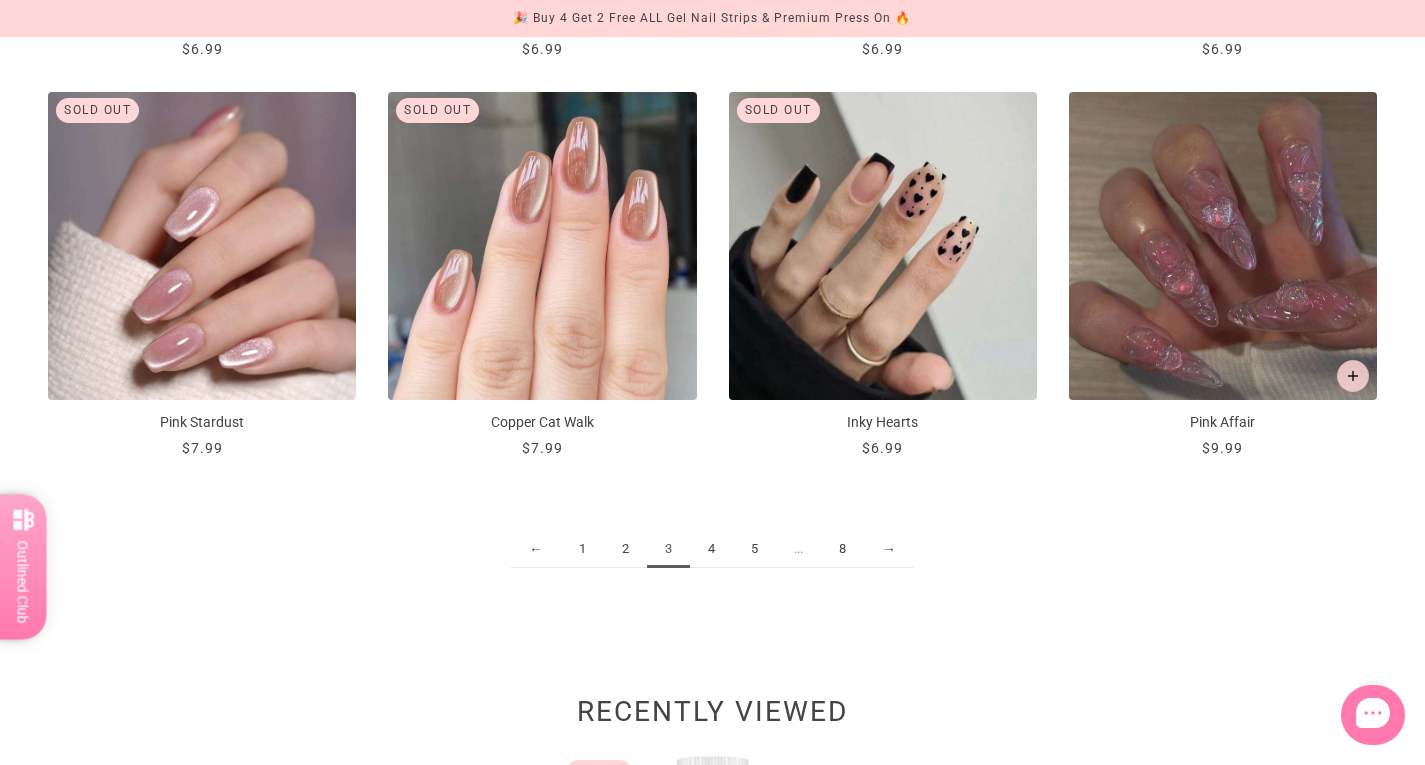 scroll, scrollTop: 2337, scrollLeft: 0, axis: vertical 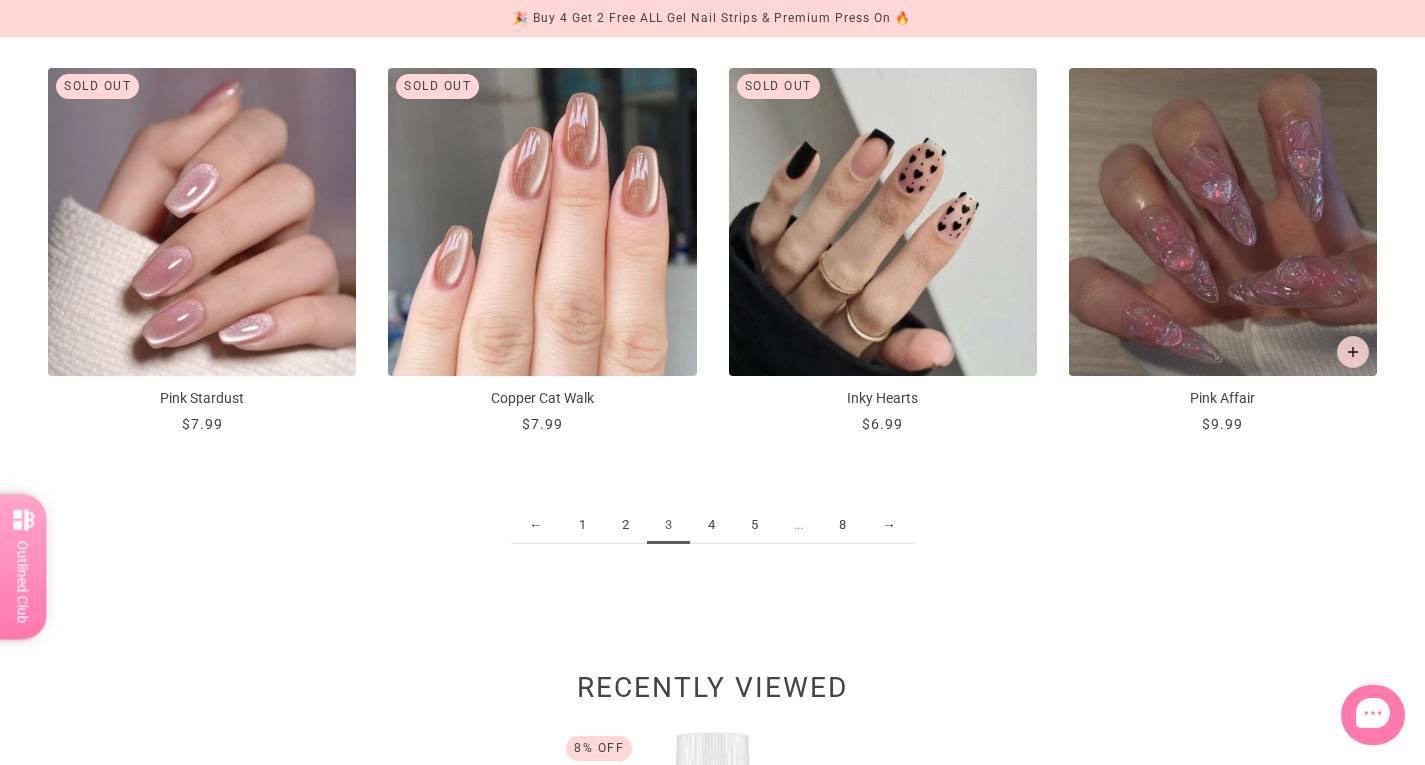 click on "4" at bounding box center (711, 525) 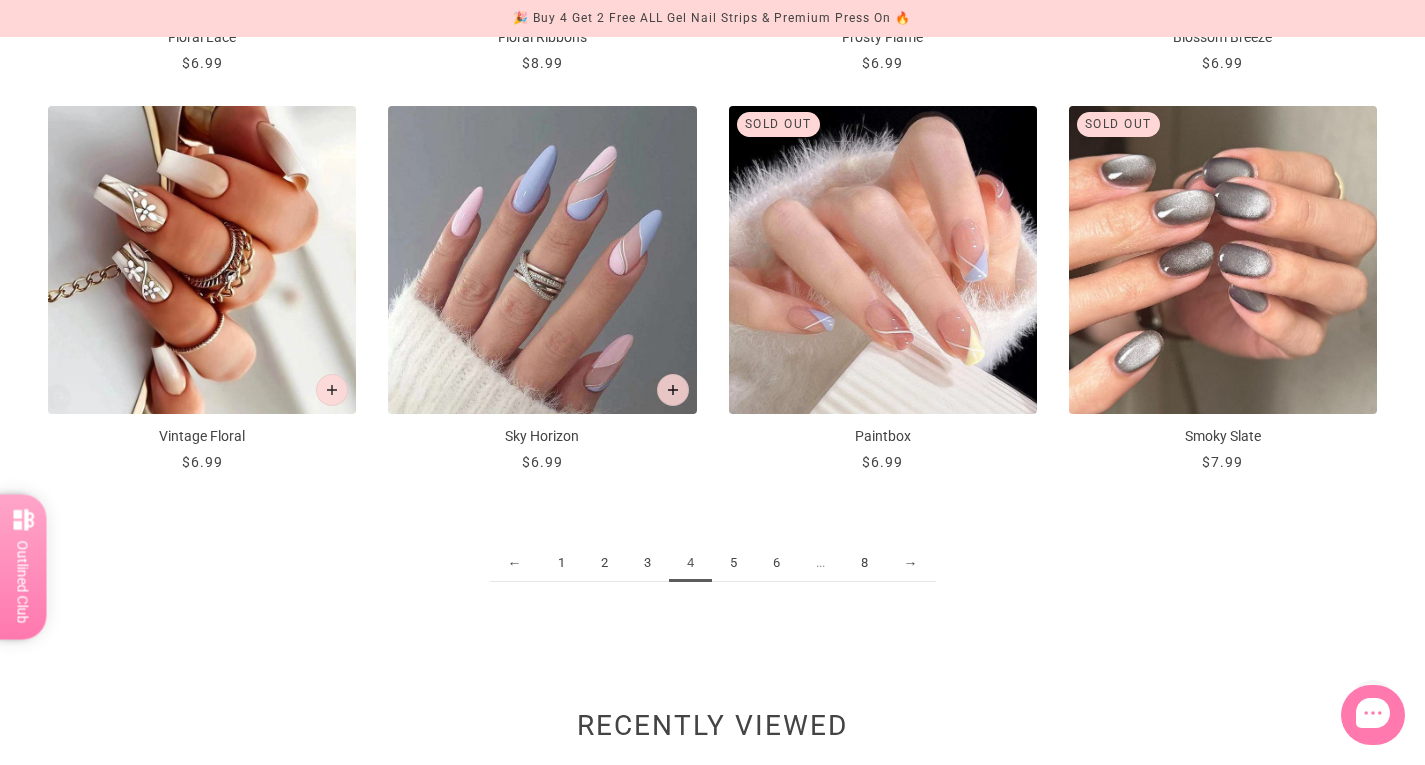 scroll, scrollTop: 2328, scrollLeft: 0, axis: vertical 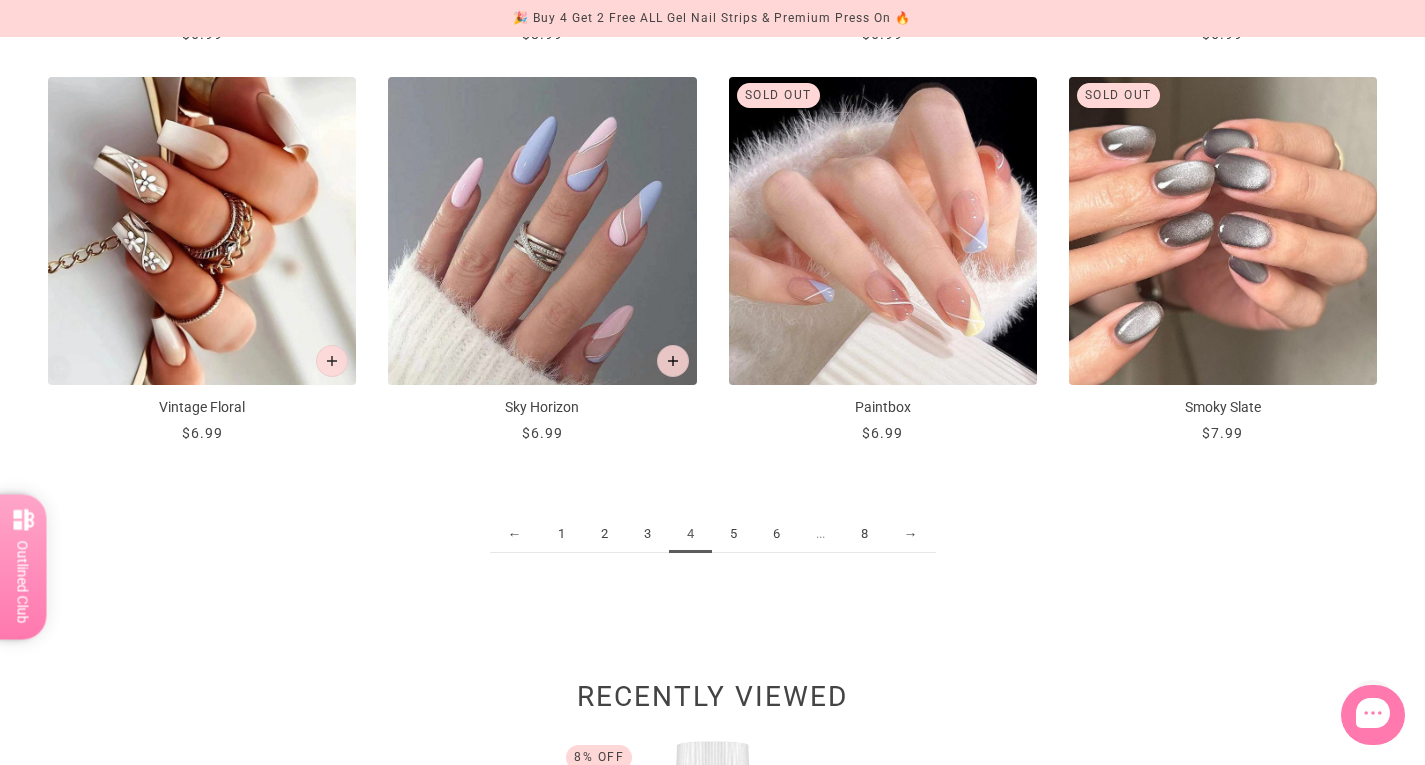 click on "5" at bounding box center (733, 534) 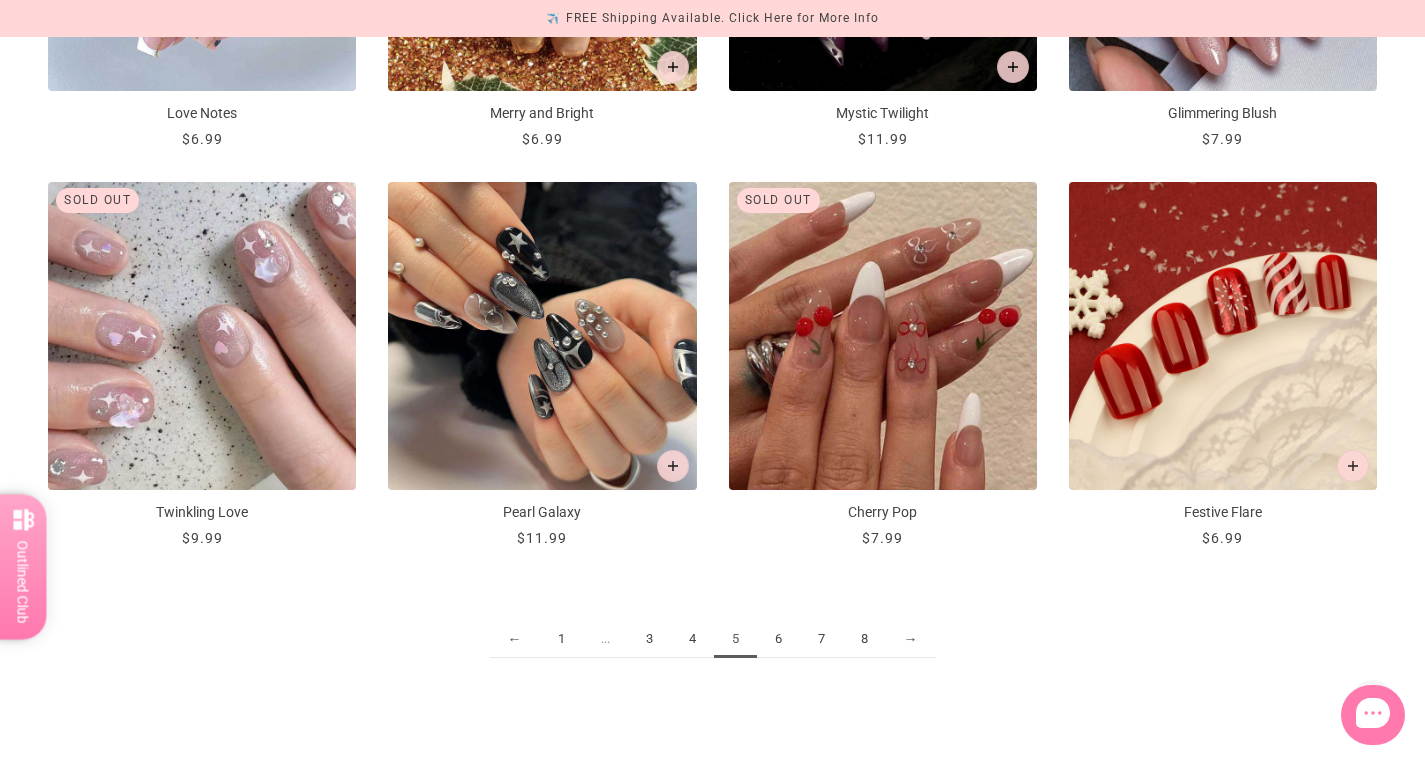 scroll, scrollTop: 2243, scrollLeft: 0, axis: vertical 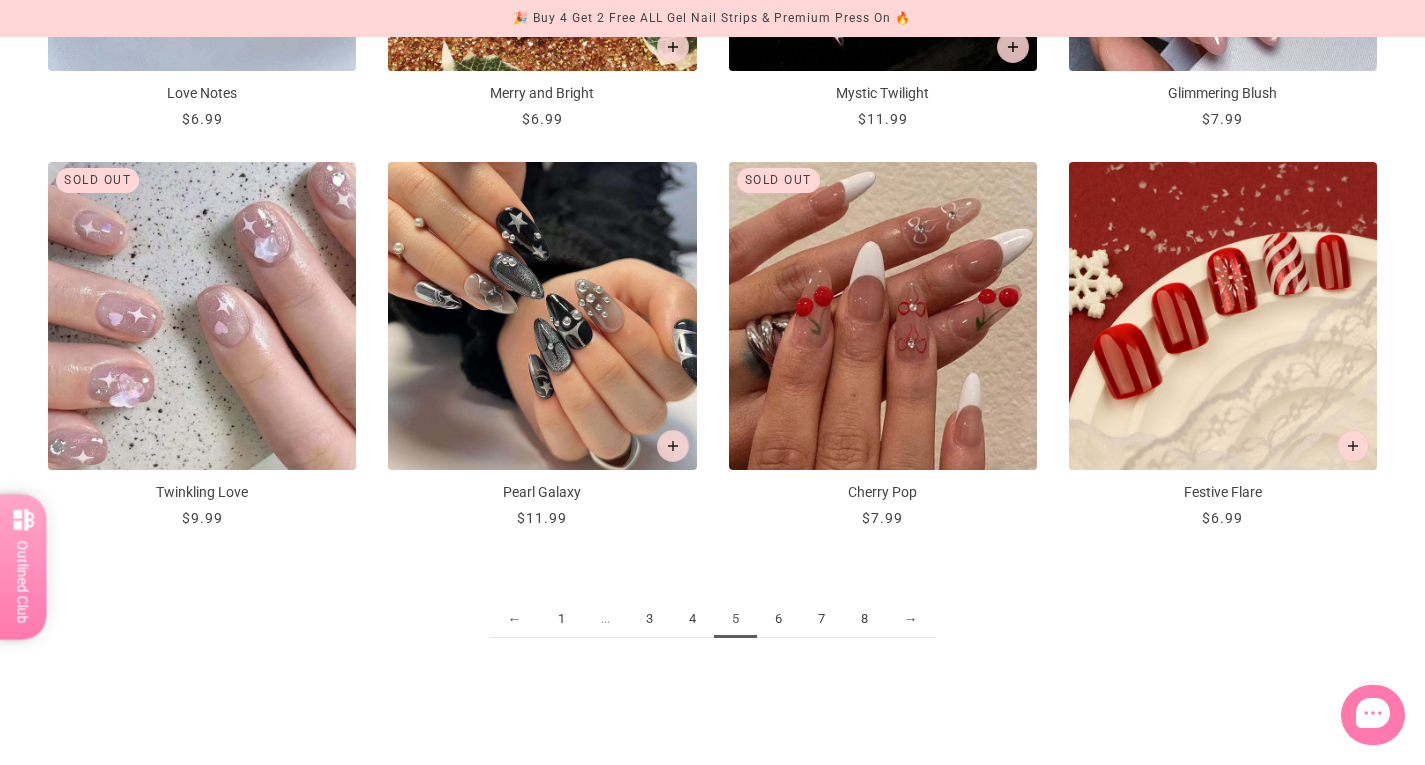 click on "6" at bounding box center (778, 619) 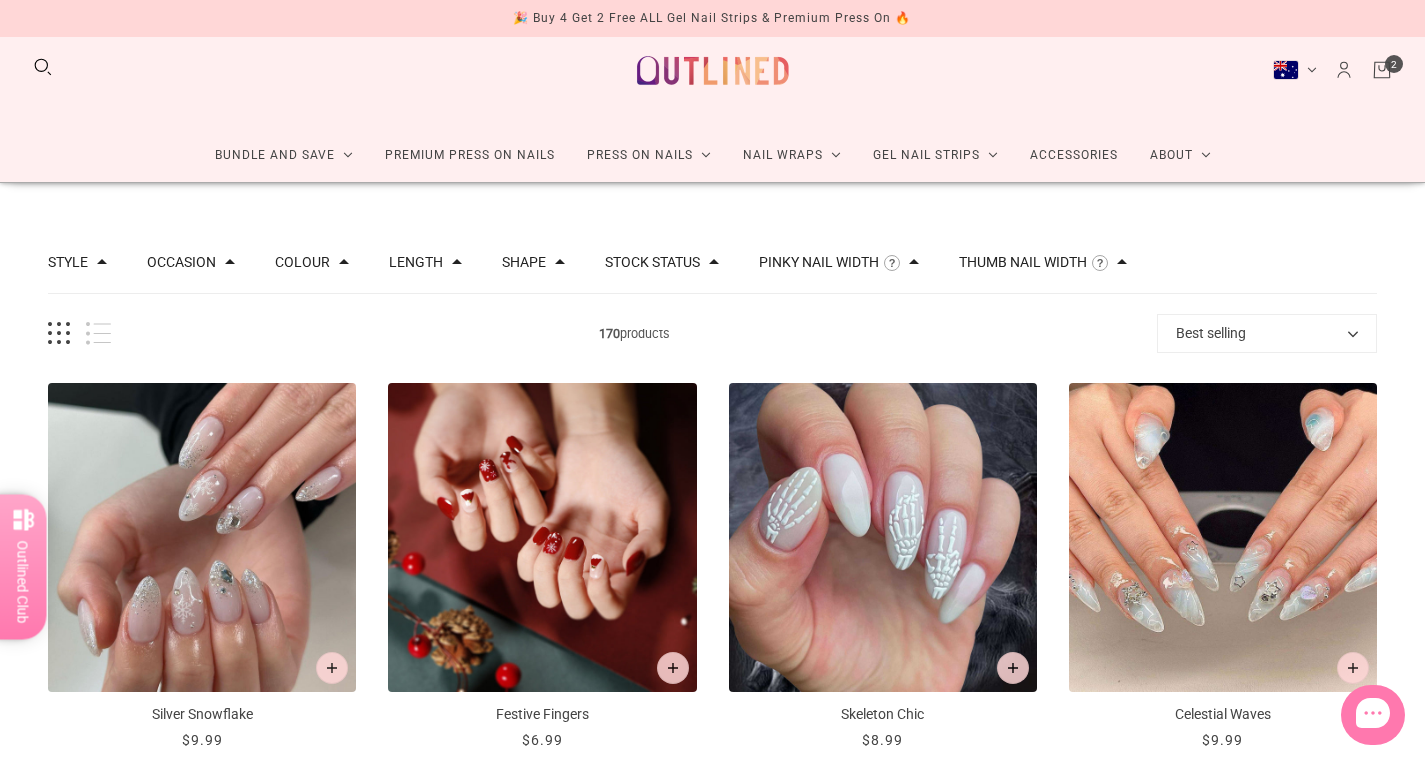 scroll, scrollTop: 0, scrollLeft: 0, axis: both 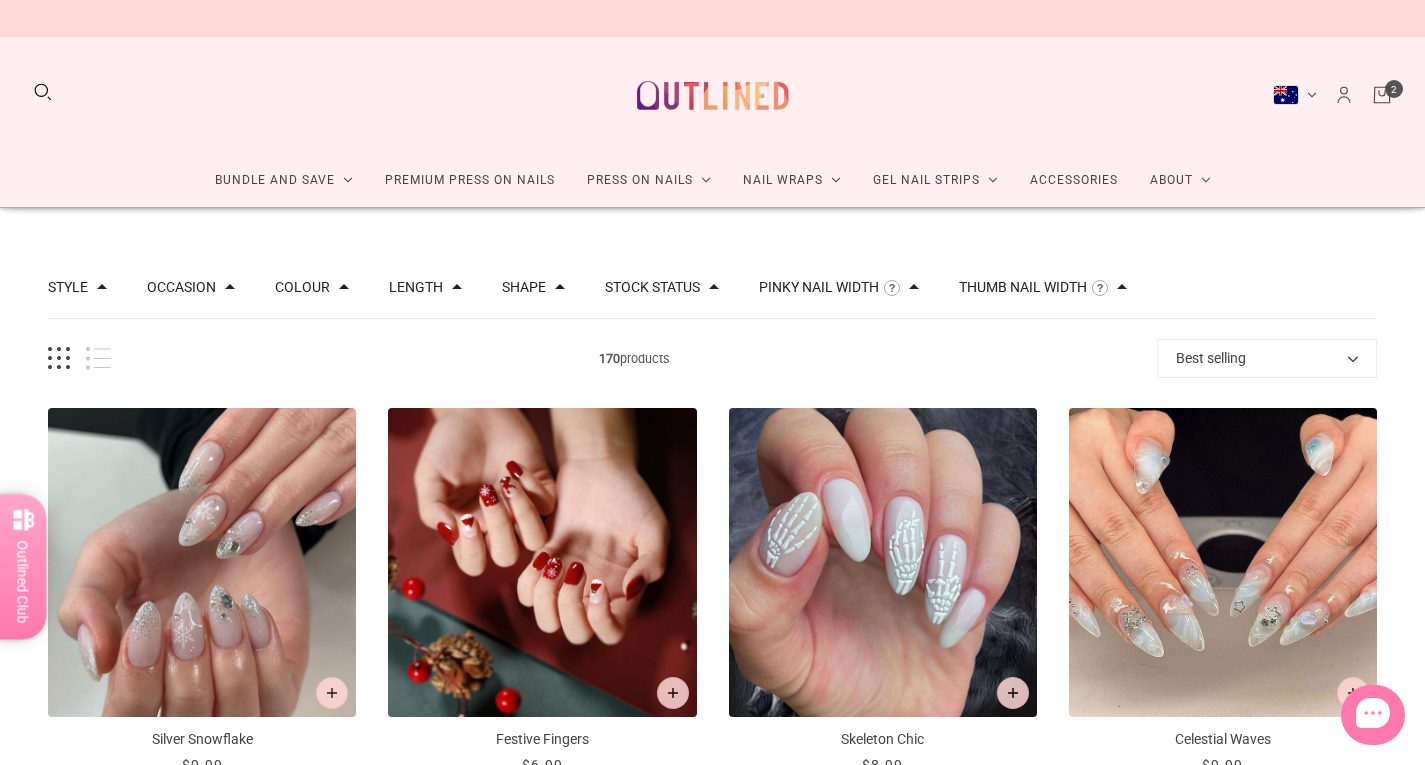 click on "Best selling" at bounding box center (1267, 358) 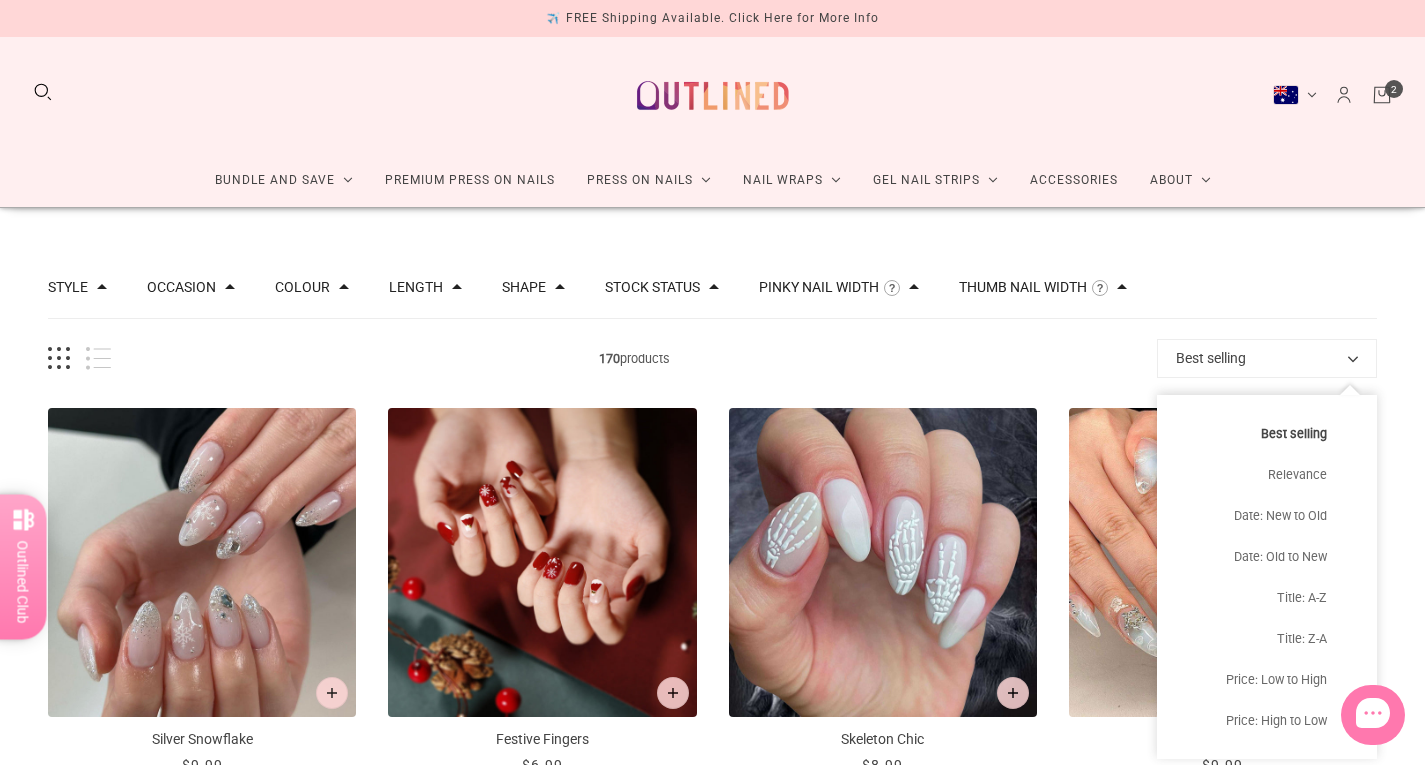 click on "170  products" at bounding box center [634, 358] 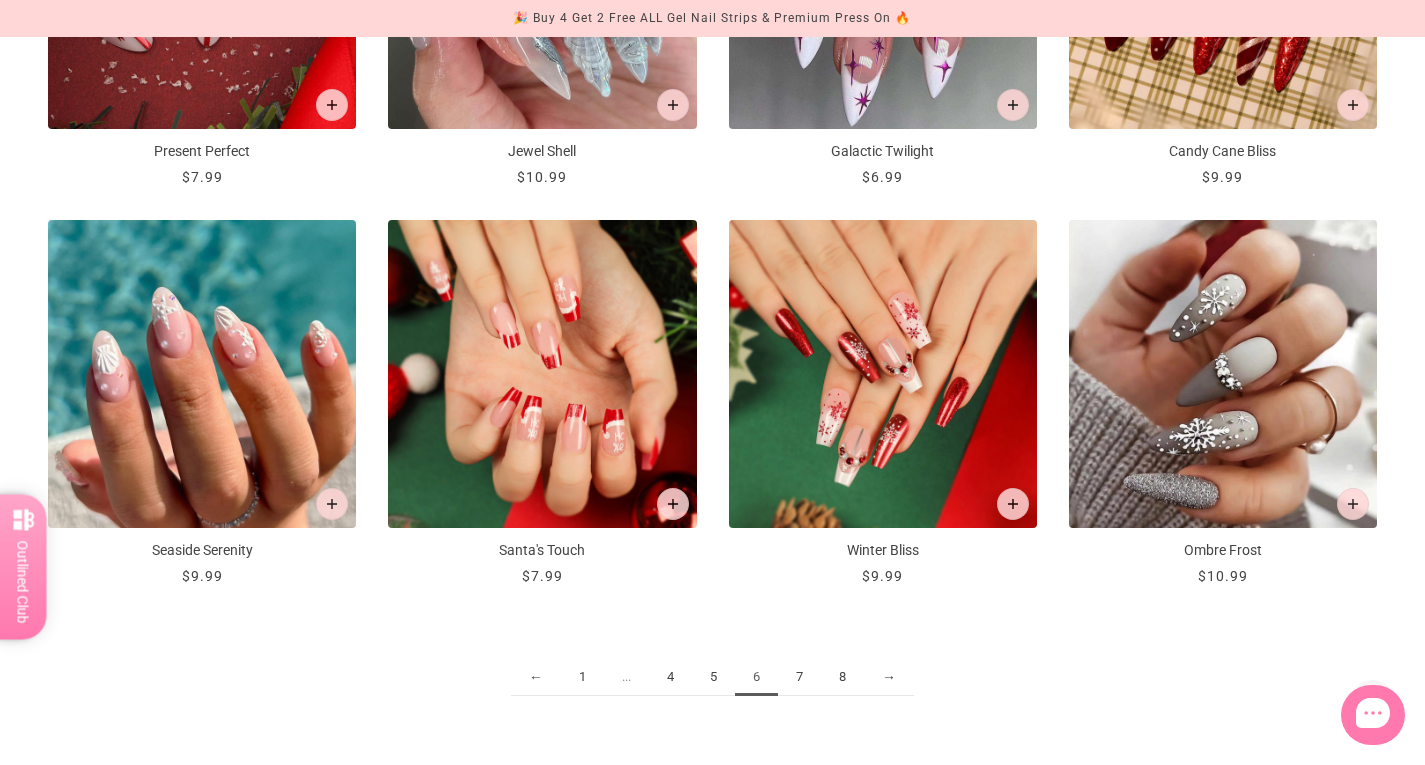 scroll, scrollTop: 2223, scrollLeft: 0, axis: vertical 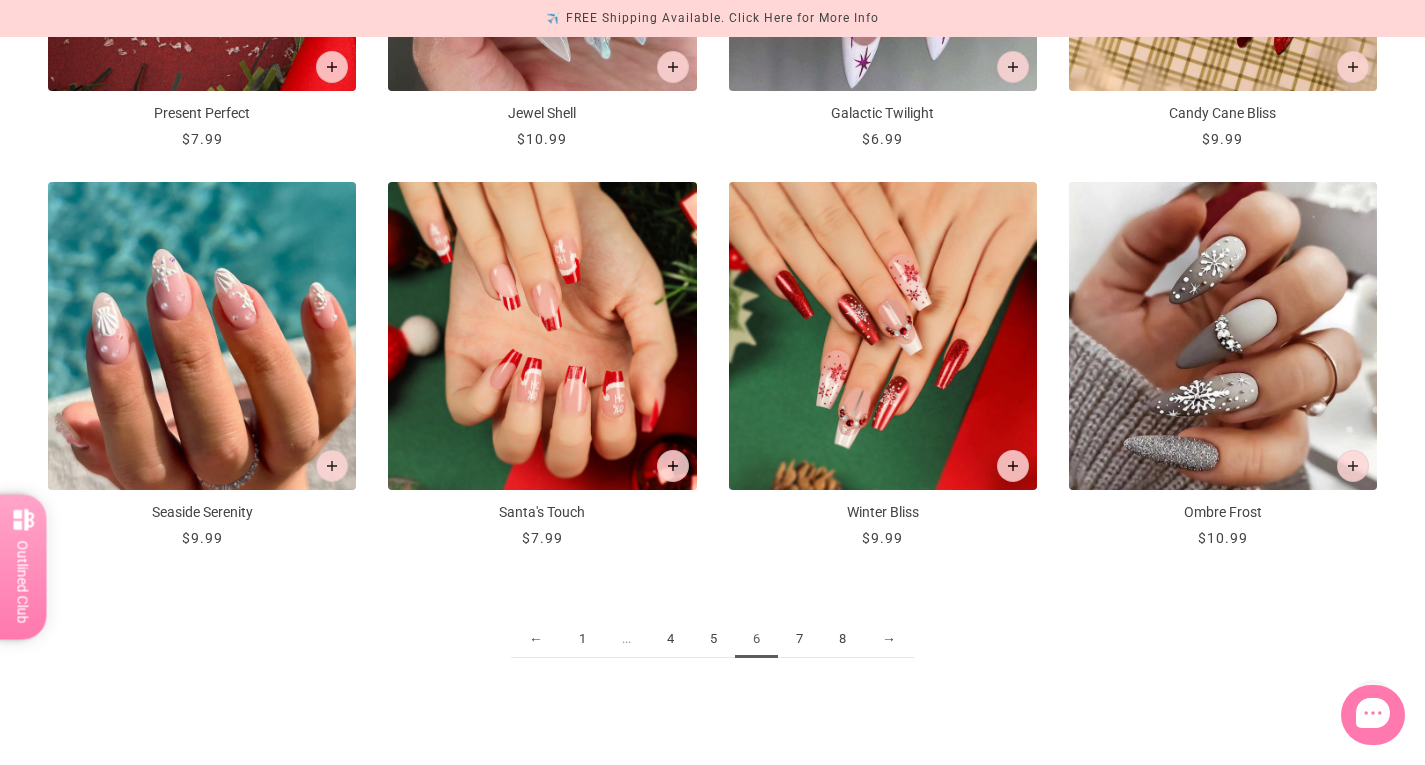 click on "7" at bounding box center [799, 639] 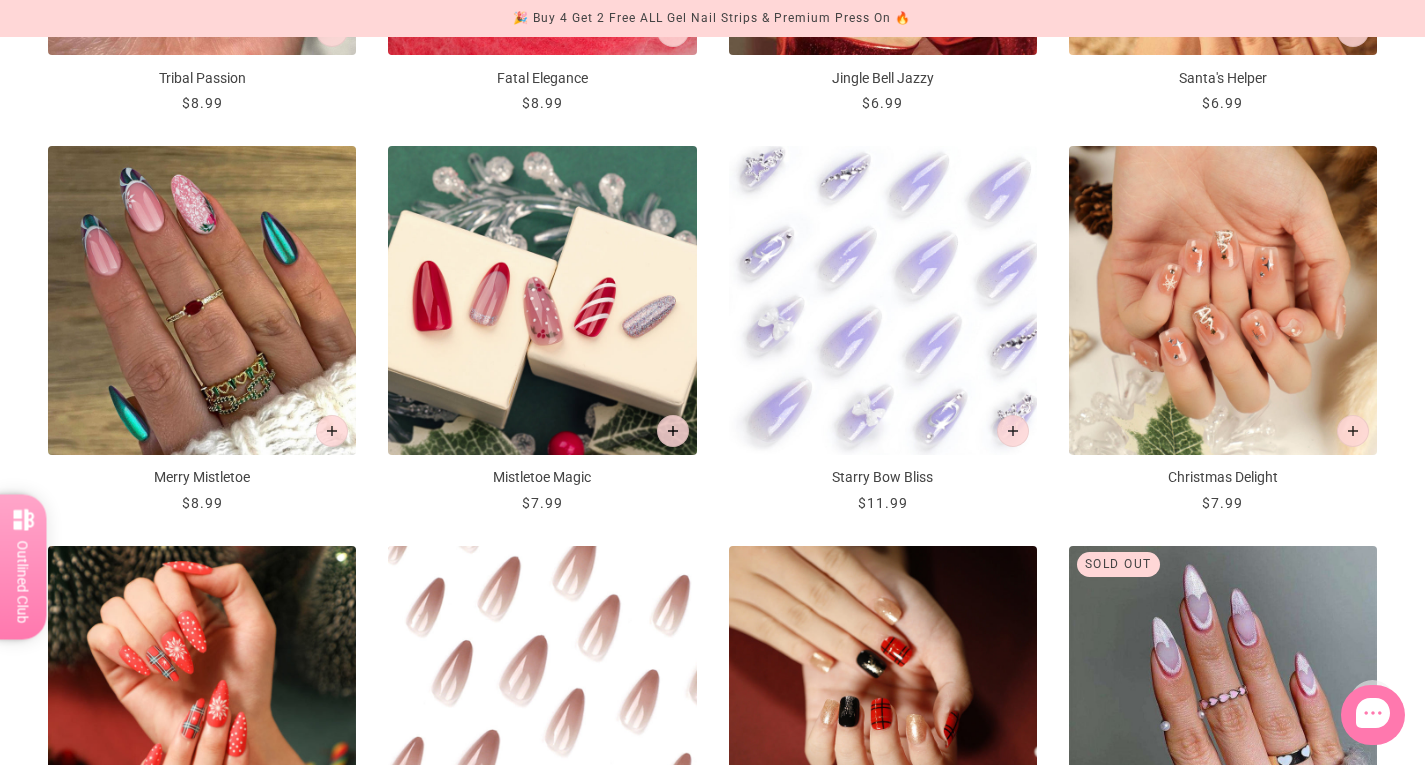 scroll, scrollTop: 2211, scrollLeft: 0, axis: vertical 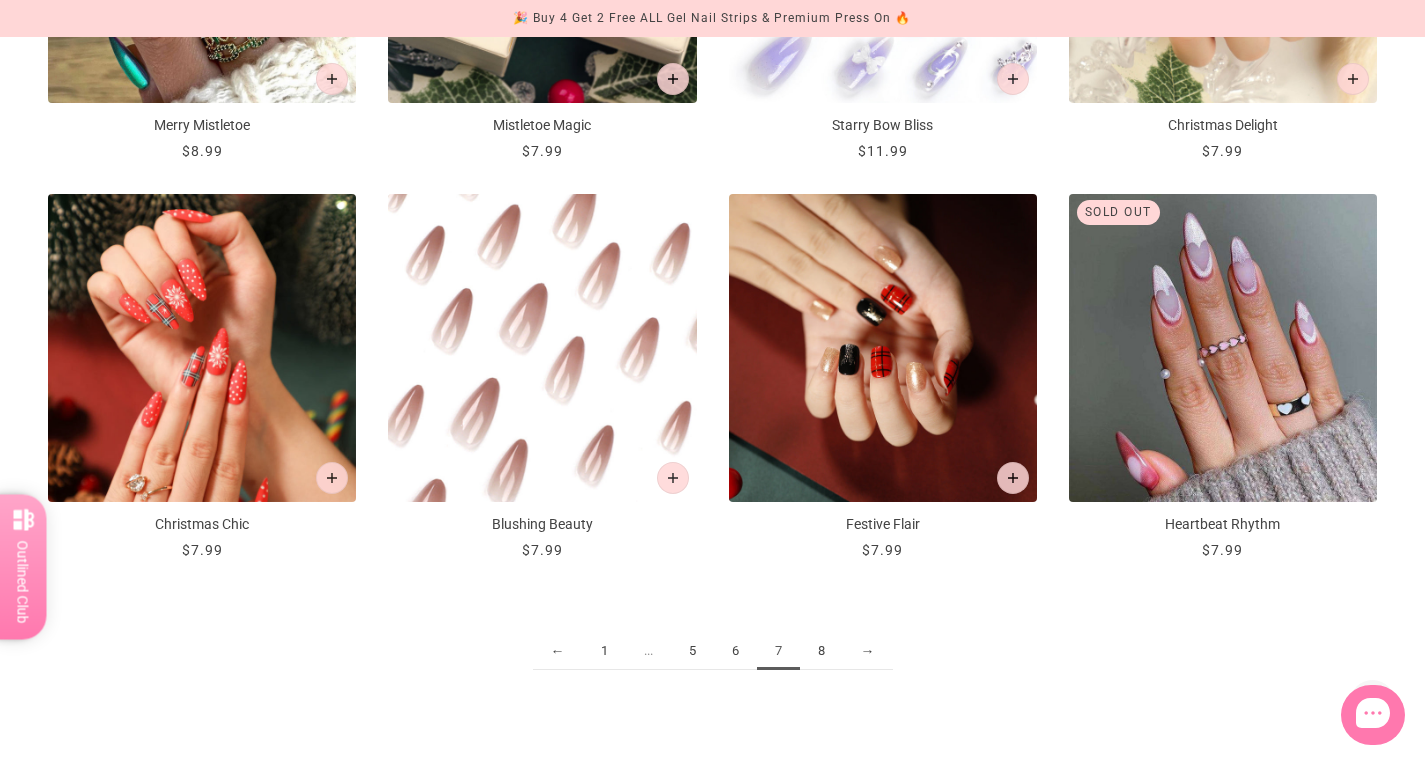 click on "8" at bounding box center [821, 651] 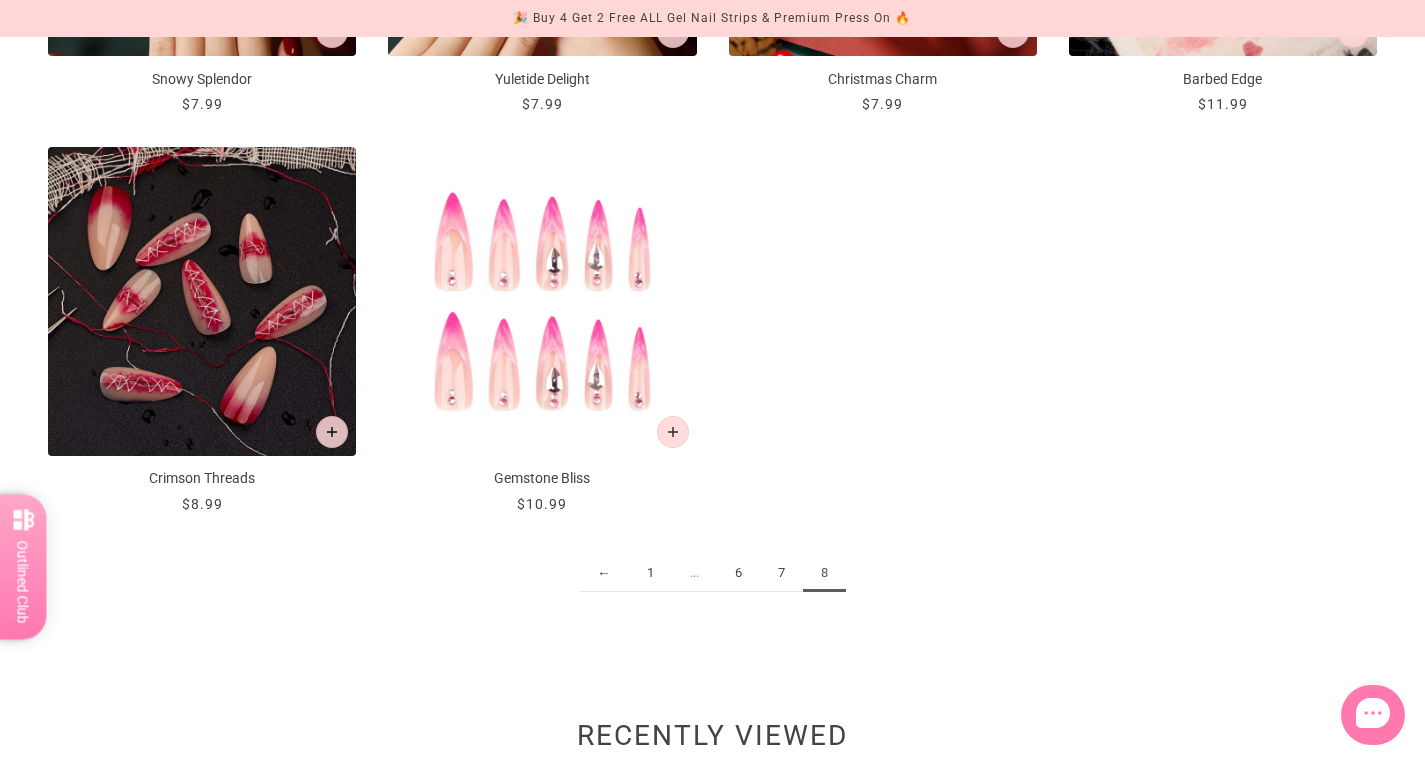 scroll, scrollTop: 1859, scrollLeft: 0, axis: vertical 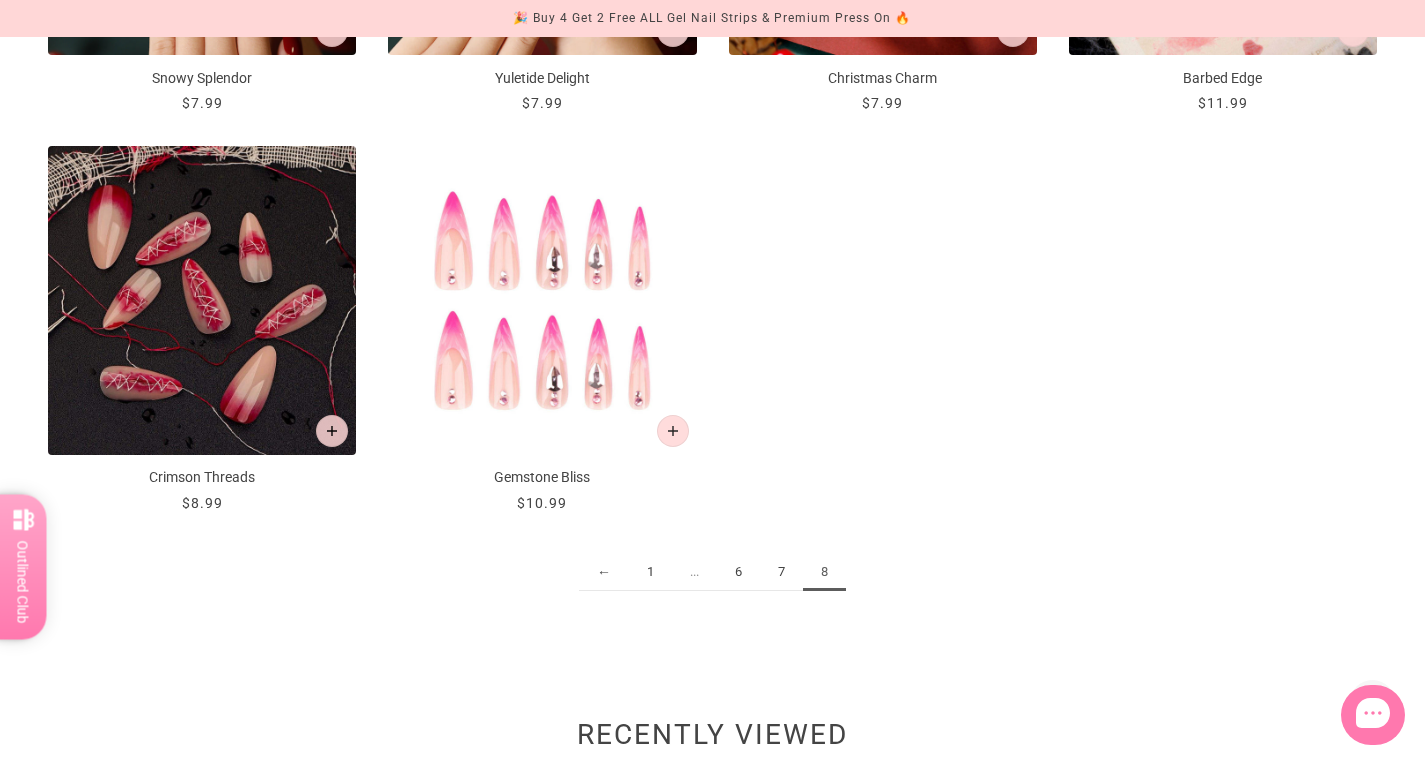 click on "1" at bounding box center [650, 572] 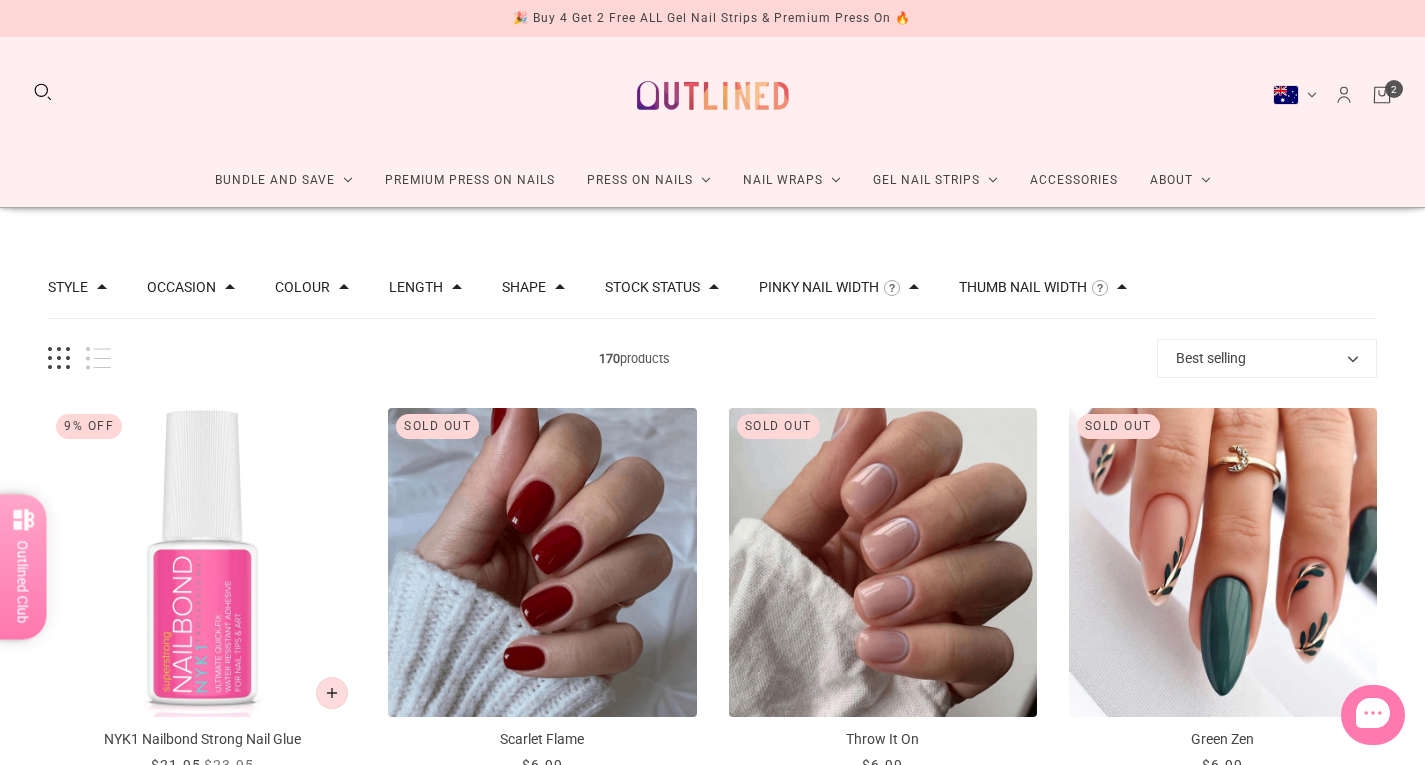 scroll, scrollTop: 0, scrollLeft: 0, axis: both 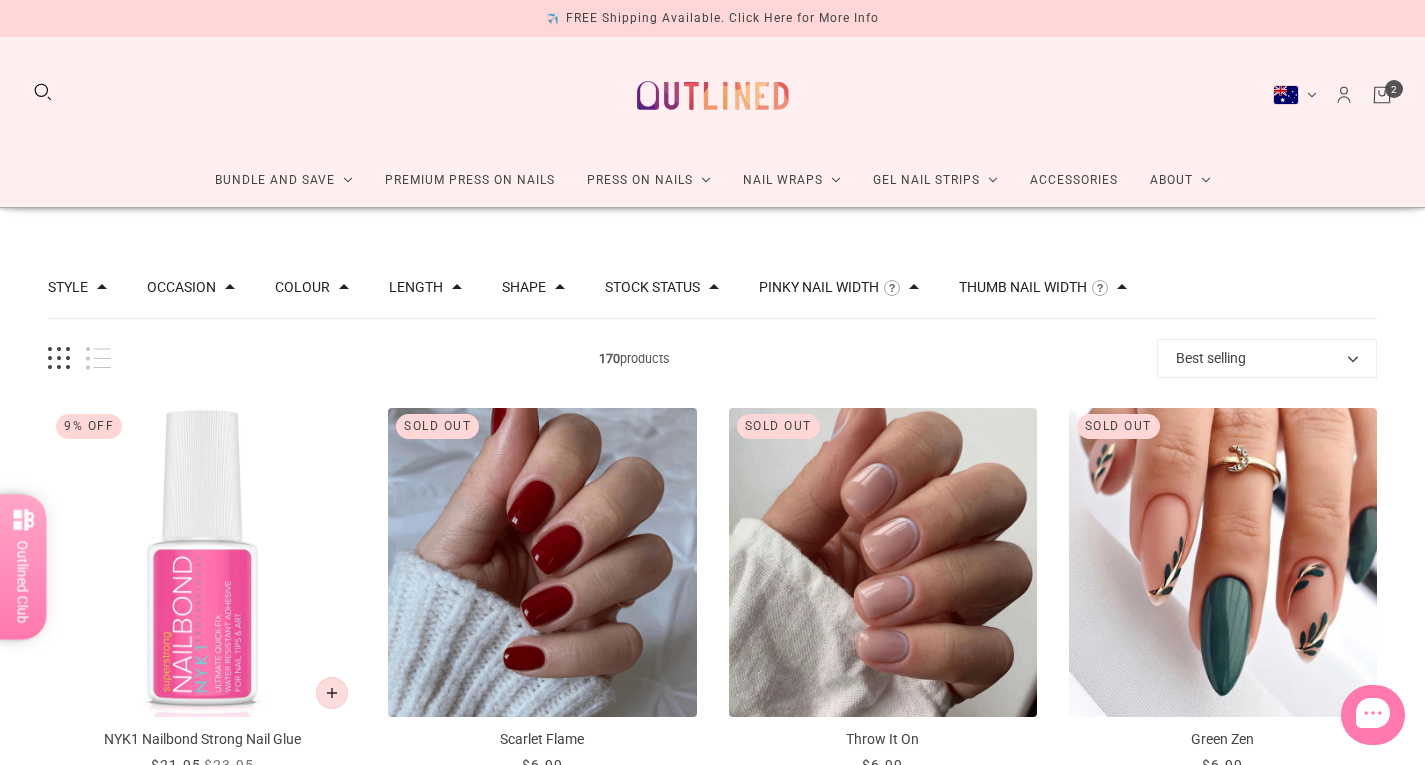 click on "Best selling" at bounding box center (1267, 358) 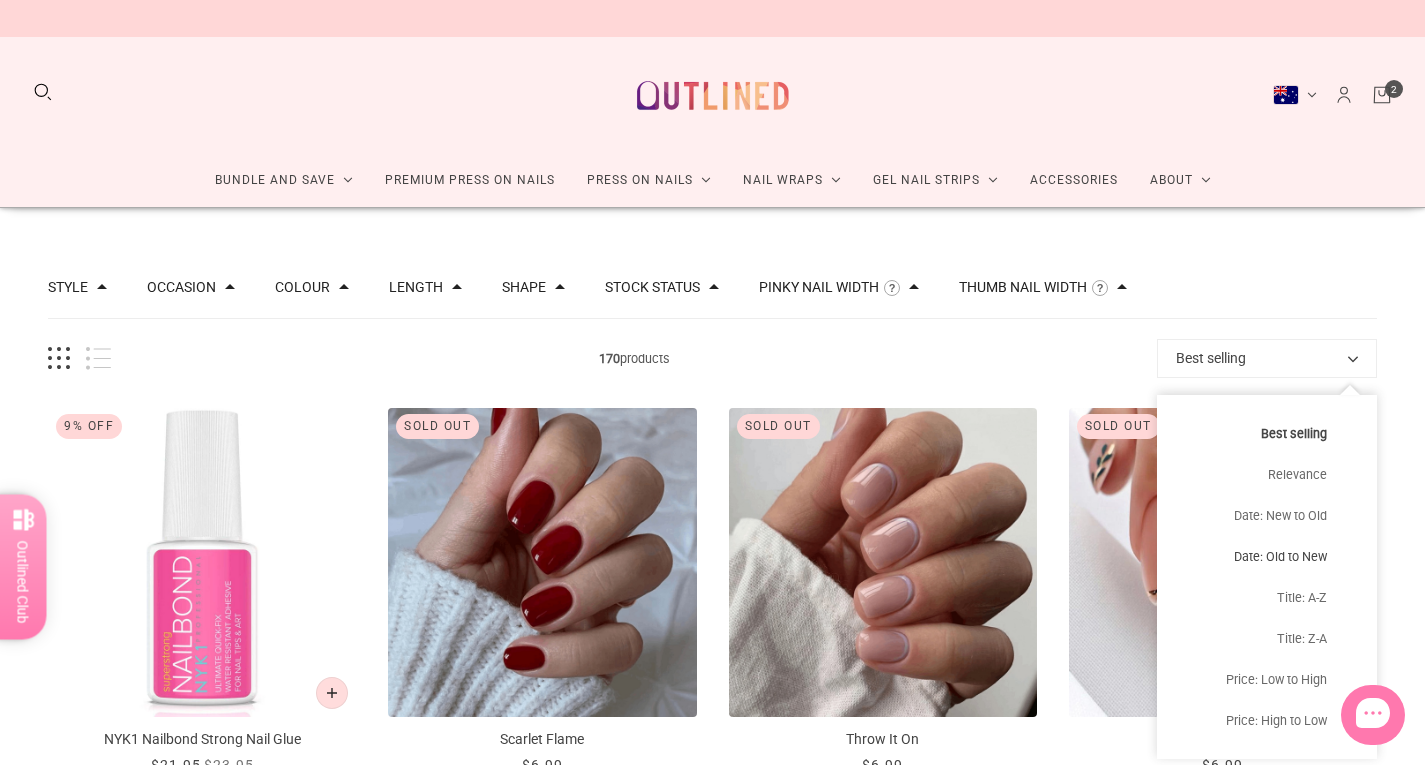 drag, startPoint x: 1196, startPoint y: 358, endPoint x: 1239, endPoint y: 564, distance: 210.44002 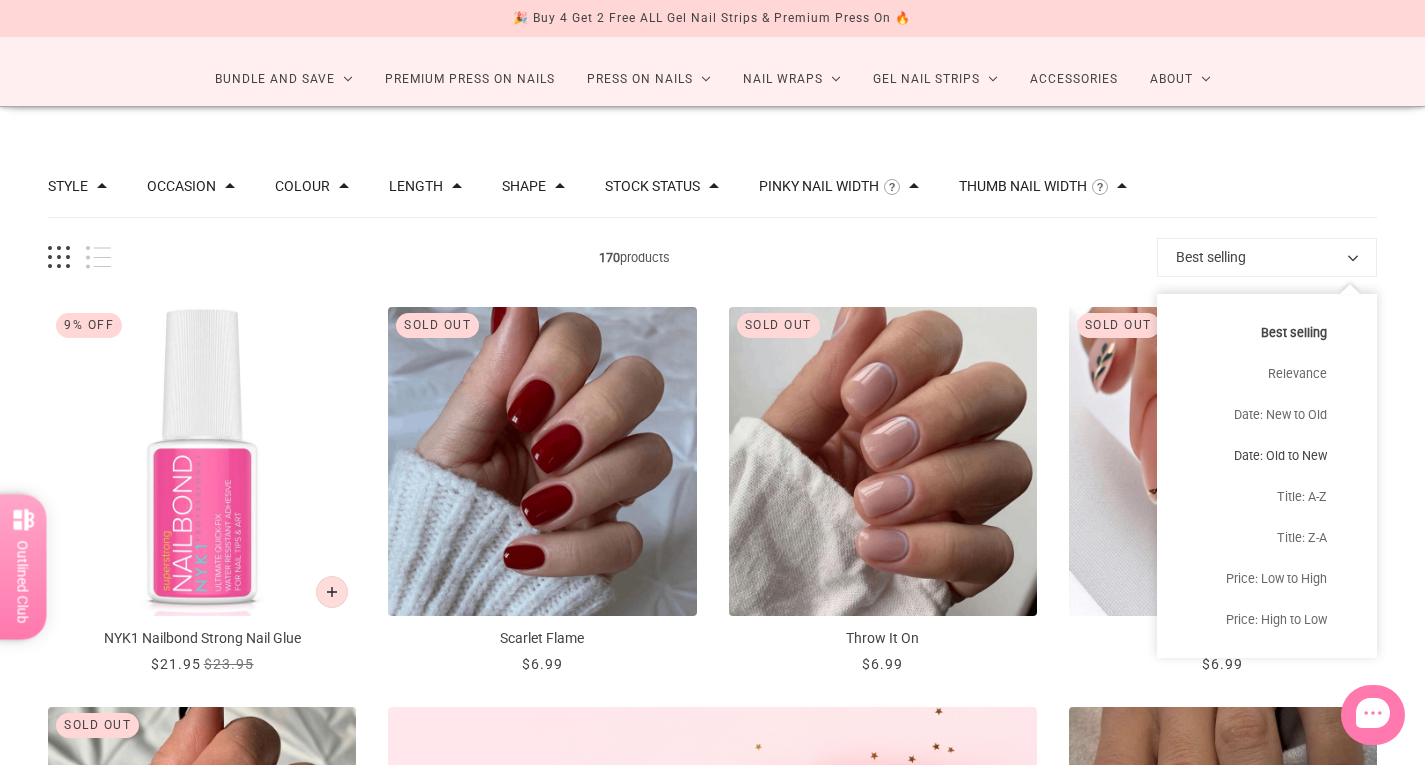 scroll, scrollTop: 102, scrollLeft: 0, axis: vertical 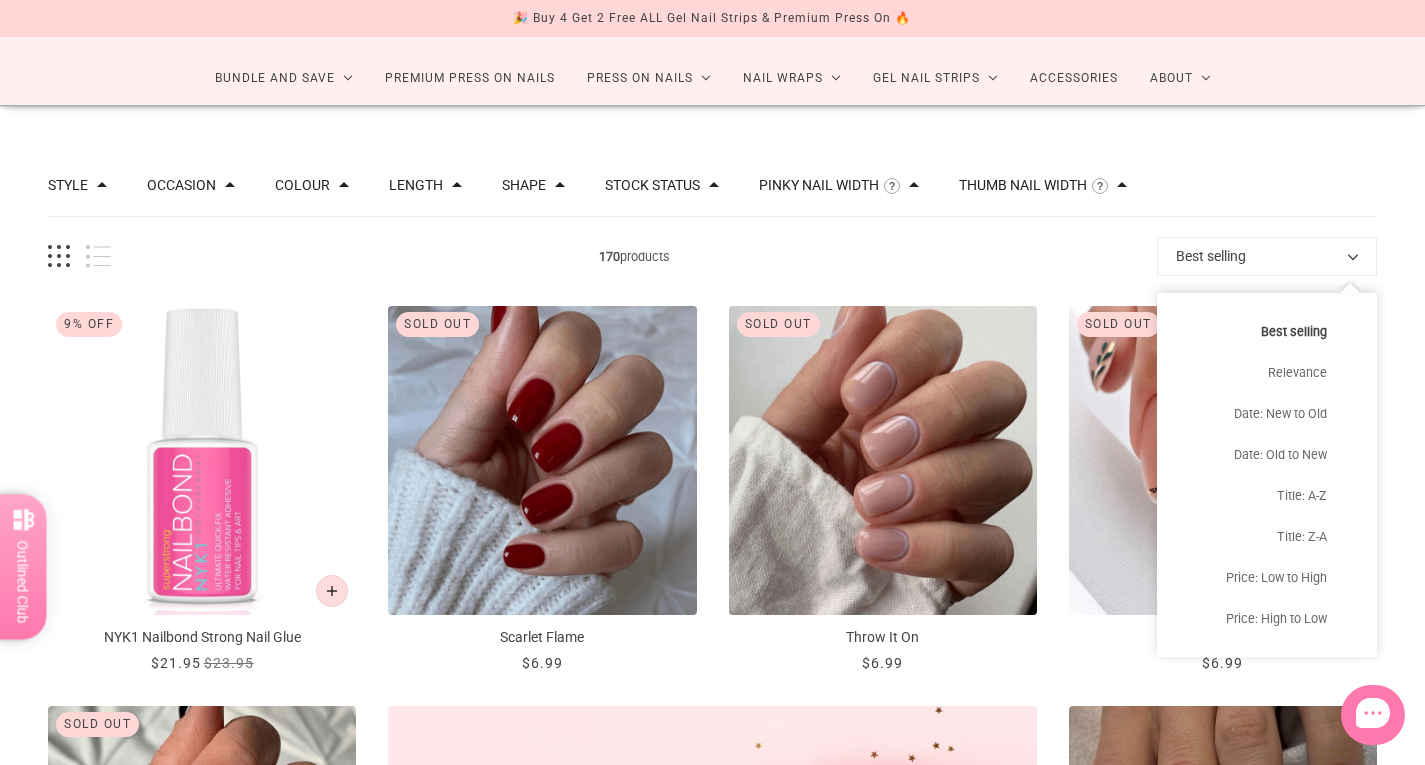 click on "Style               Cat Eye   10     Chrome   1     French   46     Glitter   10     Glitter Design   6     Nail Art   109     Ombre   7     Pearl   4     Solid   16   Occasion               Christmas   35     Easter   2     Halloween   13     Valentines Day   16   Colour               black       blue       brown       clear       gold       green       grey       multicolor       orange       pink       purple       red       silver       white       yellow     Length               Extra Long   12     Extra Short   14     Long   25     Medium   80     Short   38   Shape               Almond   74     Ballerina   16     Round   29     Rounded Square   42     Stiletto   8   Stock status               In stock   90     Out of stock   80   Pinky Nail Width   The width of the smallest nail in this set measured around the curve of your nail.   Please exclude options larger than your pinky nail.             XS ( < 7mm )   77     S ( 7mm to 7.5mm )   43" at bounding box center (712, 1508) 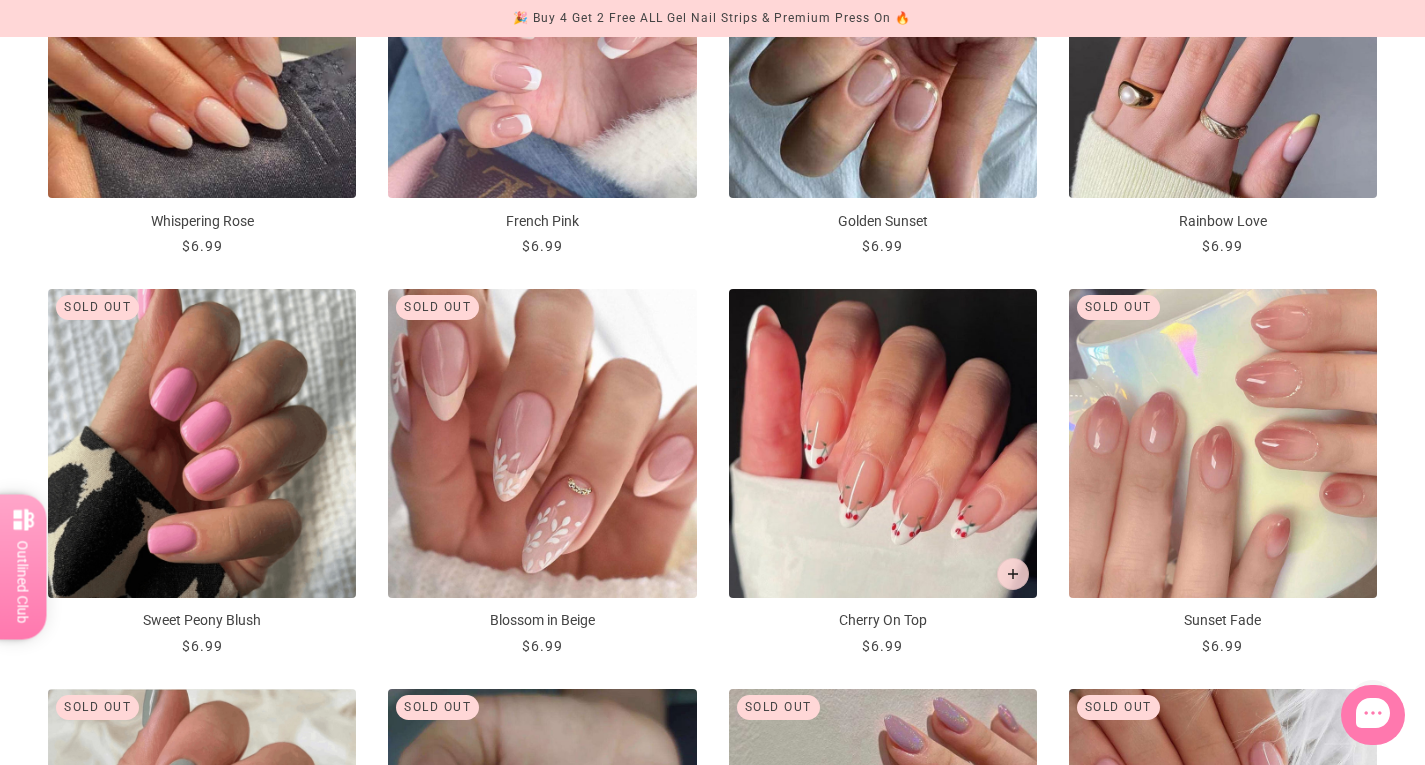 scroll, scrollTop: 2249, scrollLeft: 0, axis: vertical 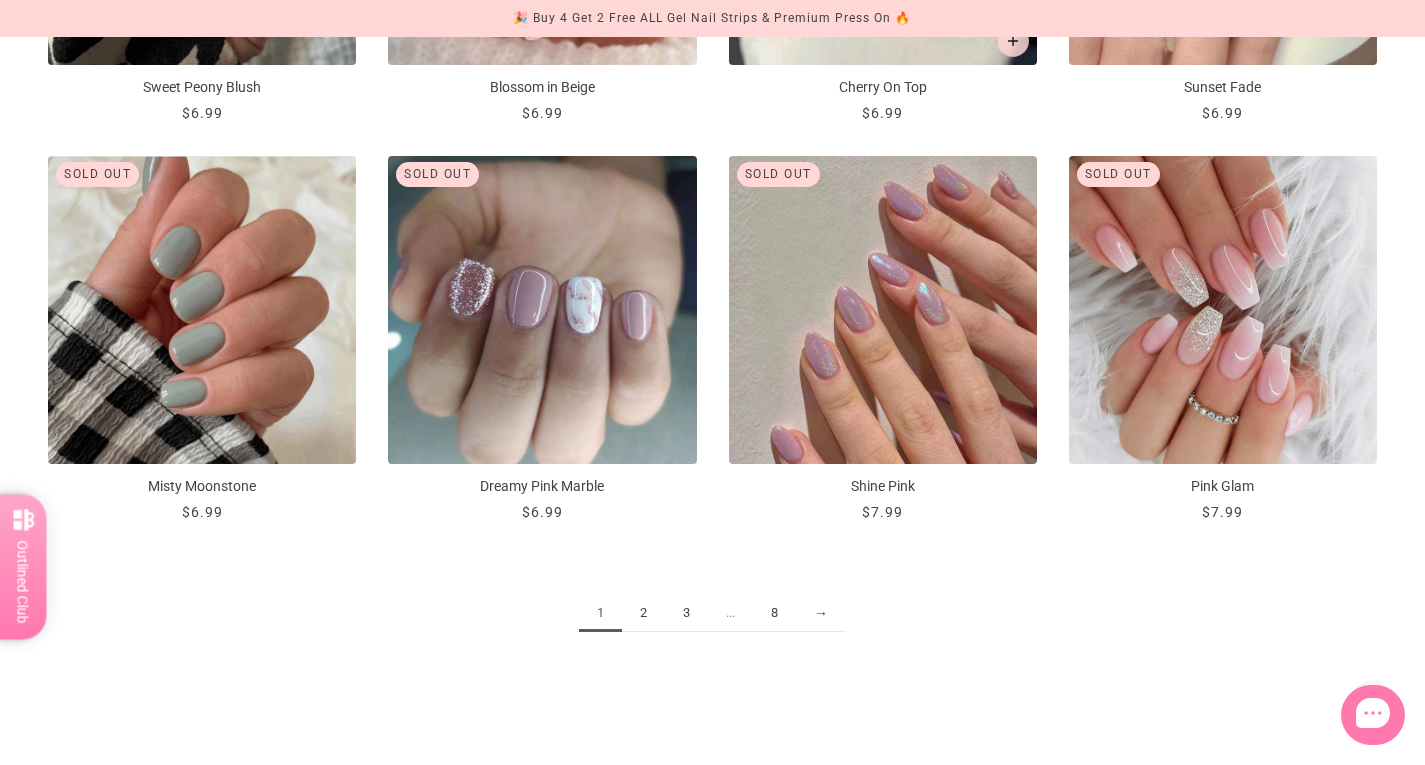 click on "2" at bounding box center (643, 613) 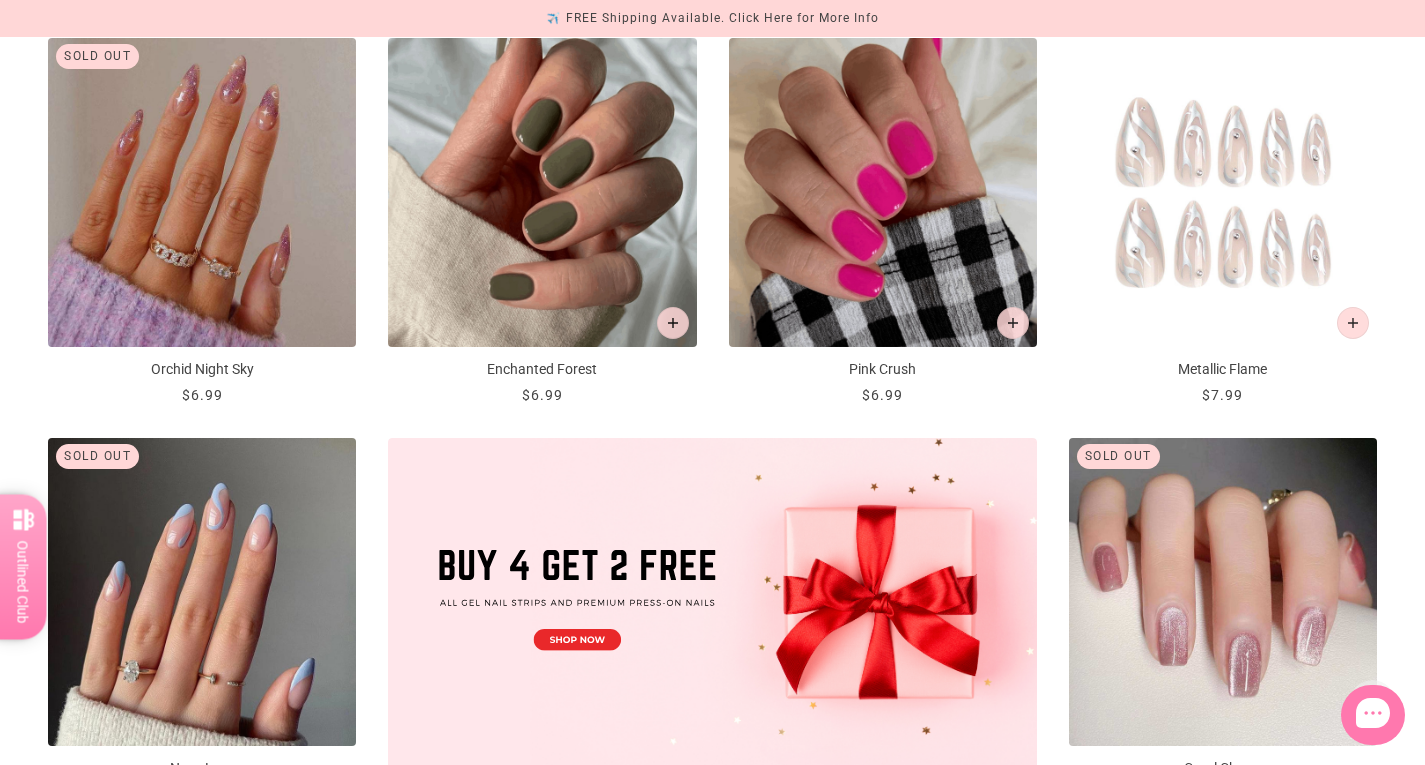 scroll, scrollTop: 333, scrollLeft: 0, axis: vertical 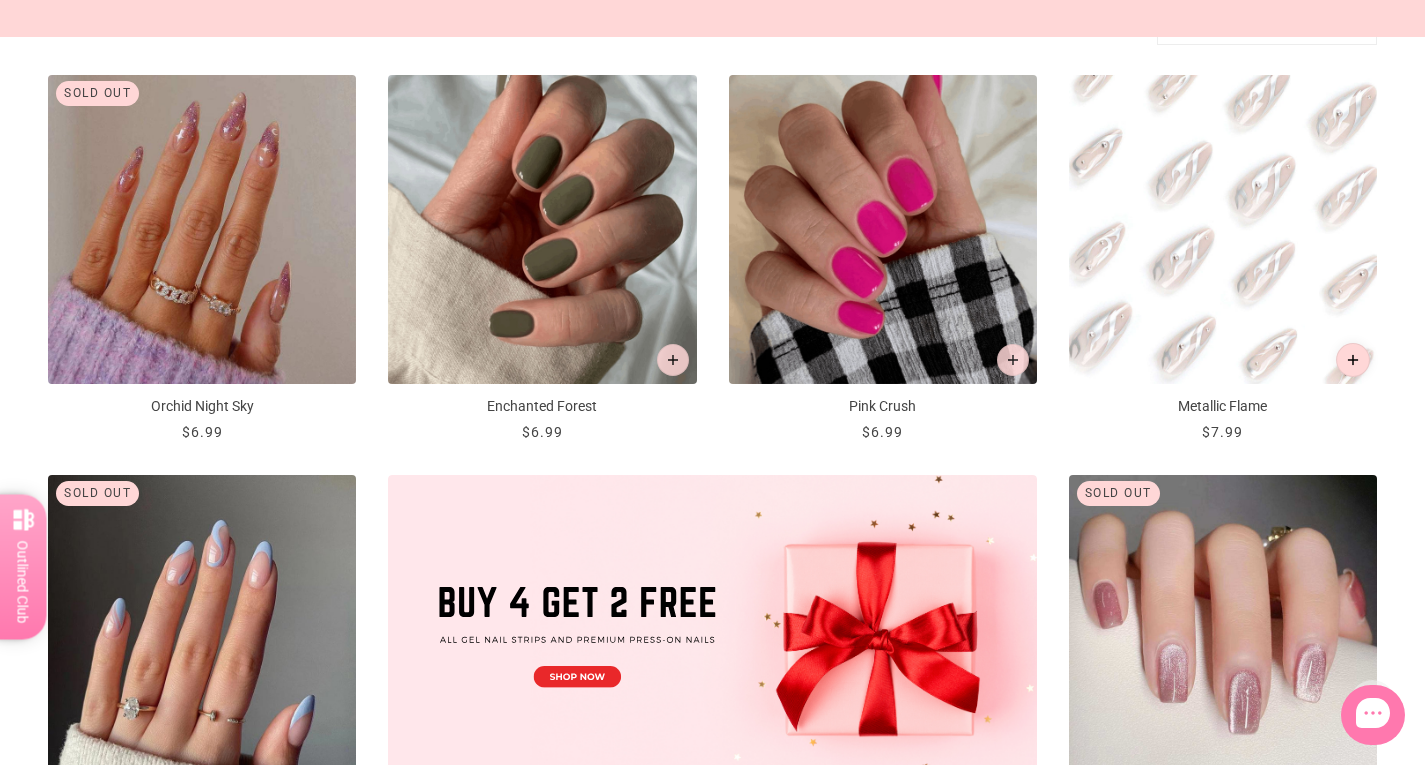 click 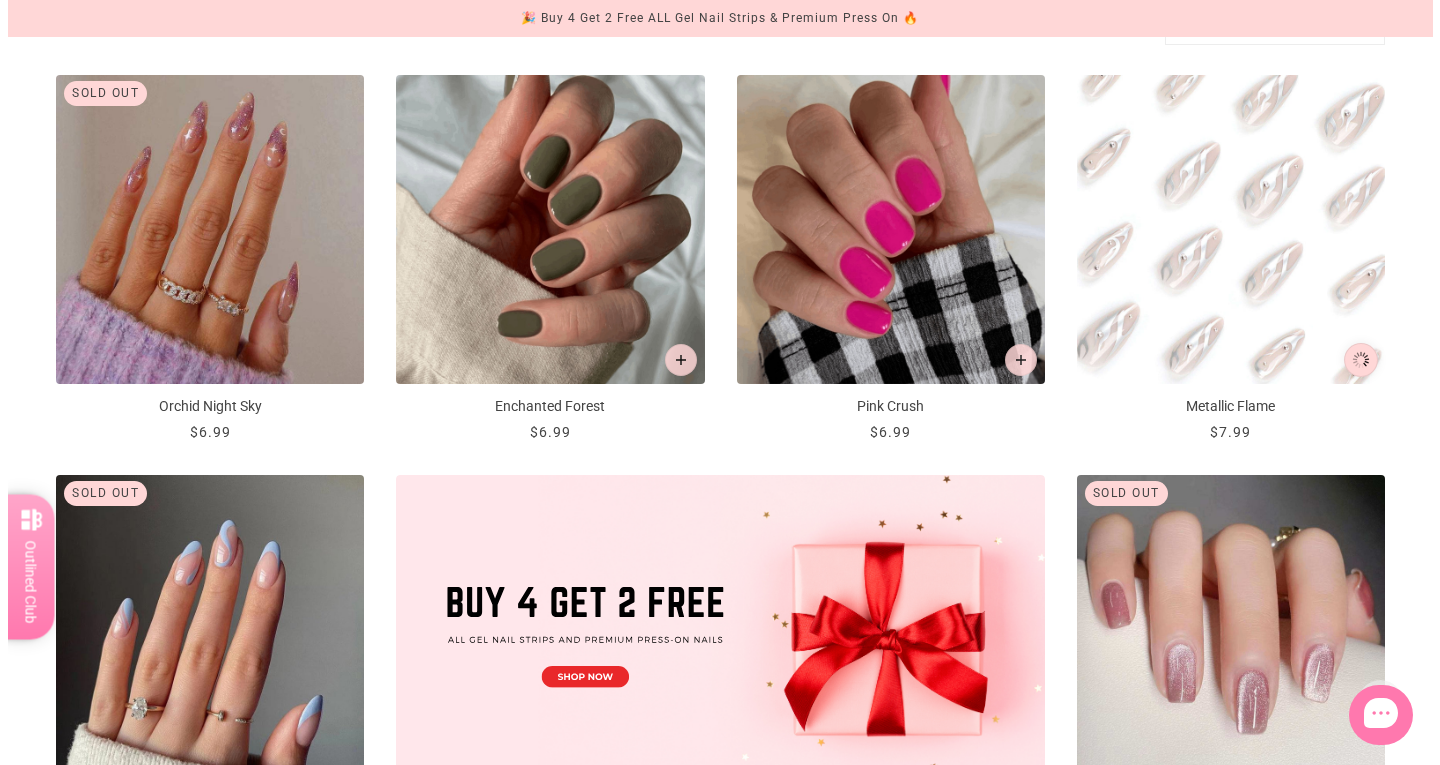 scroll, scrollTop: 0, scrollLeft: 0, axis: both 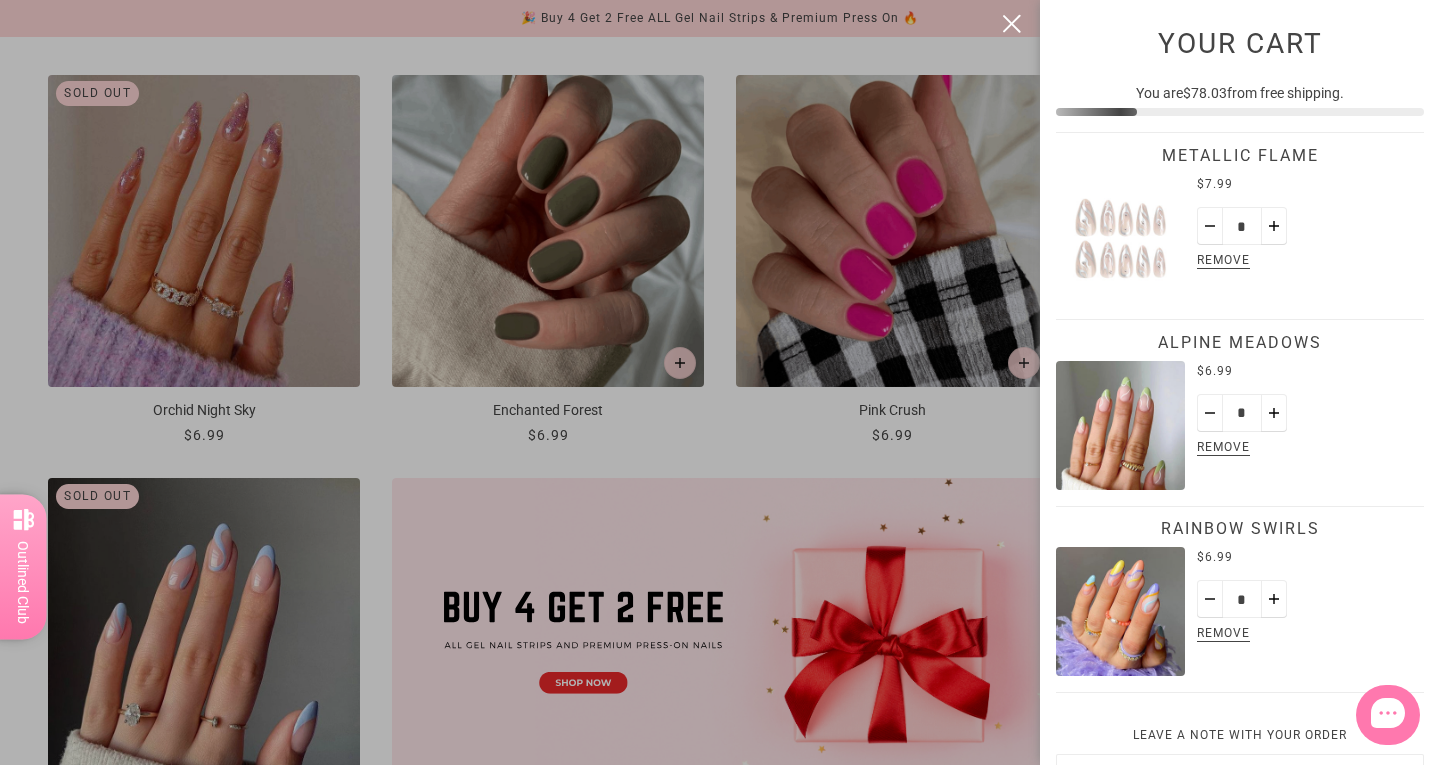 click at bounding box center (1012, 24) 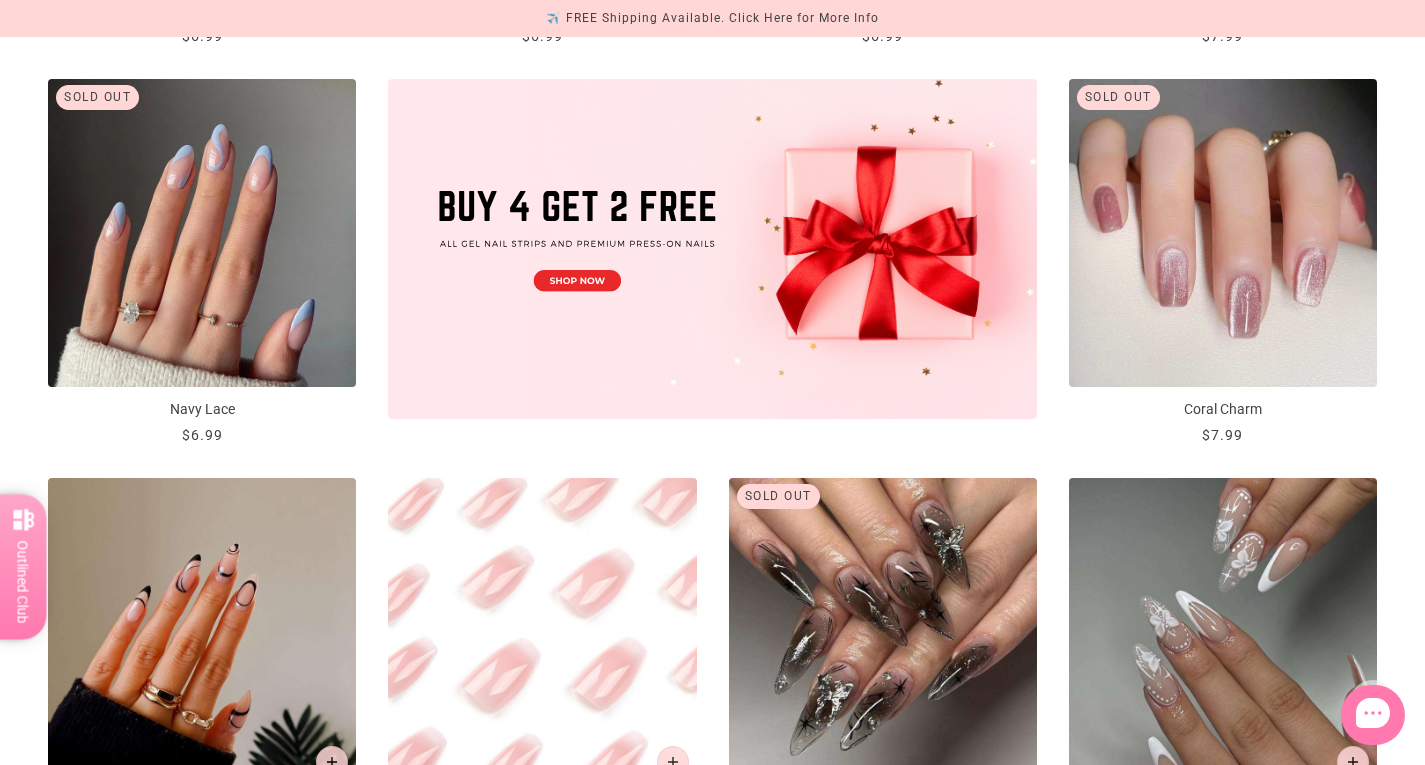 scroll, scrollTop: 847, scrollLeft: 0, axis: vertical 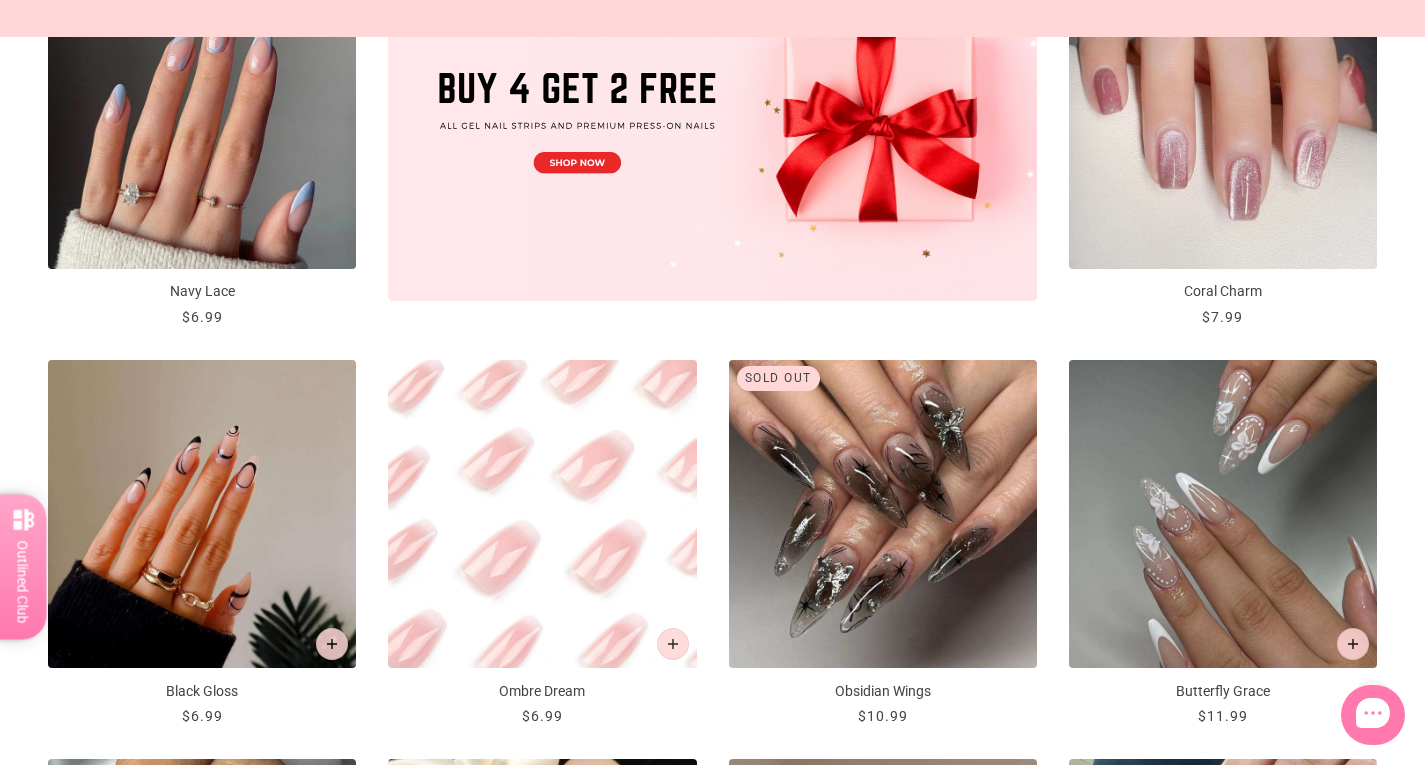 click at bounding box center [712, 131] 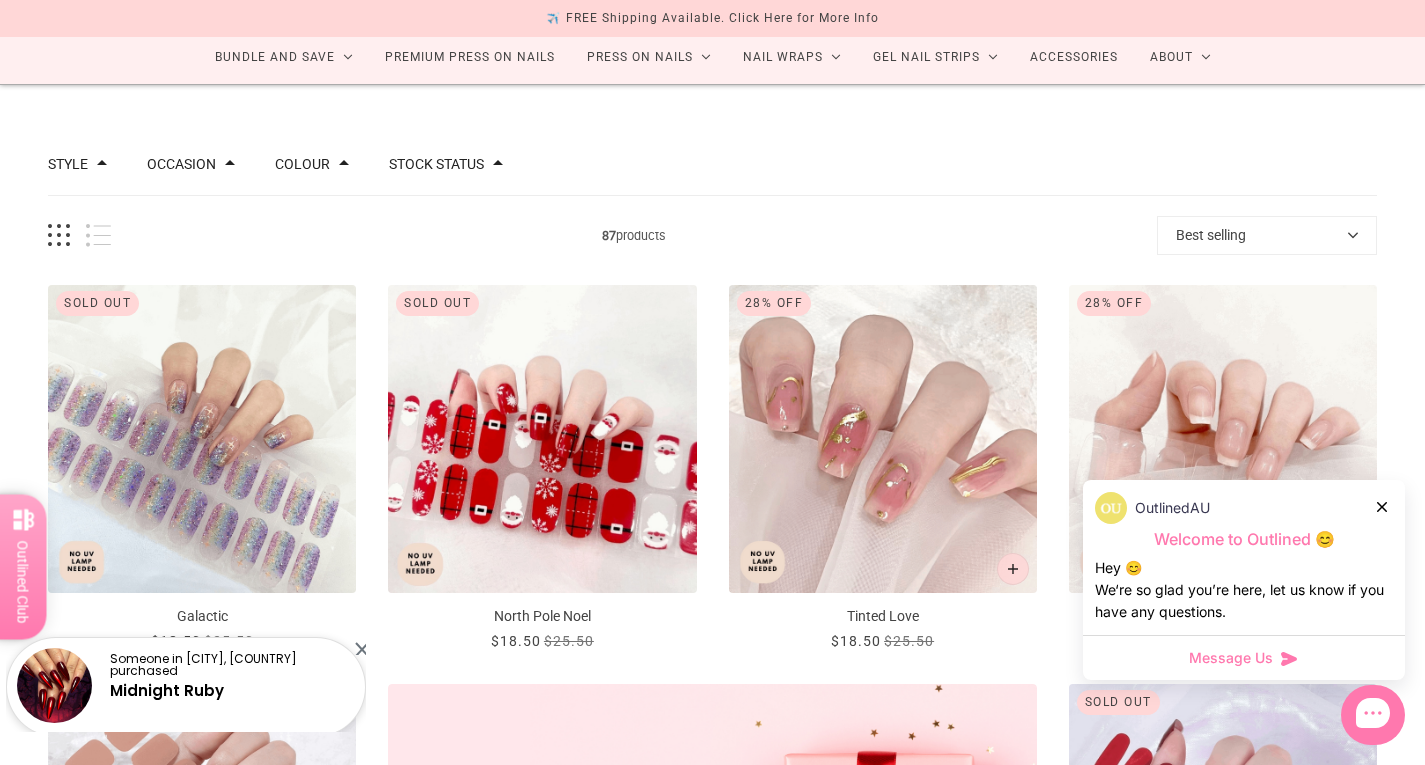 scroll, scrollTop: 0, scrollLeft: 0, axis: both 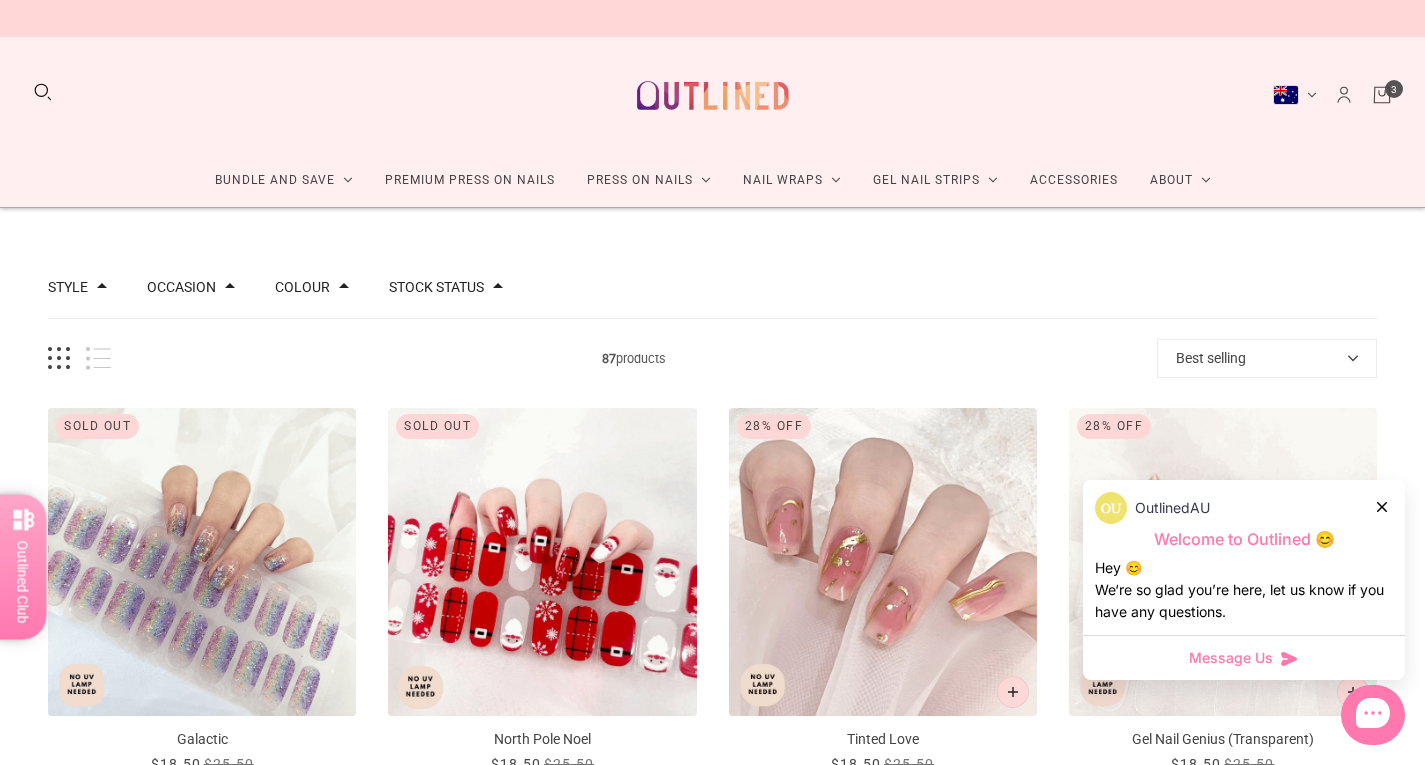 click on "Best selling" at bounding box center [1267, 358] 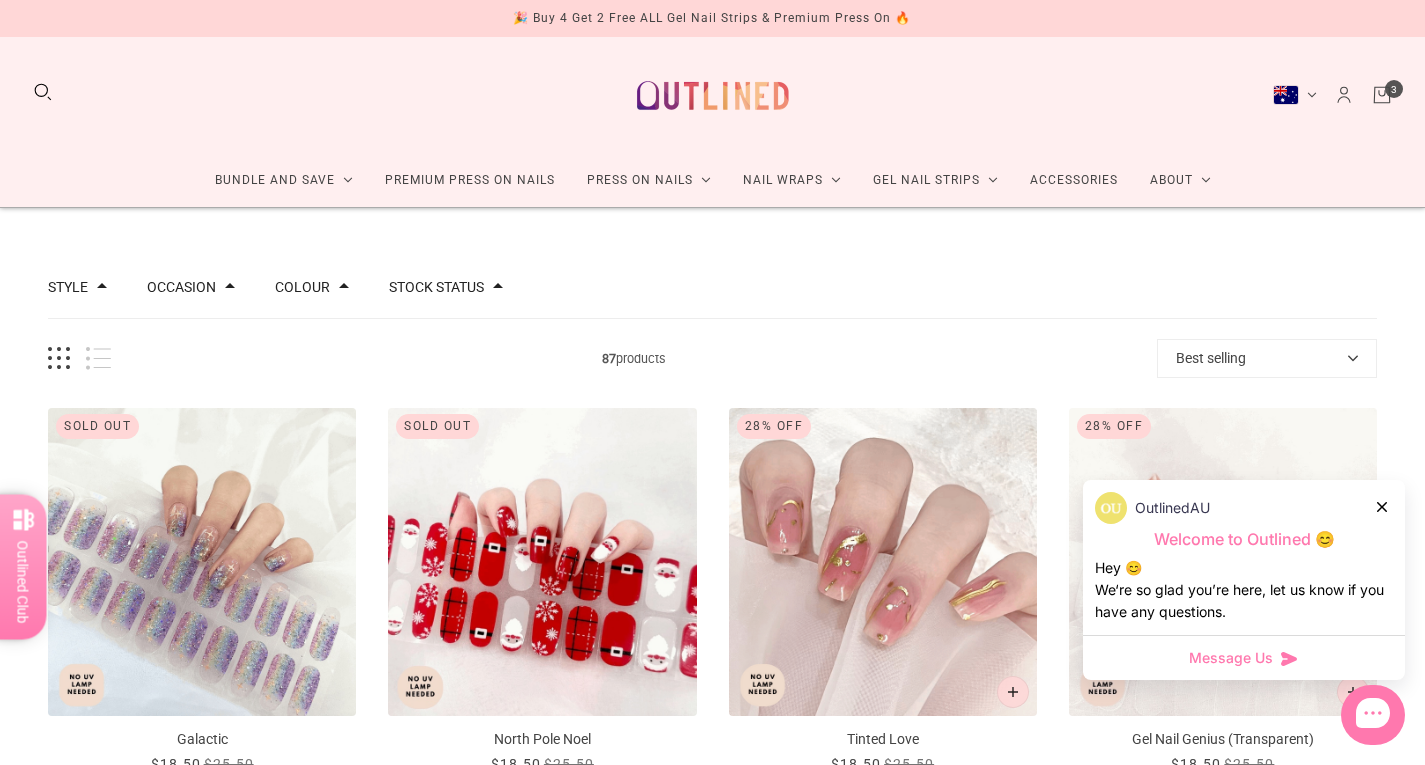 click at bounding box center [1383, 506] 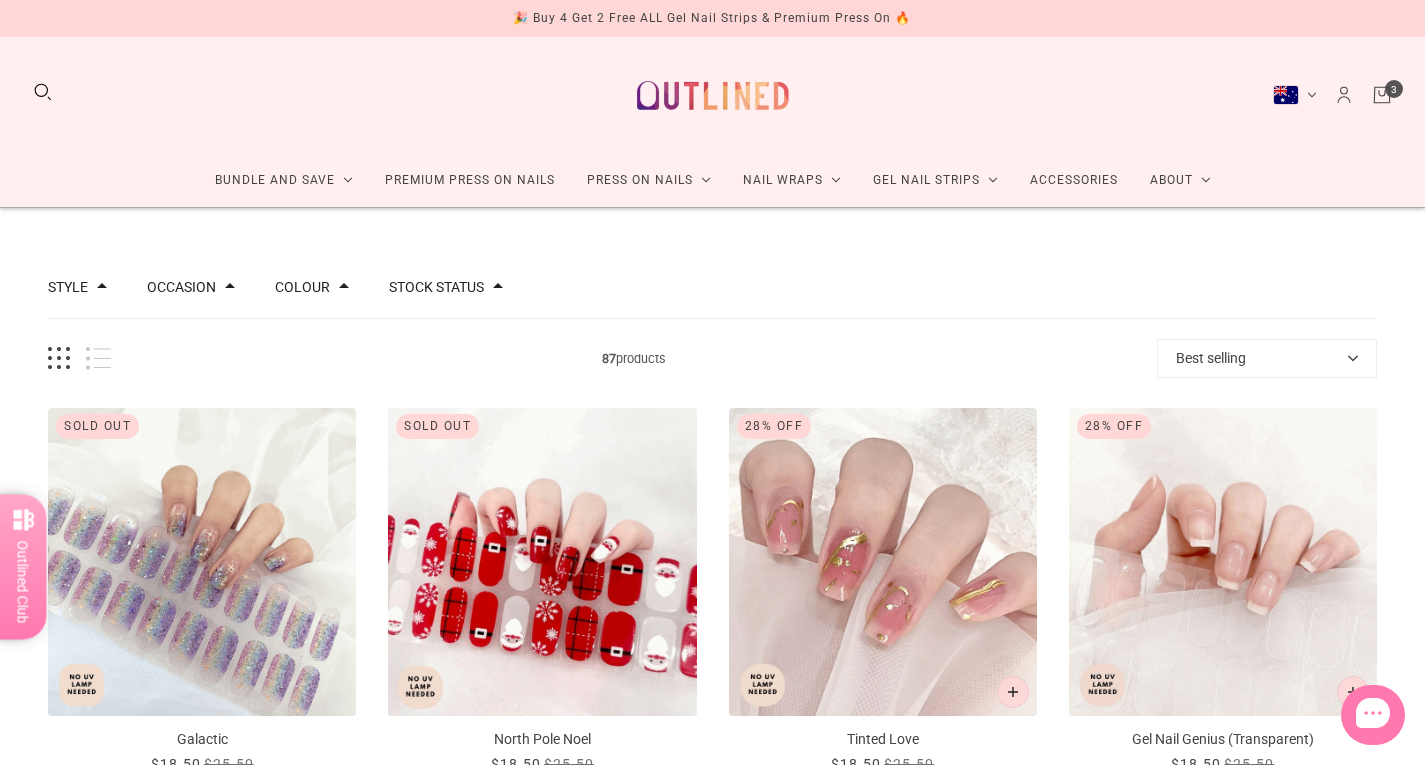 click on "Best selling" at bounding box center [1267, 358] 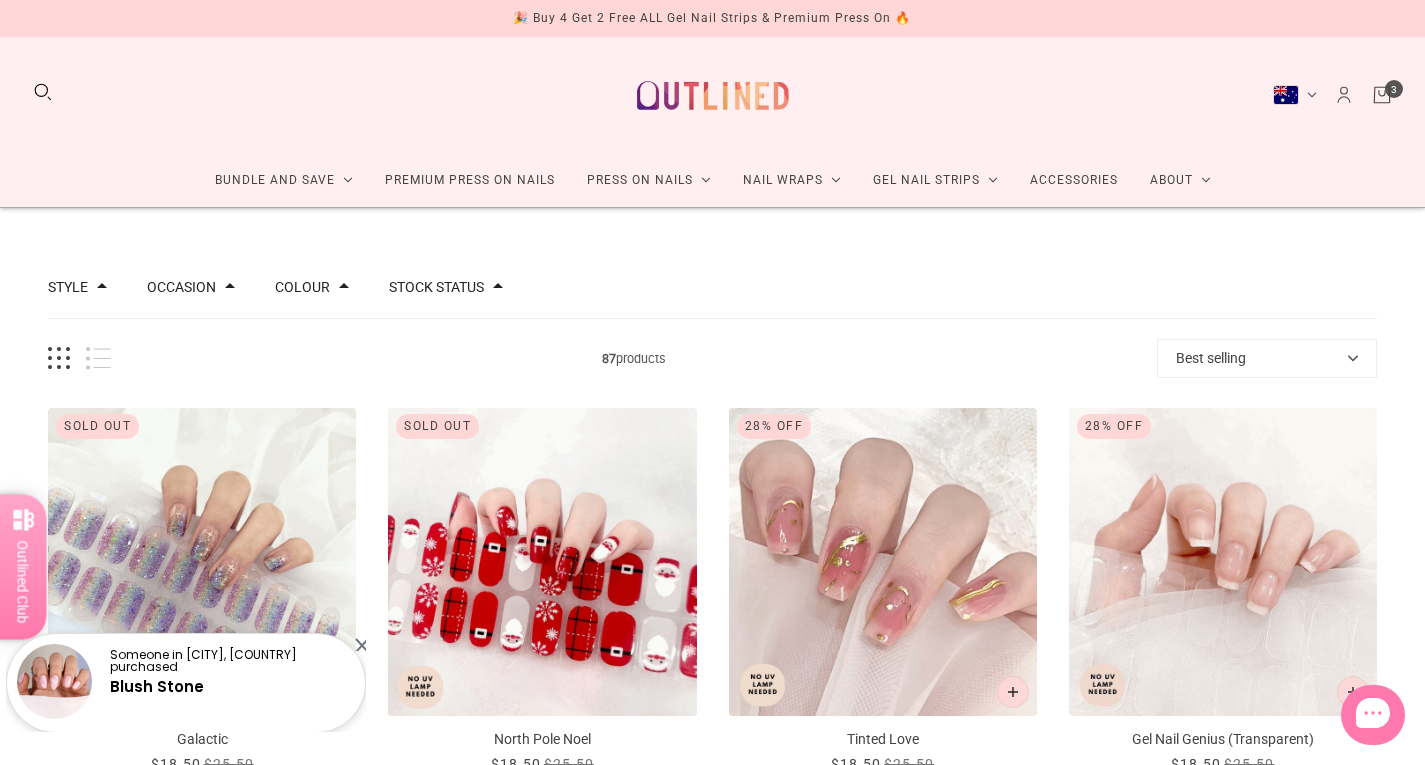 click on "Style               French   5     Glitter   30     Glitter Design   12     Metallic   2     Nail Art   16     Nail Guard   14     Ombre   7     Shimmer   3     Solid   22     Transparent   14   Occasion               Christmas   10     Halloween   3   Colour               black       blue       brown       clear       gold       green       grey       multicolor       orange       pink       purple       red       silver       white       yellow     Stock status               In stock   74     Out of stock   13         87  products Best selling Best selling Relevance Date: New to Old Date: Old to New Title: A-Z Title: Z-A Price: Low to High Price: High to Low         Sold out     ...             Galactic
$18.50
$25.50
/
Sold out     ...             North Pole Noel
$18.50
$25.50
/
28% Off     ...               Tinted Love" at bounding box center (712, 1610) 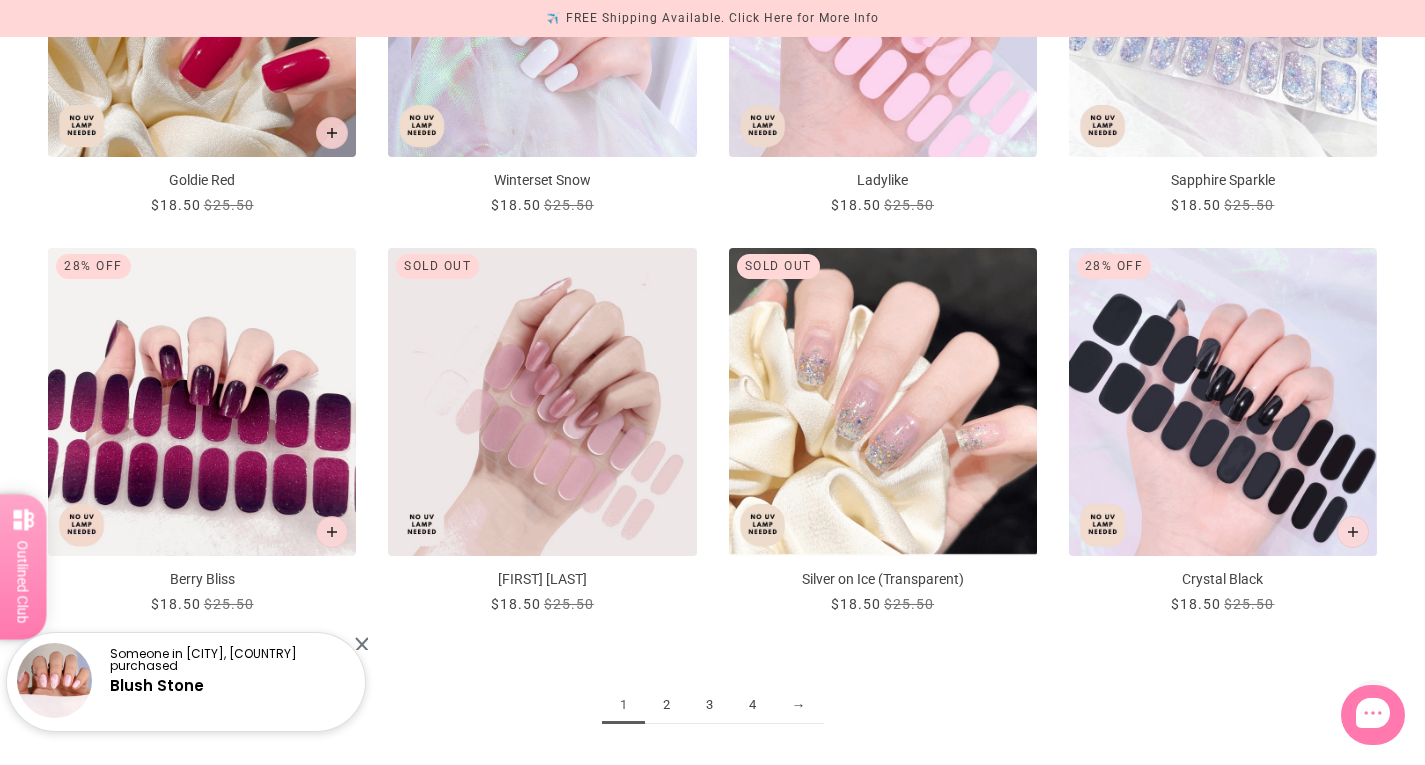 scroll, scrollTop: 2395, scrollLeft: 0, axis: vertical 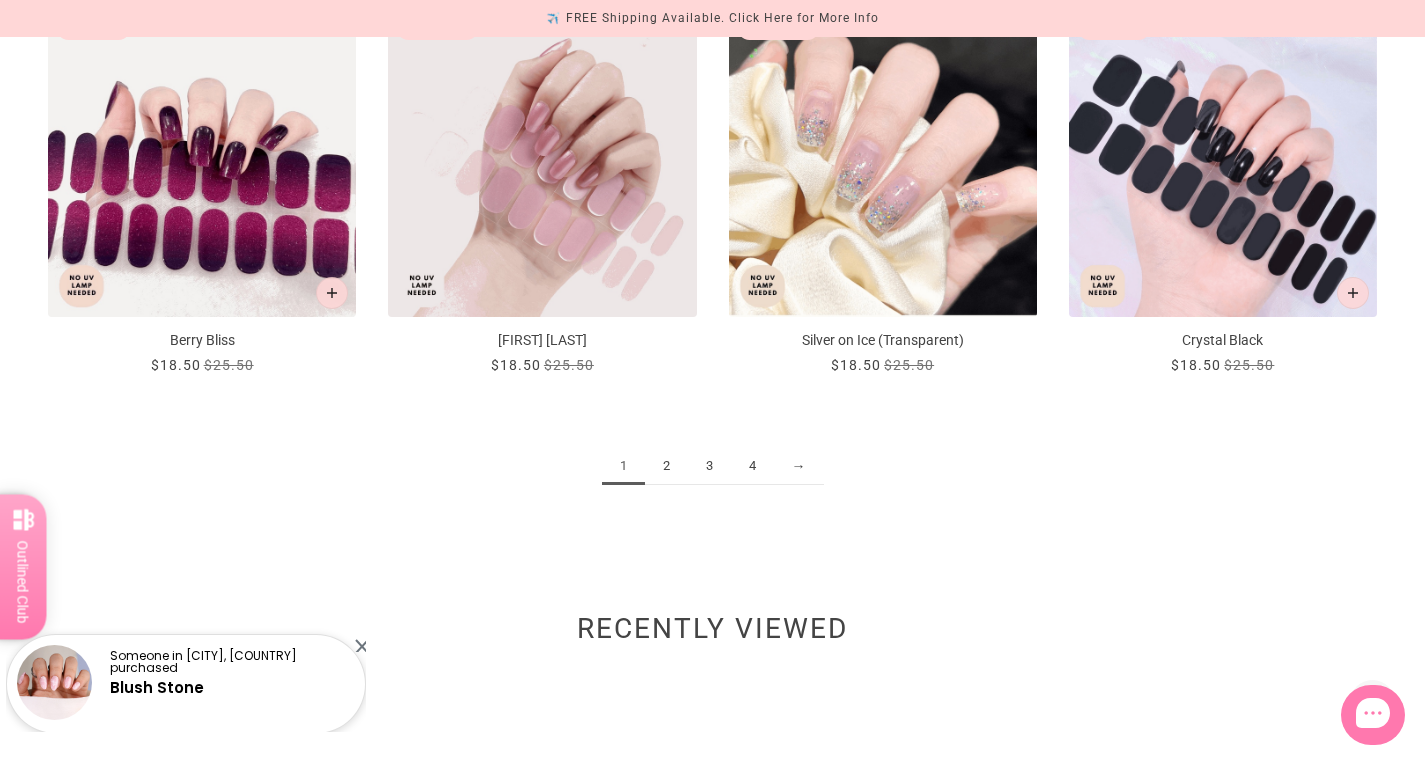 click on "2" at bounding box center (666, 466) 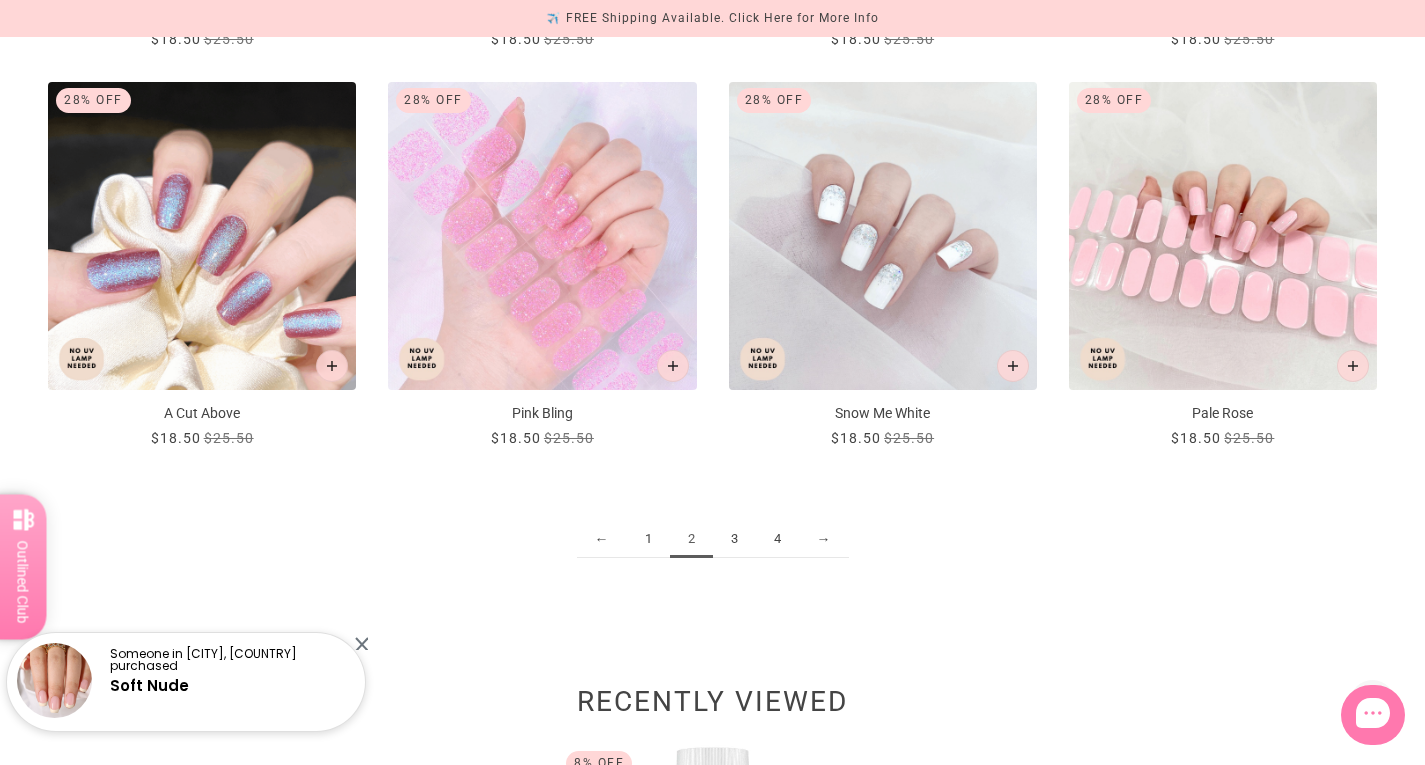 scroll, scrollTop: 2321, scrollLeft: 0, axis: vertical 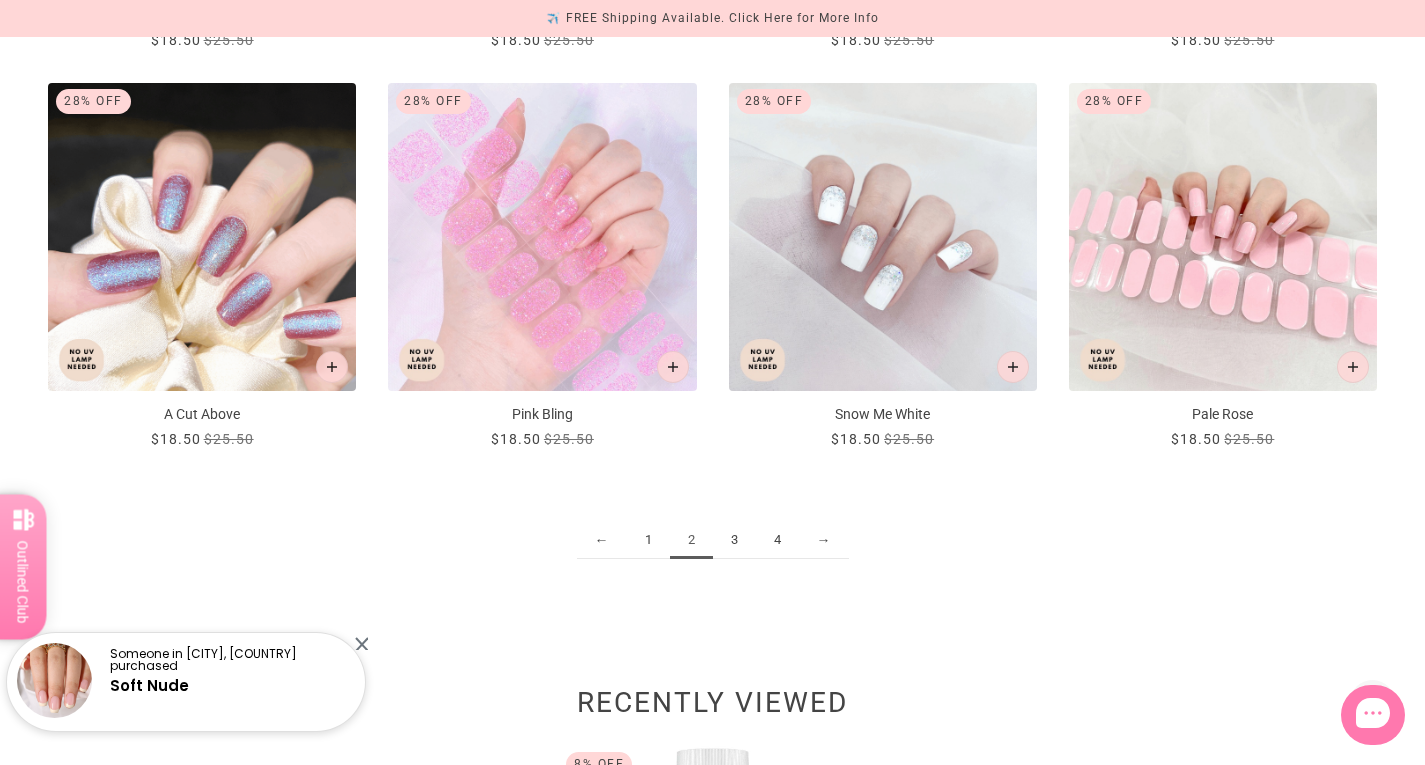 click on "3" at bounding box center [734, 540] 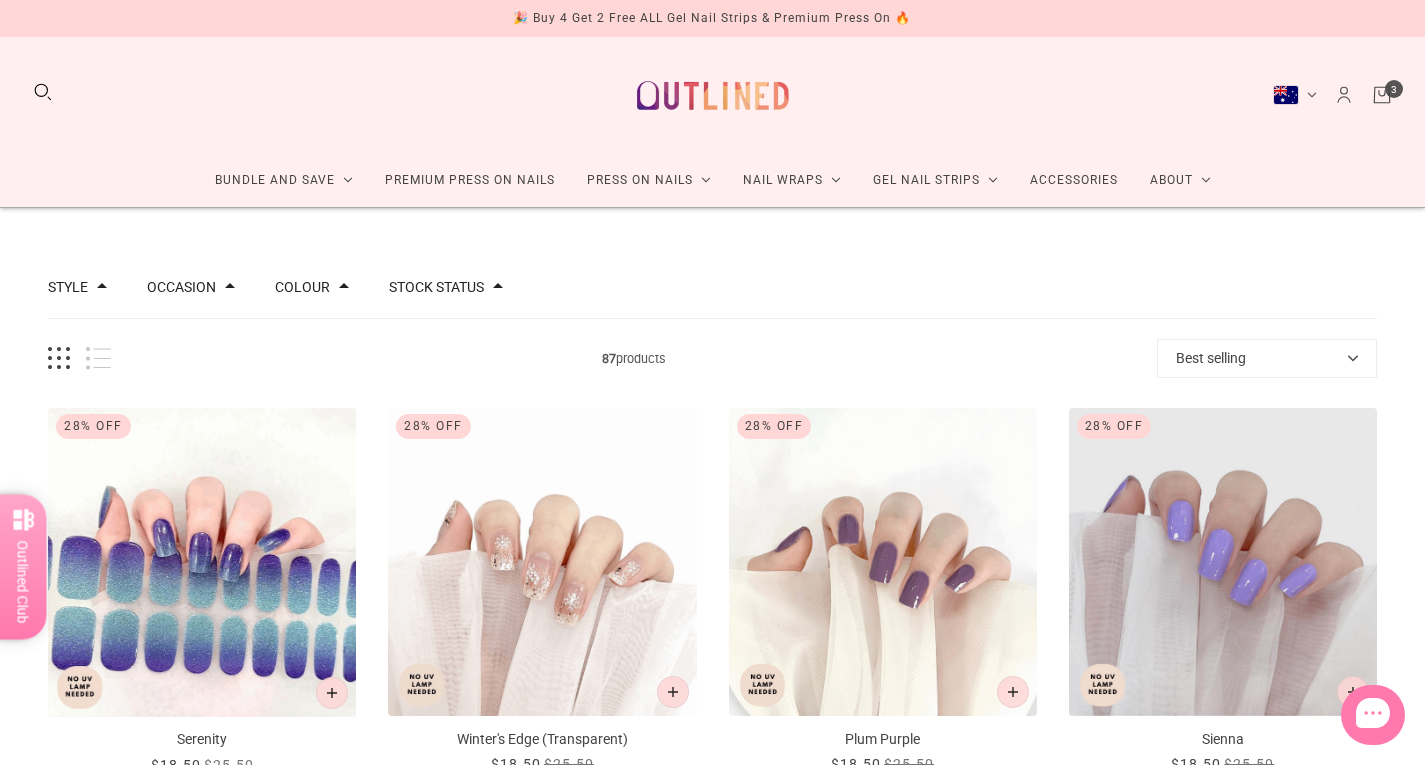 scroll, scrollTop: 1, scrollLeft: 0, axis: vertical 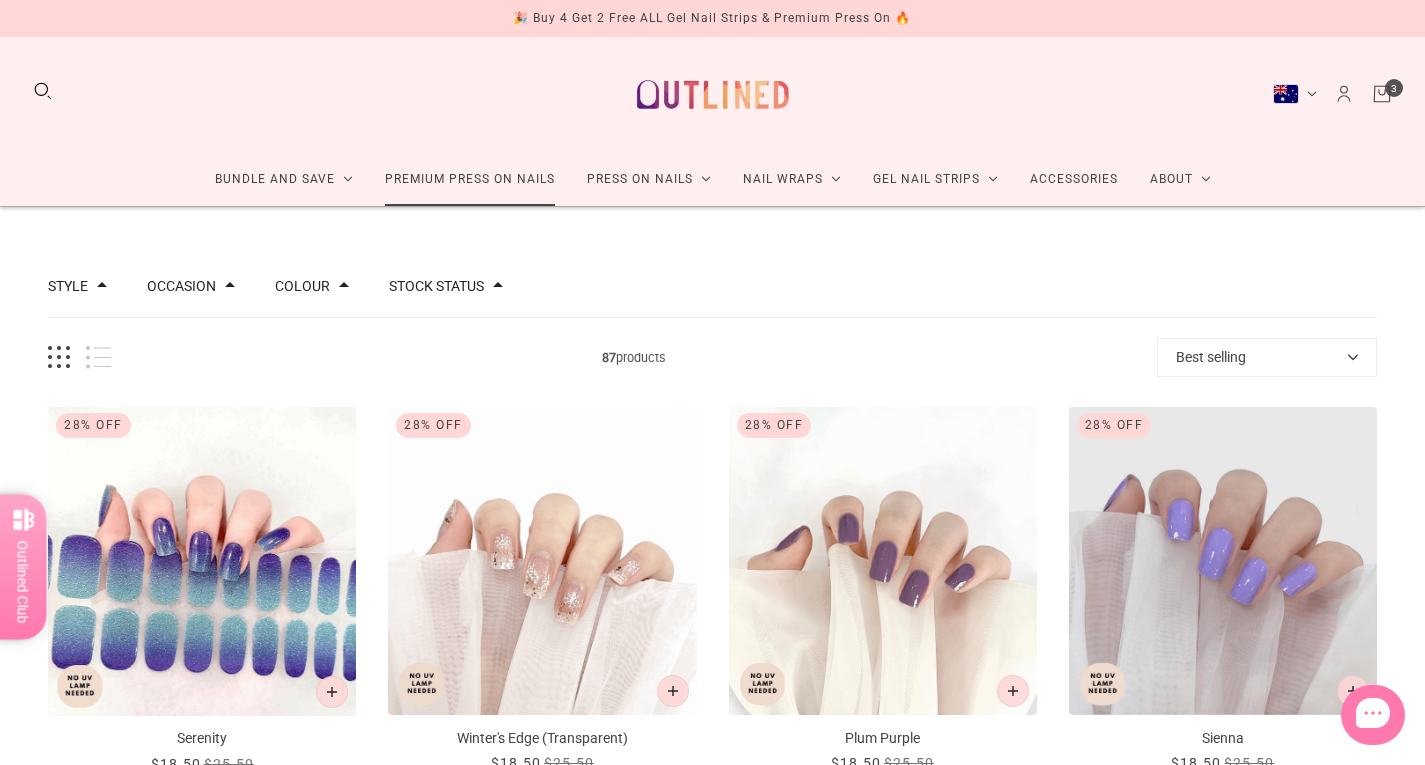 click on "Premium Press On Nails" 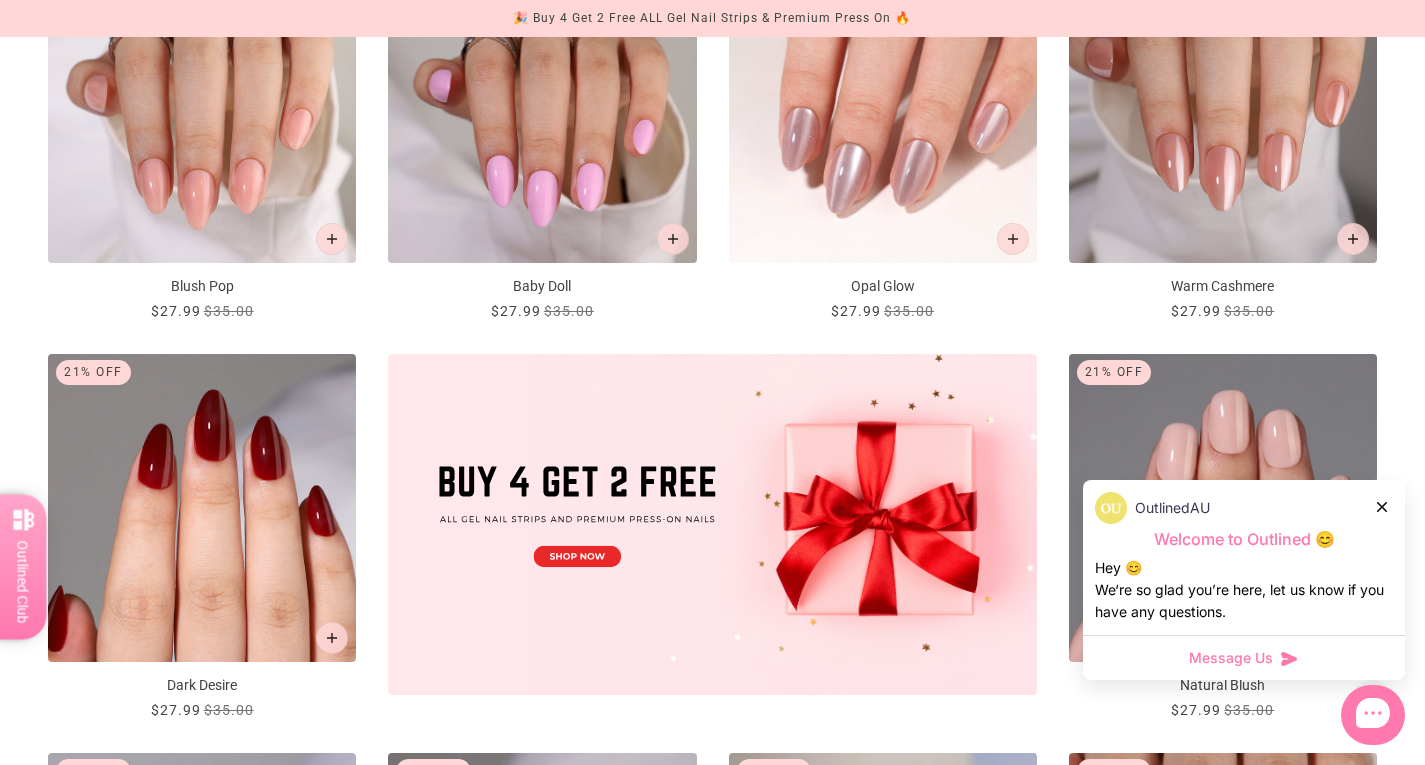 scroll, scrollTop: 899, scrollLeft: 0, axis: vertical 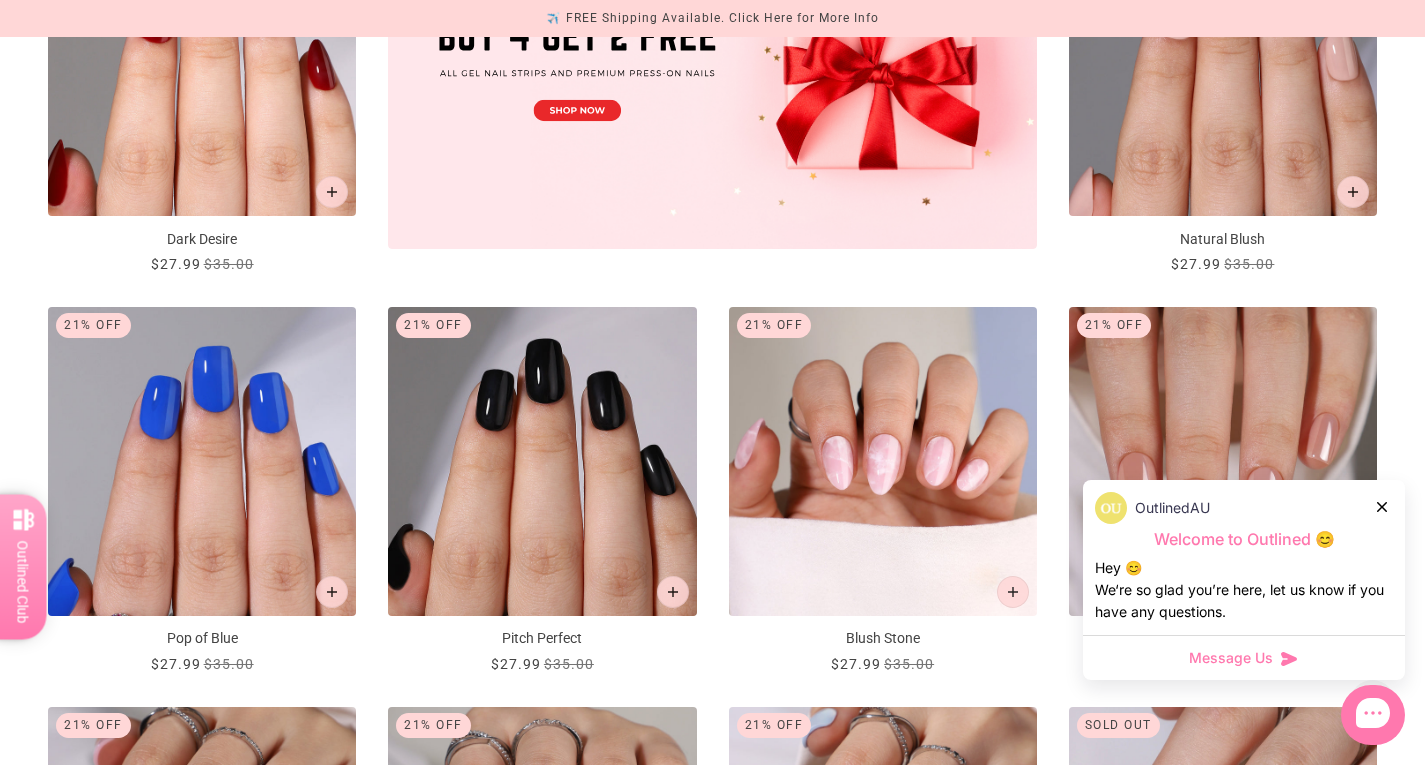 click 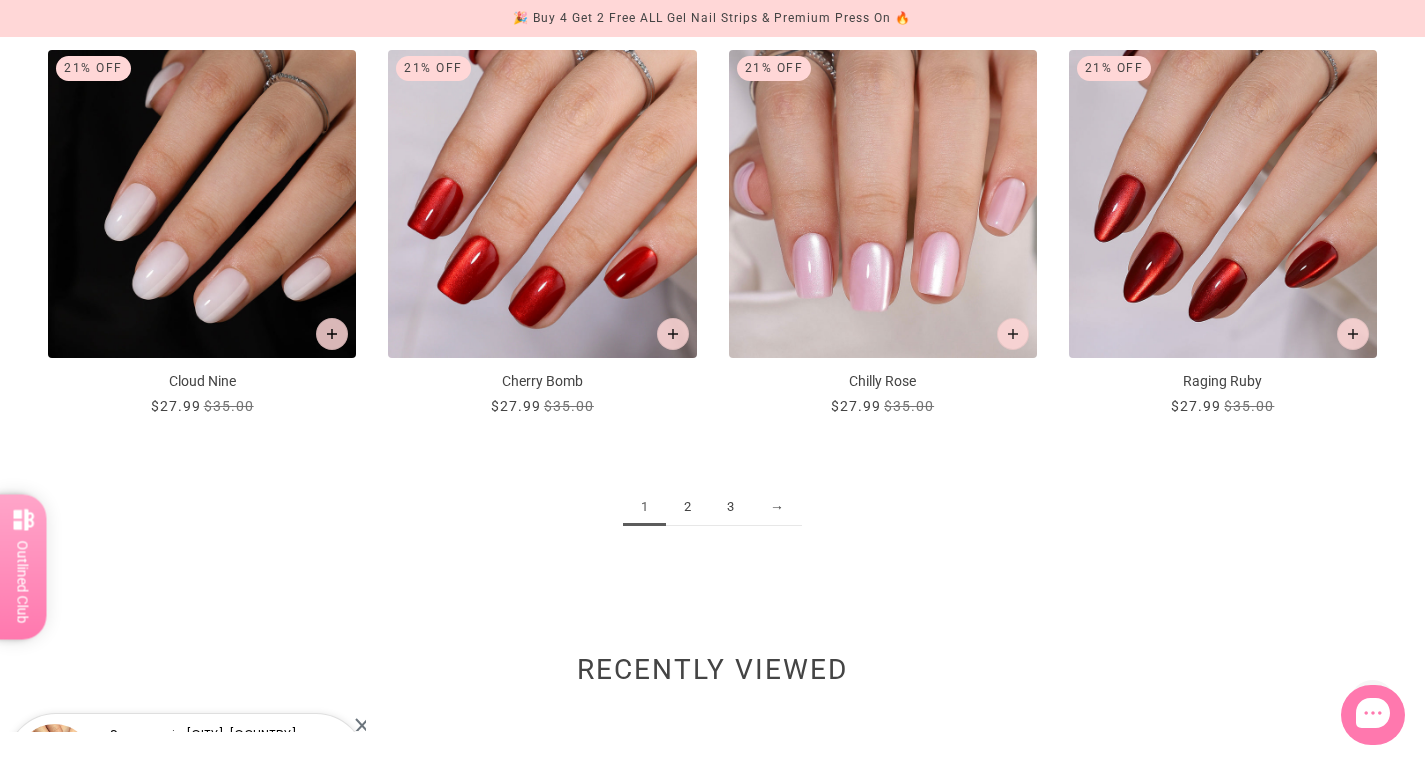 scroll, scrollTop: 2355, scrollLeft: 0, axis: vertical 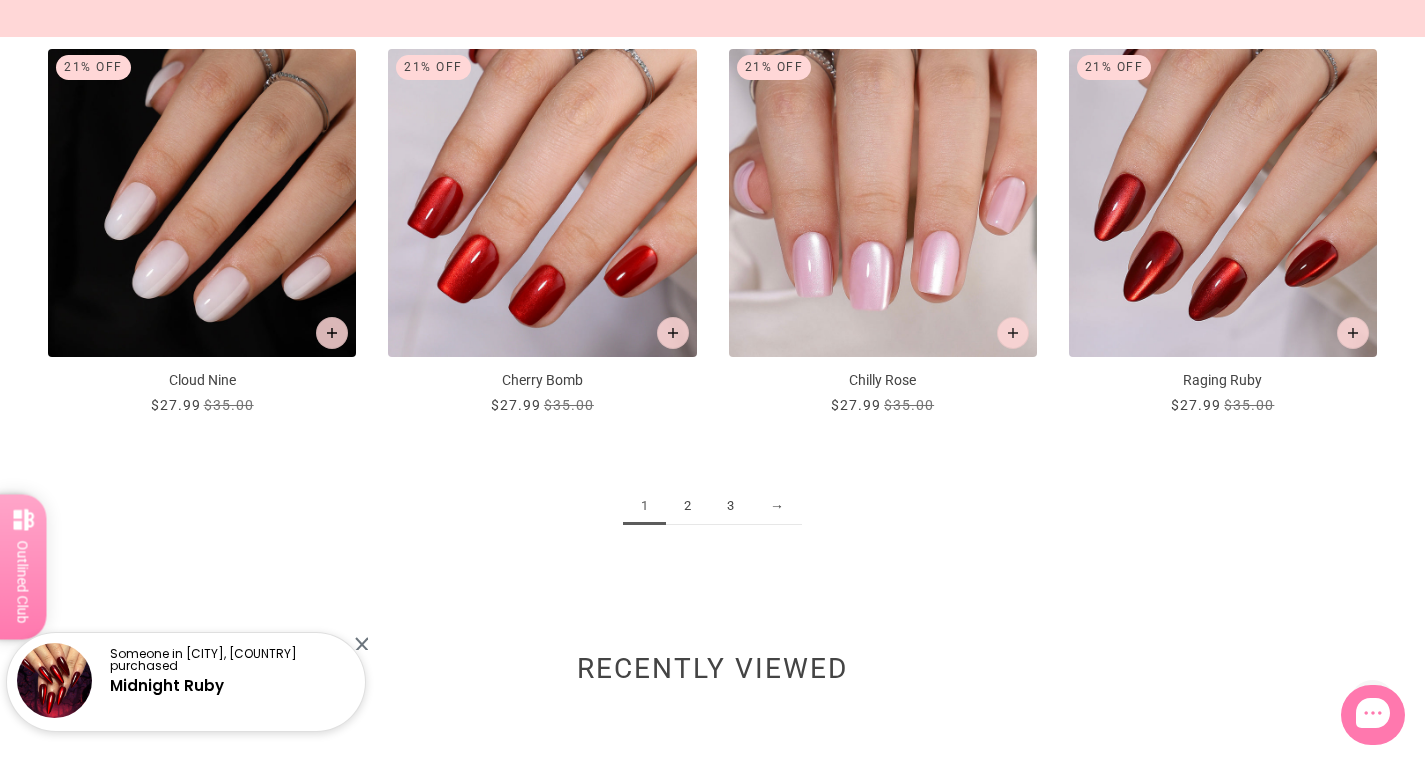 click on "2" at bounding box center (687, 506) 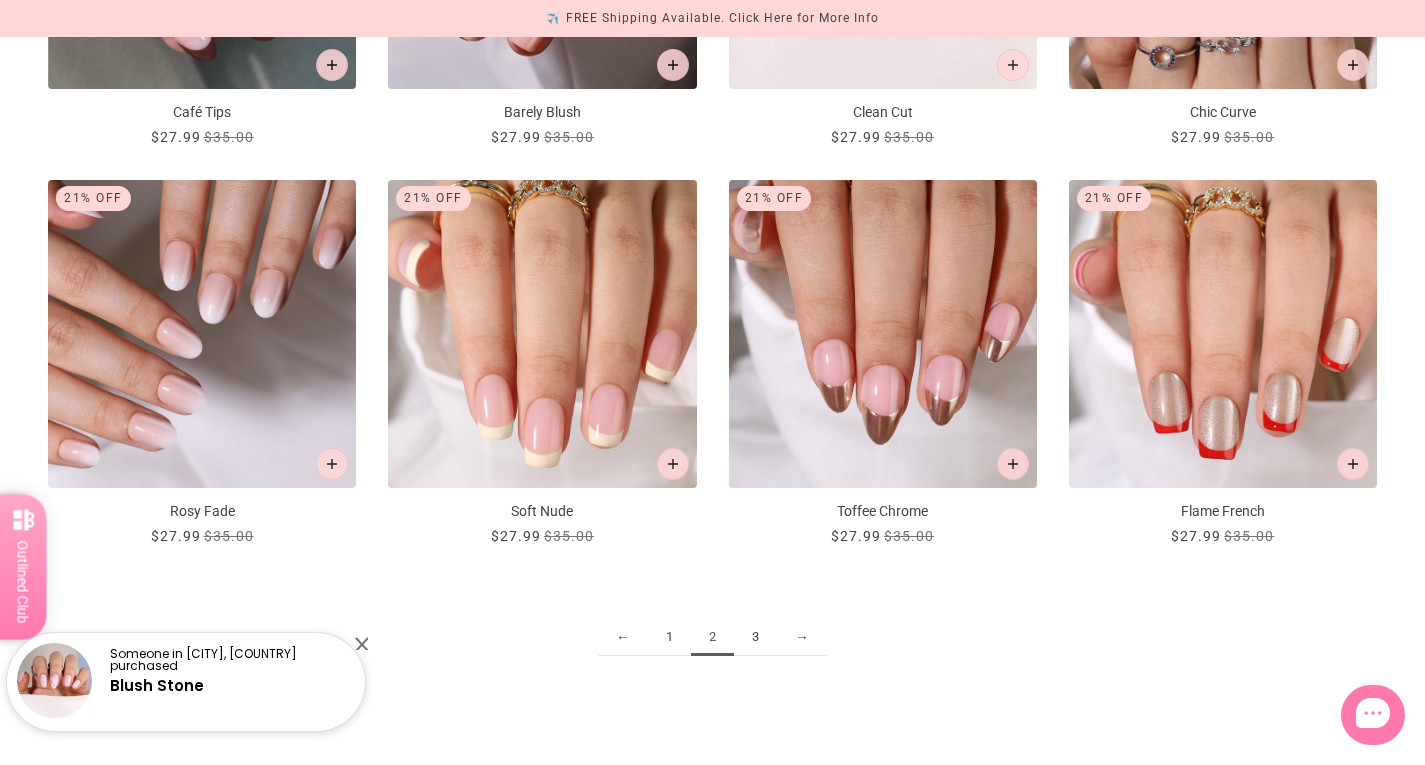 scroll, scrollTop: 2223, scrollLeft: 0, axis: vertical 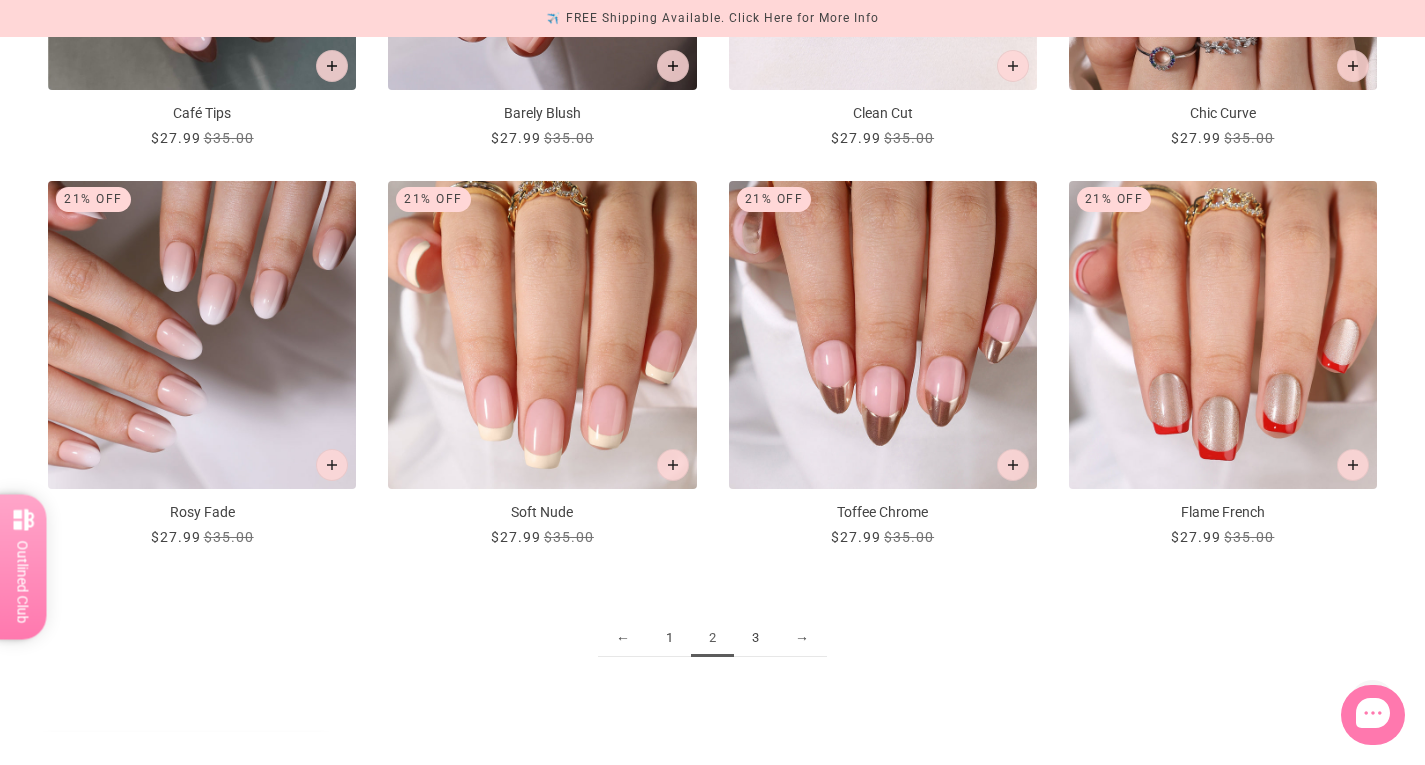 click on "3" at bounding box center [755, 638] 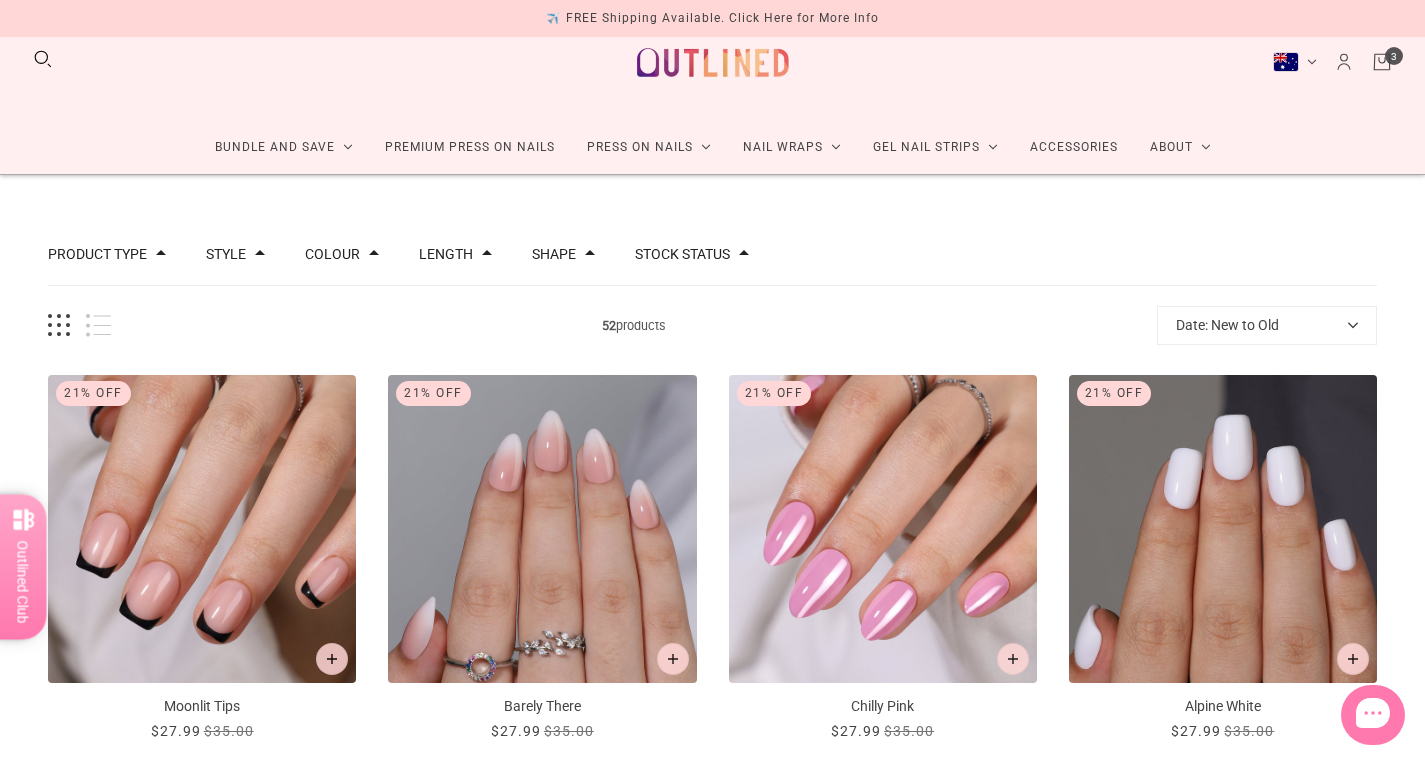 scroll, scrollTop: 0, scrollLeft: 0, axis: both 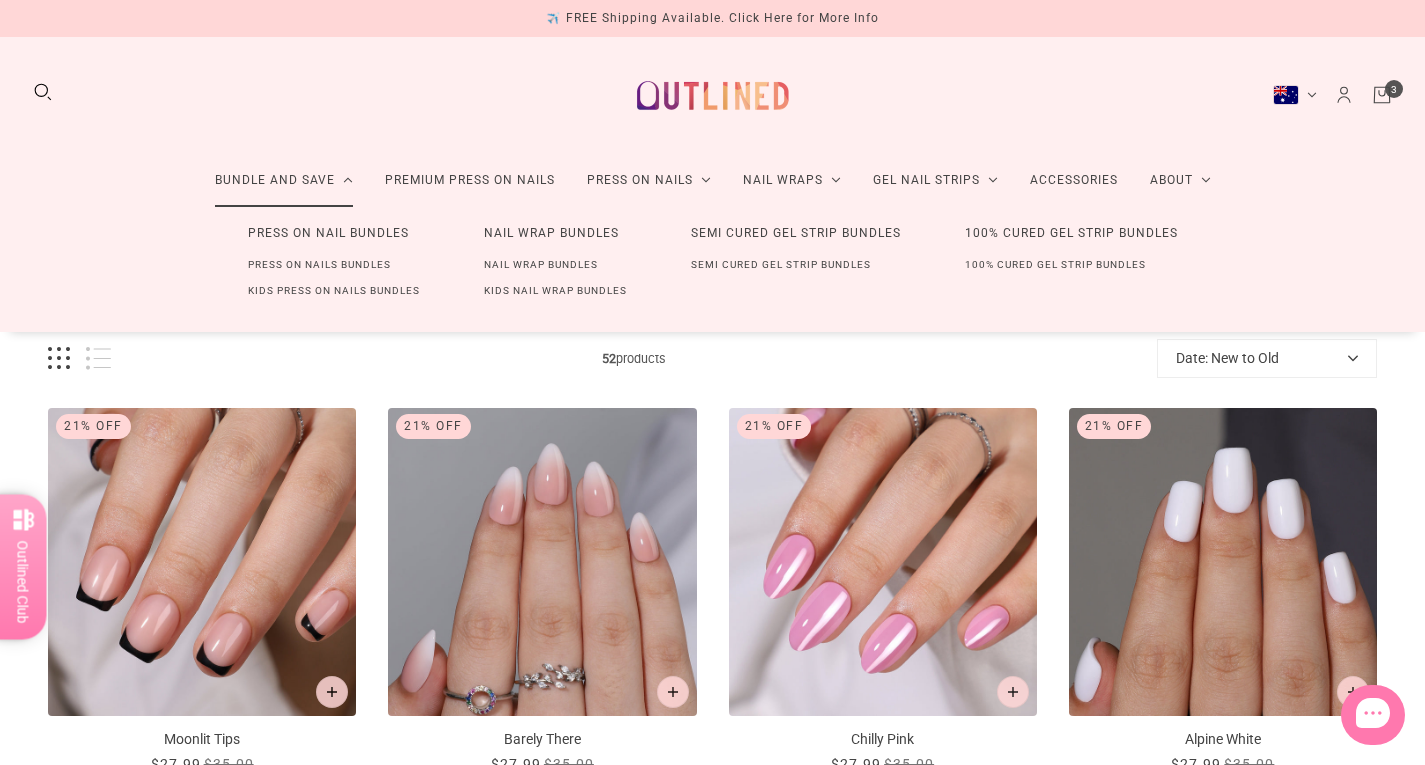 click on "Press On Nail Bundles" at bounding box center [328, 233] 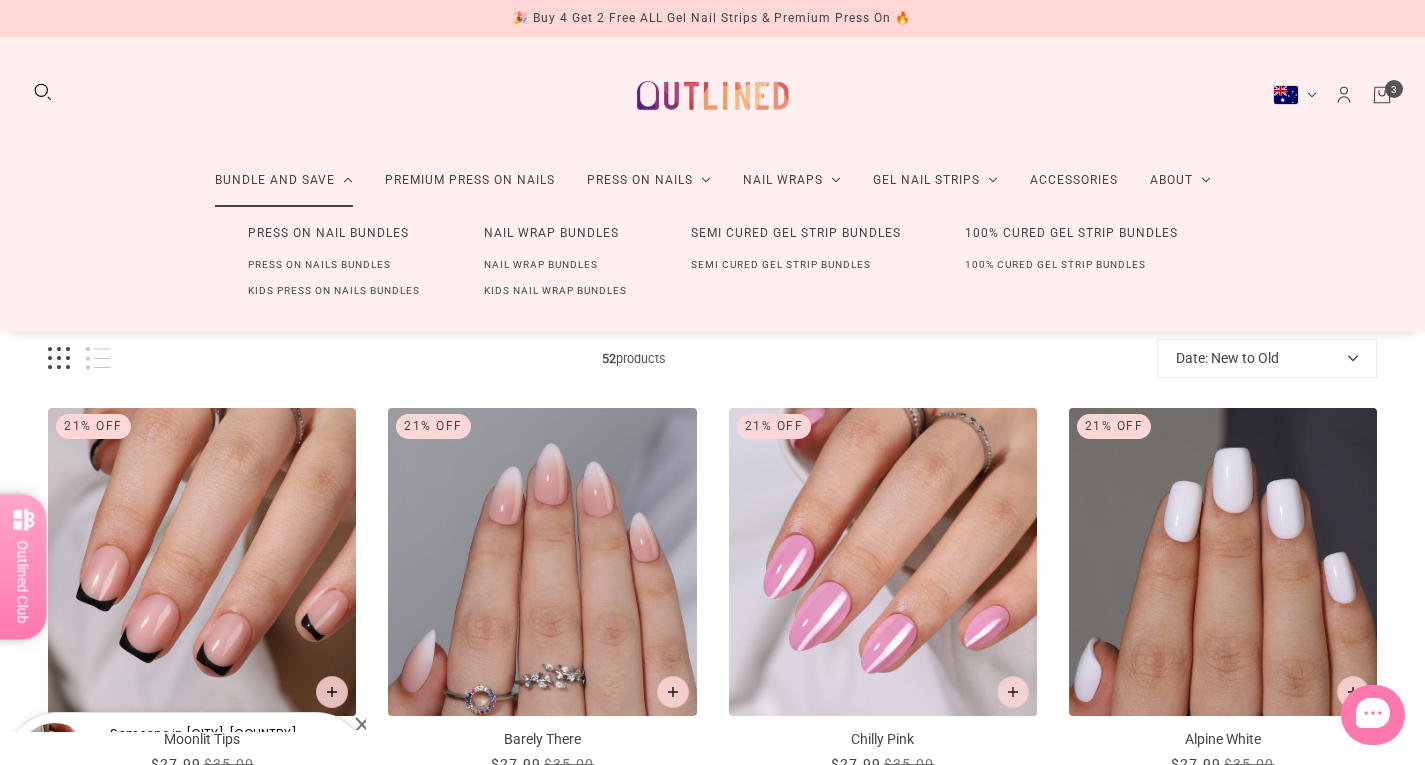 click on "Press On Nail Bundles" at bounding box center (328, 233) 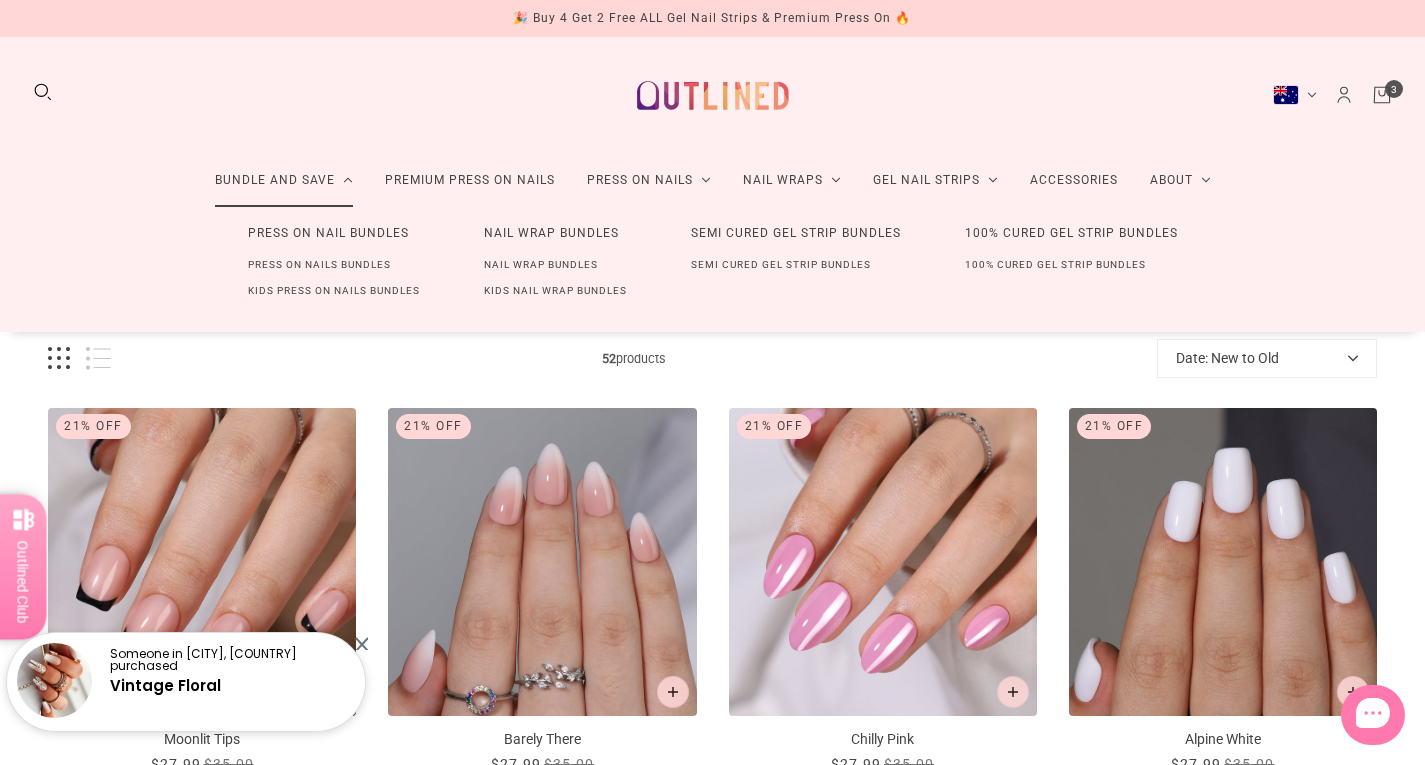 click on "Bundle and Save" 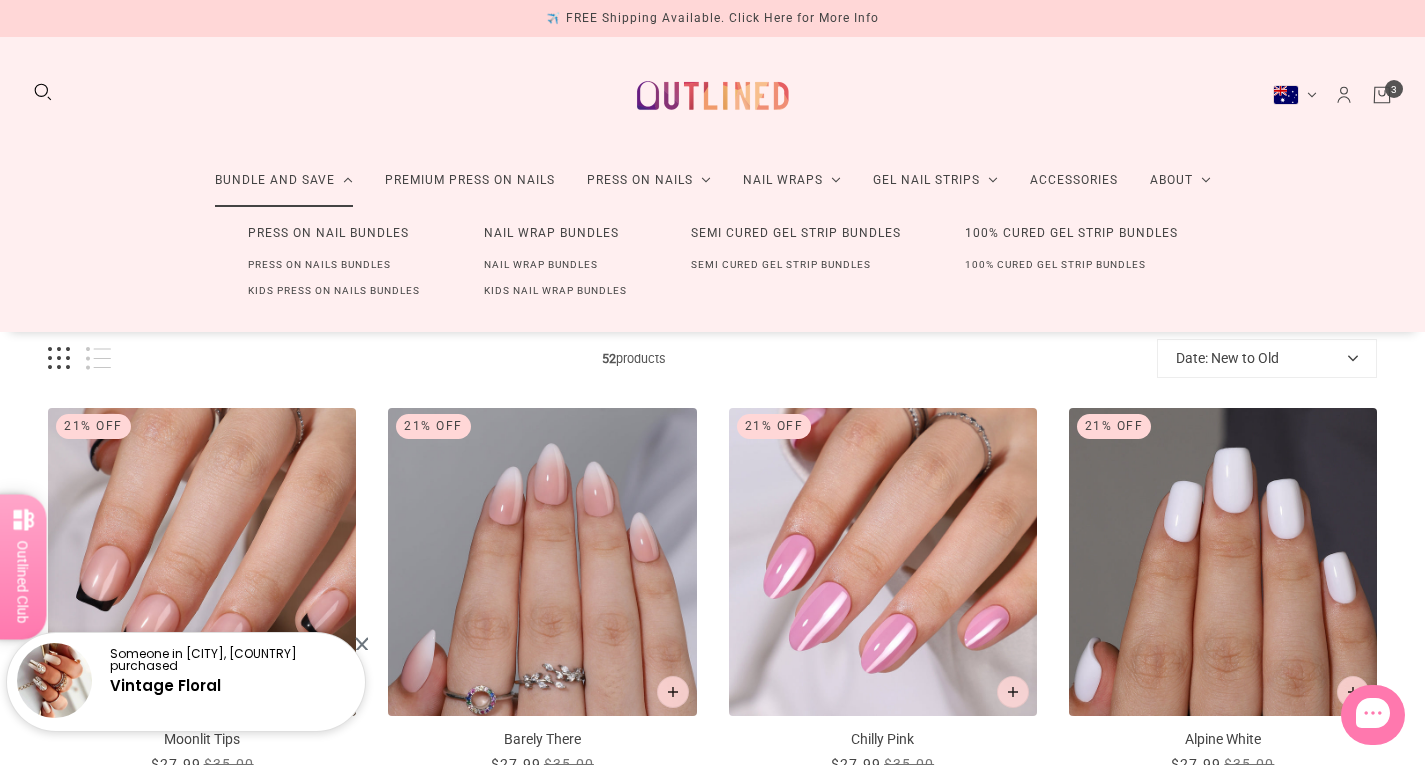 click on "Press On Nails Bundles" at bounding box center (319, 265) 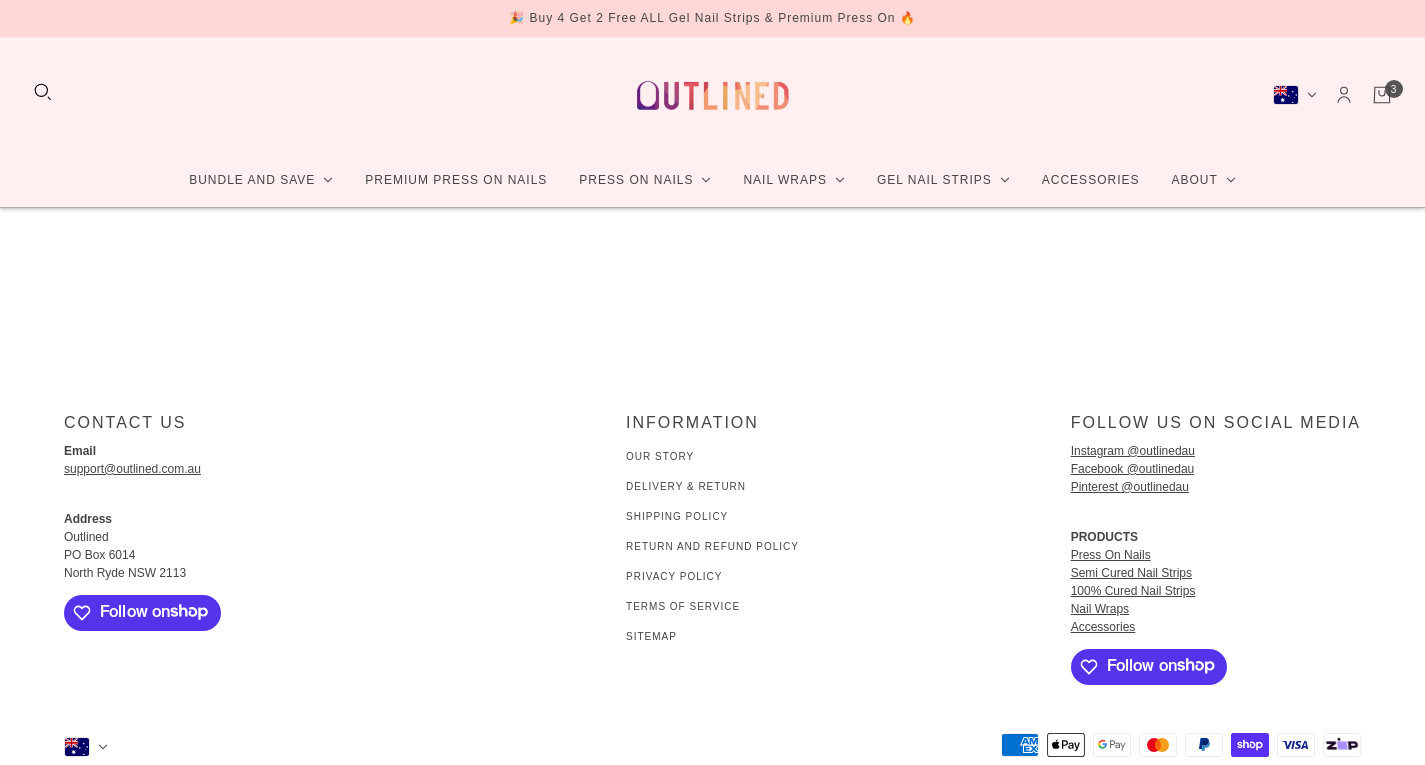 scroll, scrollTop: 0, scrollLeft: 0, axis: both 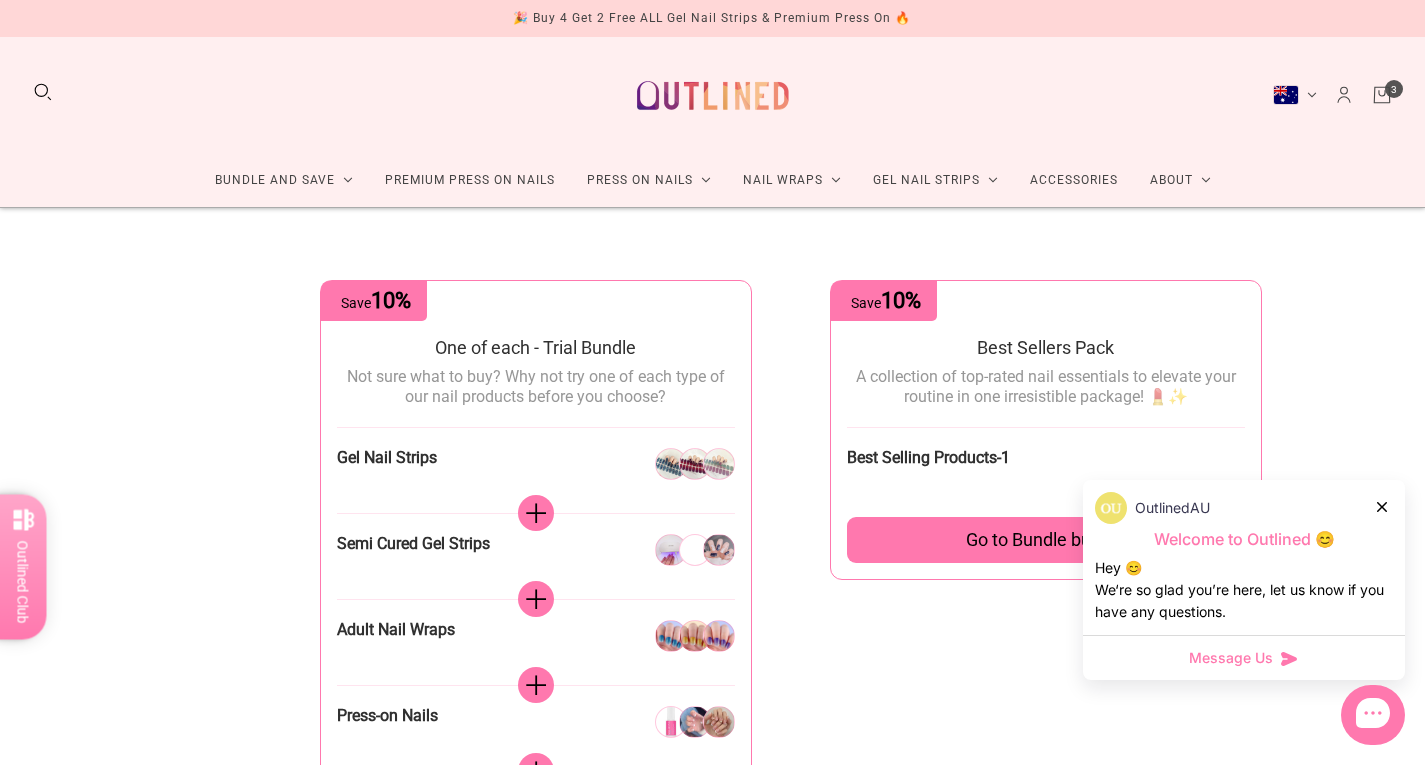 click 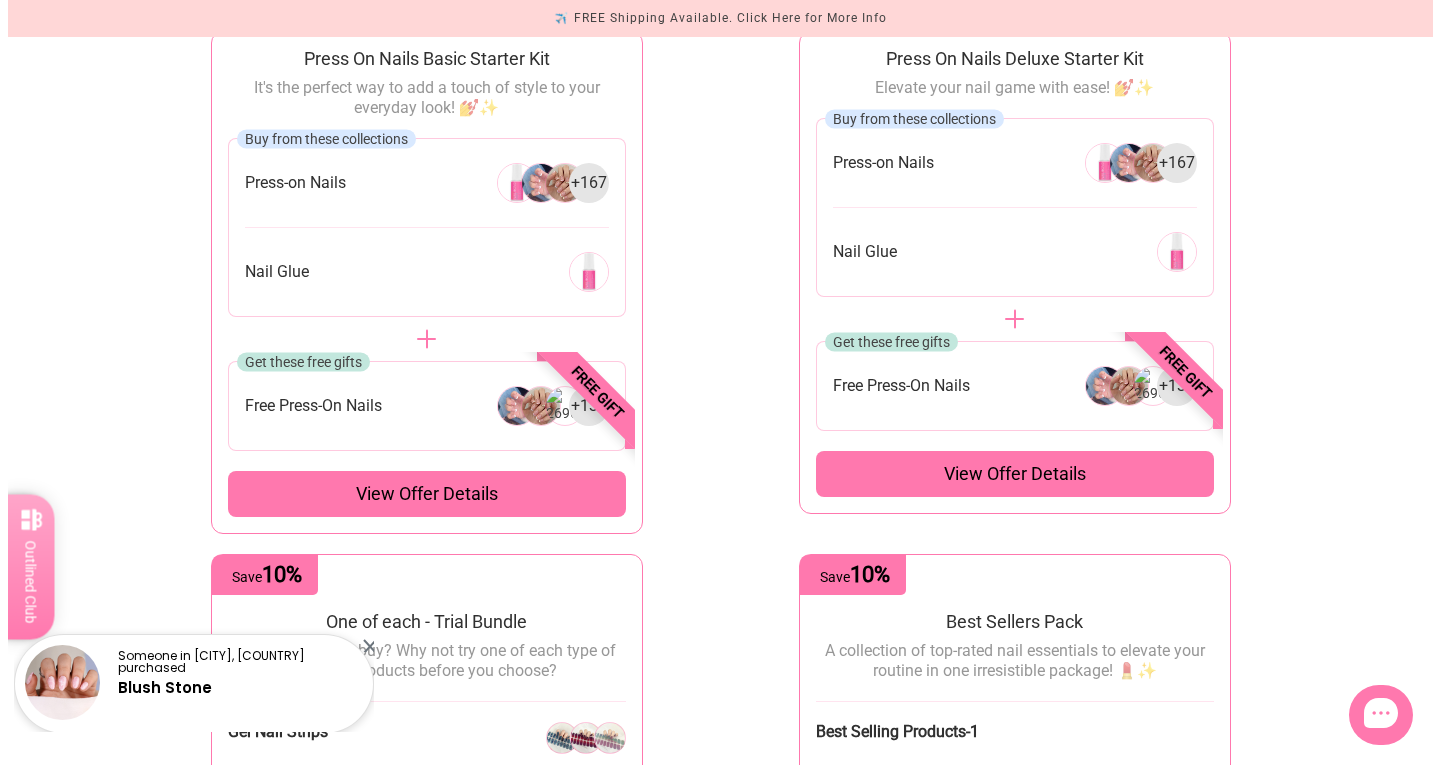 scroll, scrollTop: 248, scrollLeft: 0, axis: vertical 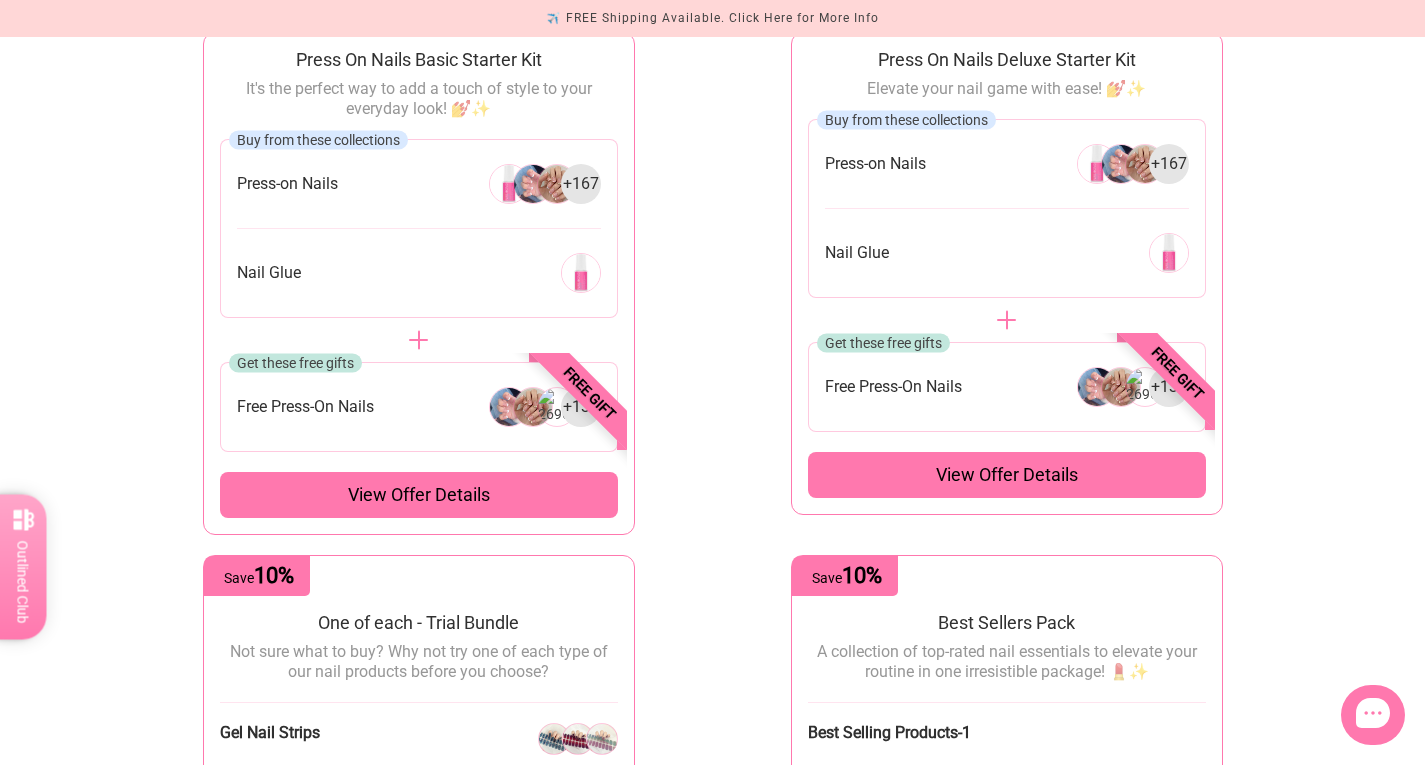 click on "View offer details" at bounding box center (1007, 475) 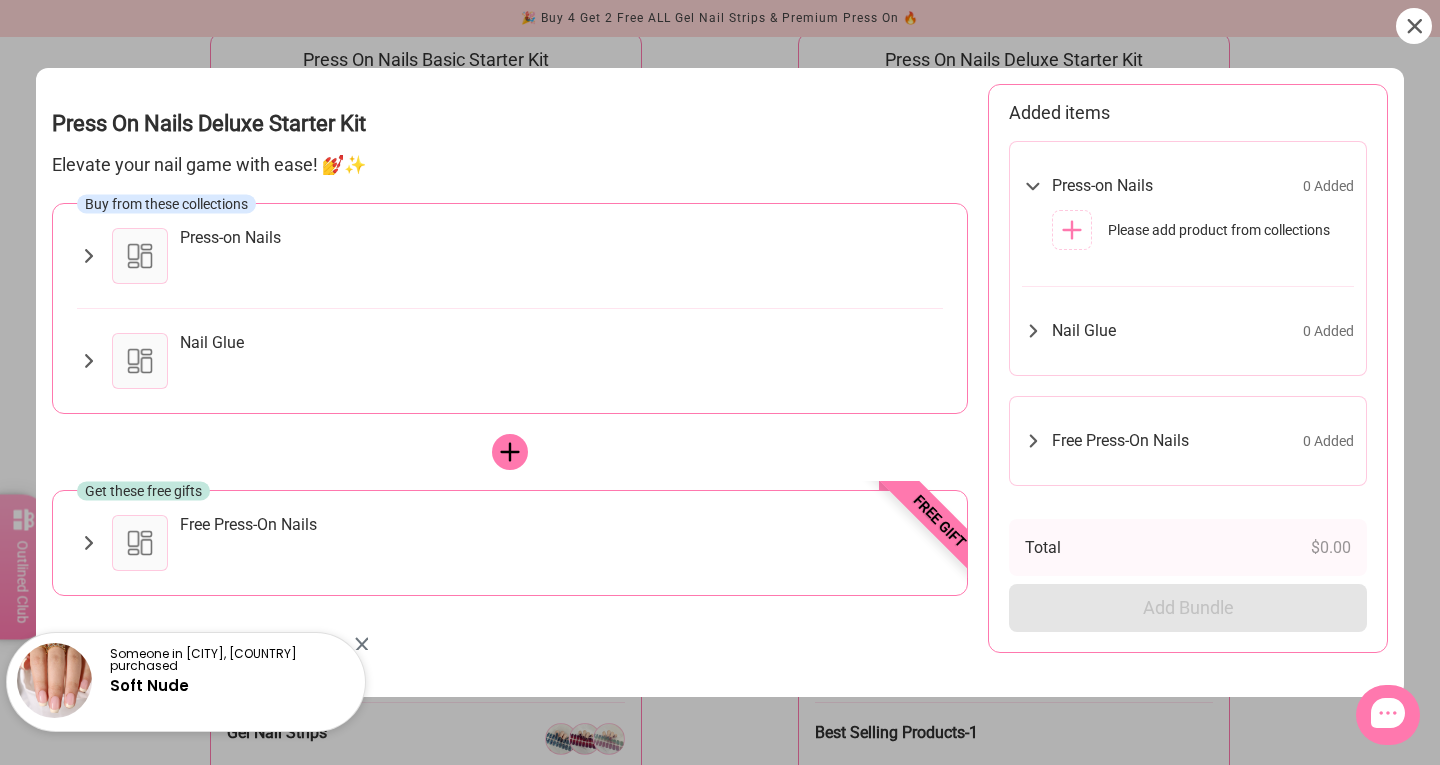 scroll, scrollTop: 35, scrollLeft: 0, axis: vertical 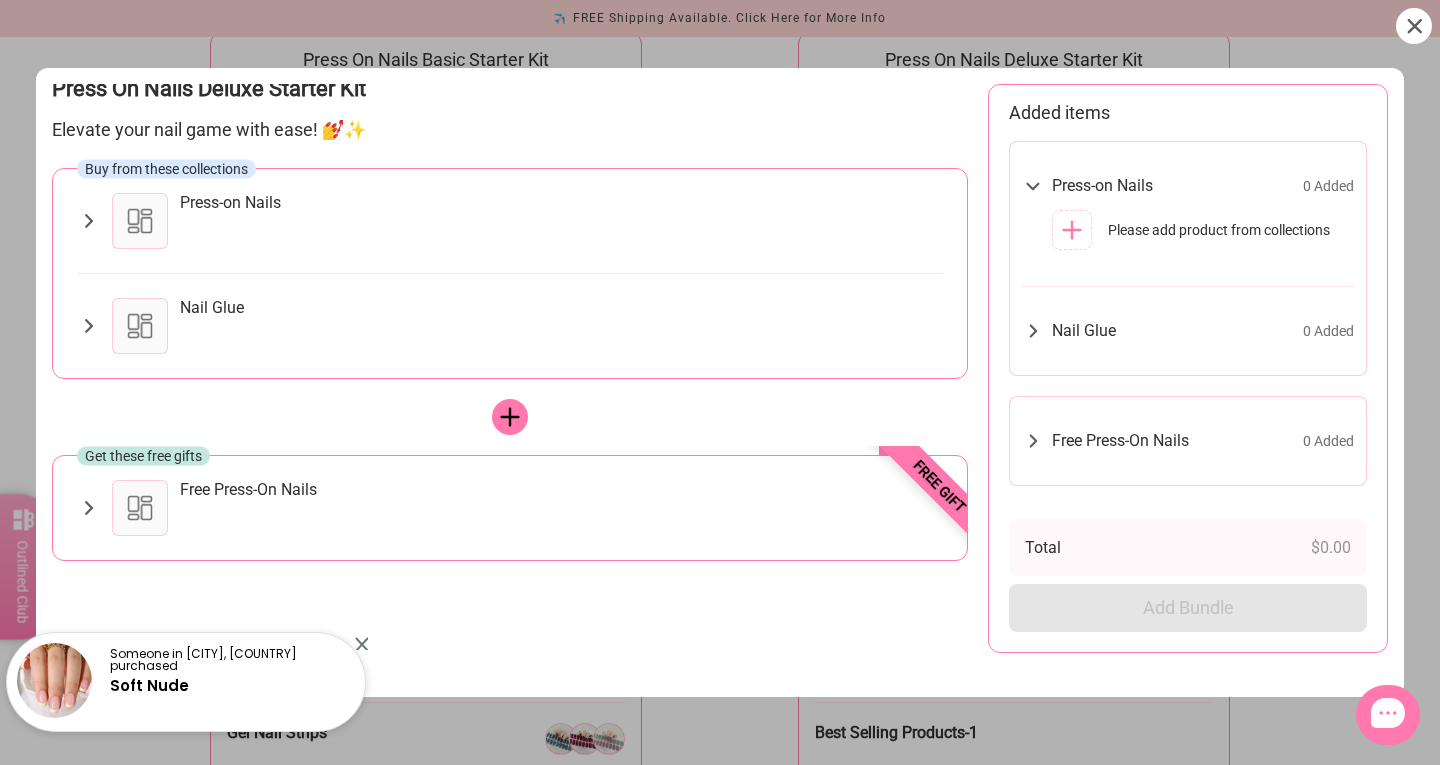 click on "Free Press-On Nails" at bounding box center [561, 490] 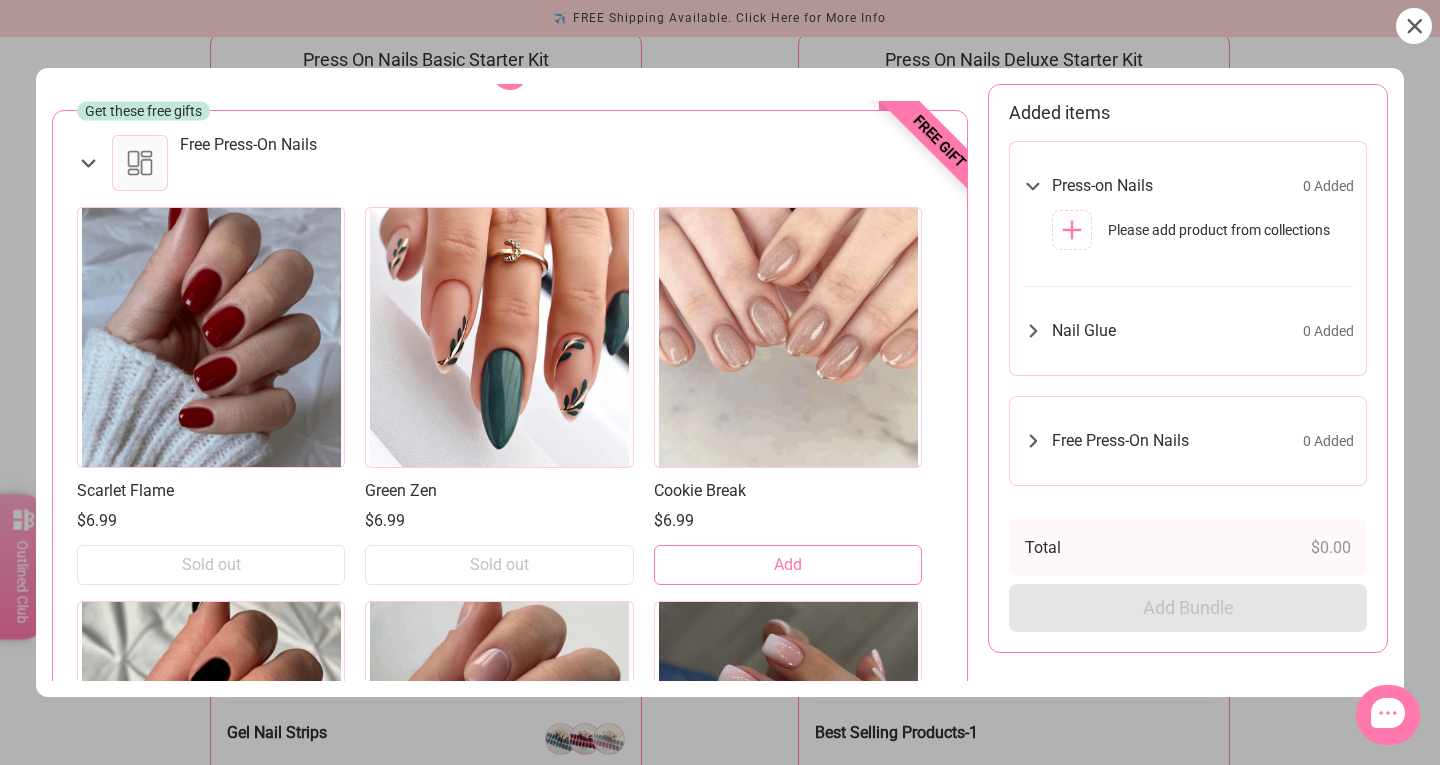 scroll, scrollTop: 0, scrollLeft: 0, axis: both 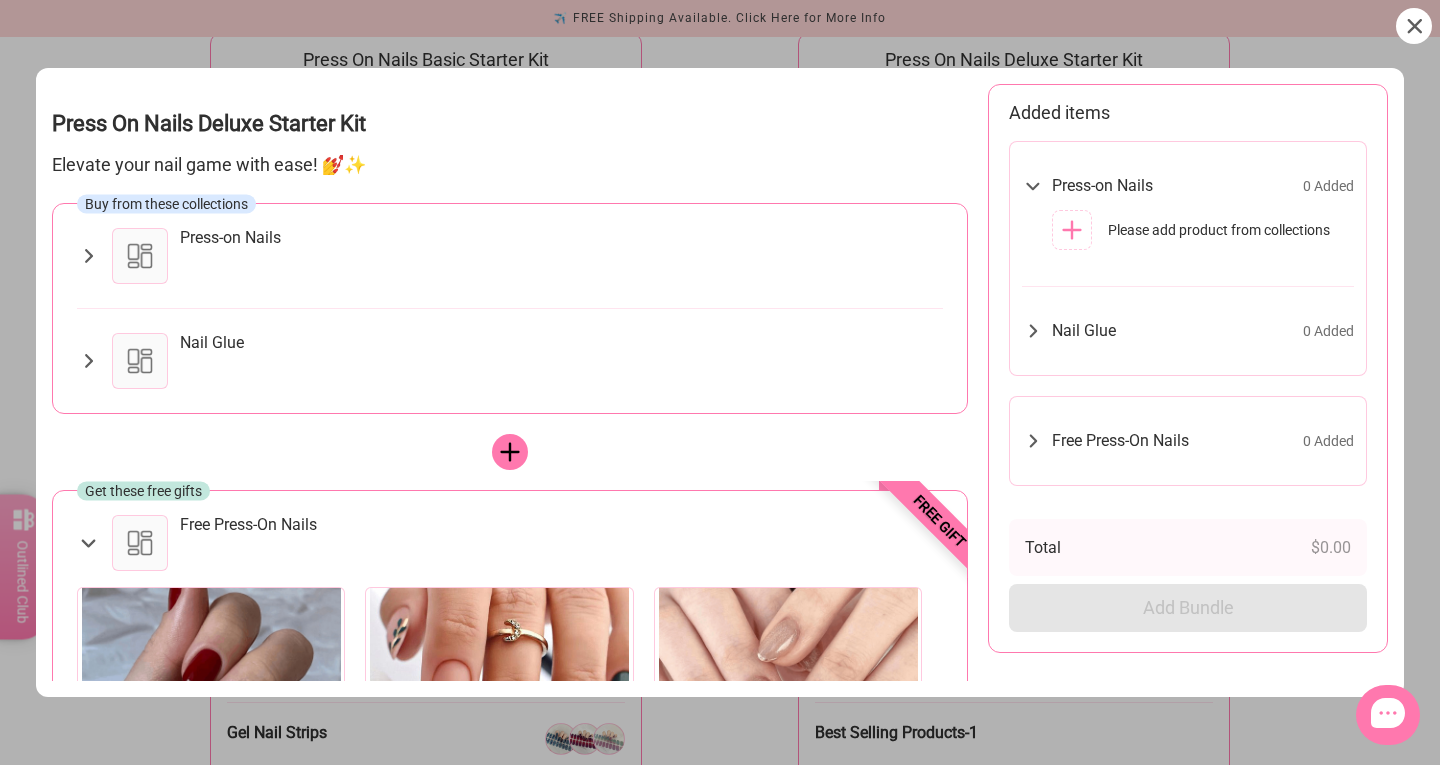 click on "Press-on Nails" at bounding box center (561, 238) 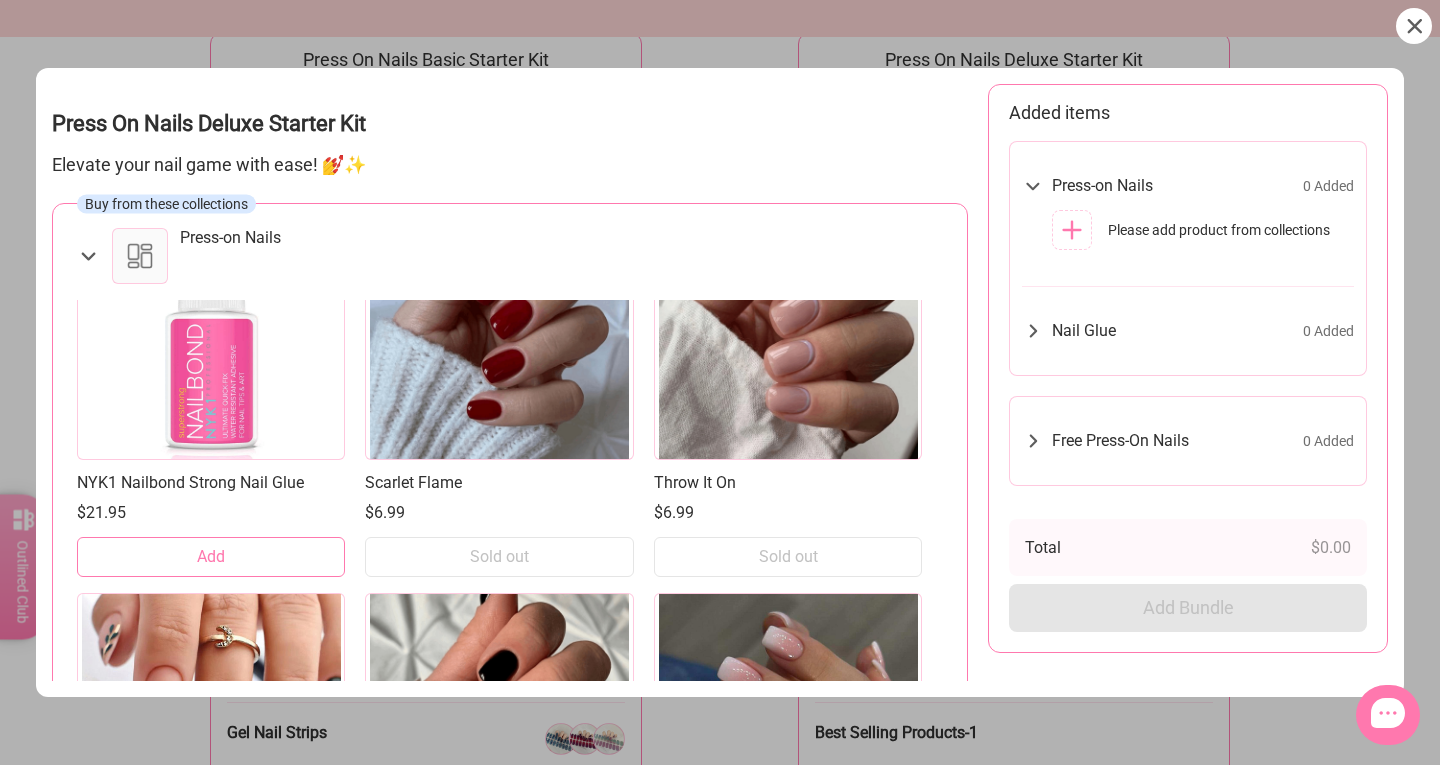 scroll, scrollTop: 95, scrollLeft: 0, axis: vertical 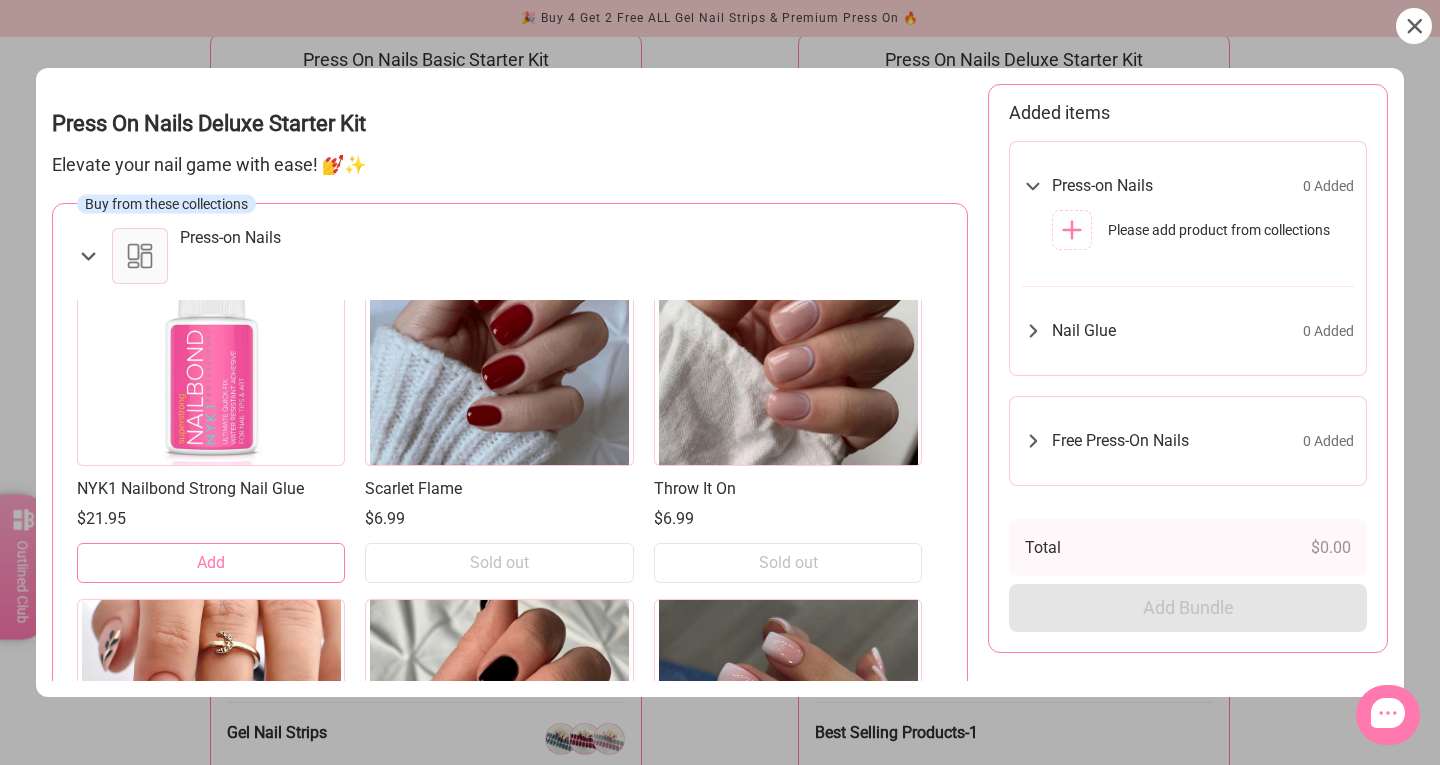 click on "Add" at bounding box center (211, 563) 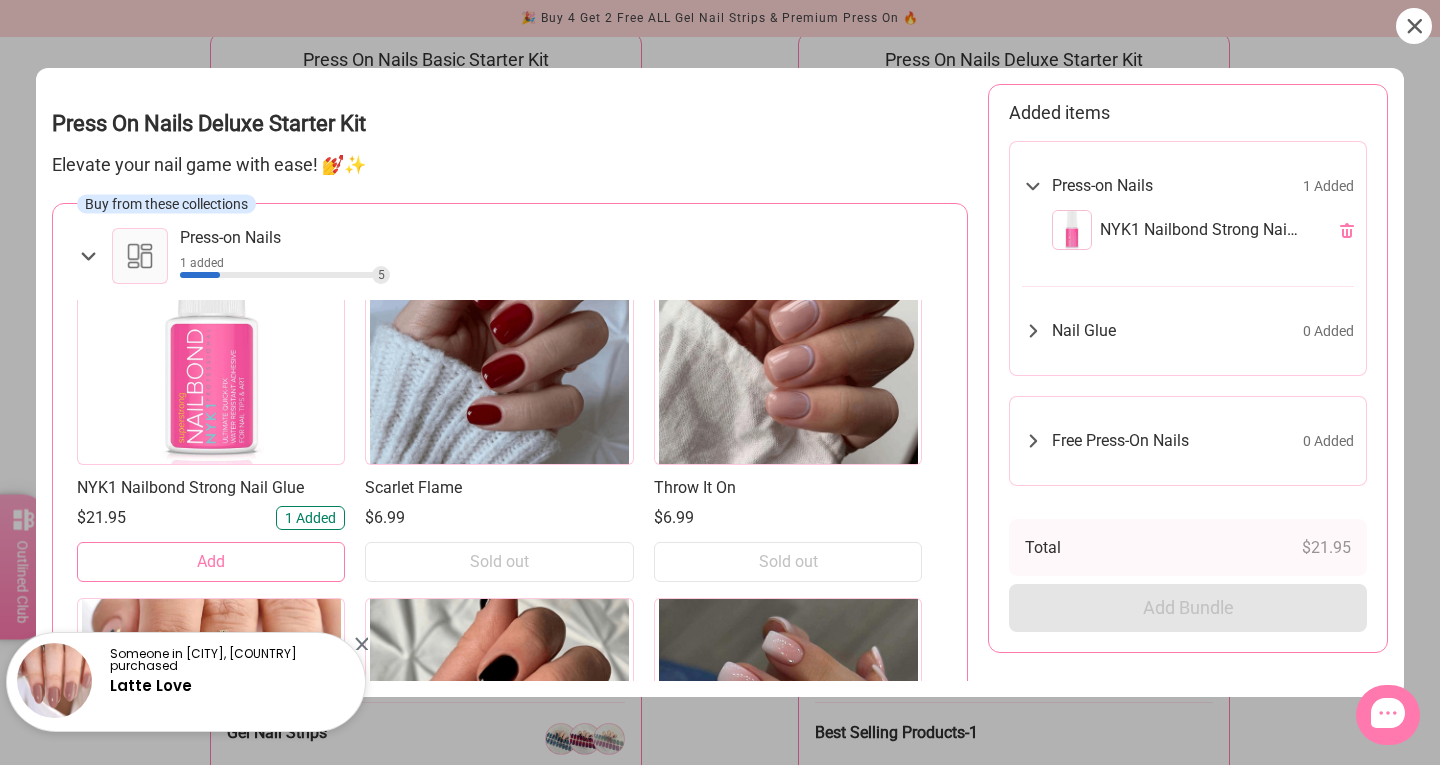 scroll, scrollTop: 95, scrollLeft: 0, axis: vertical 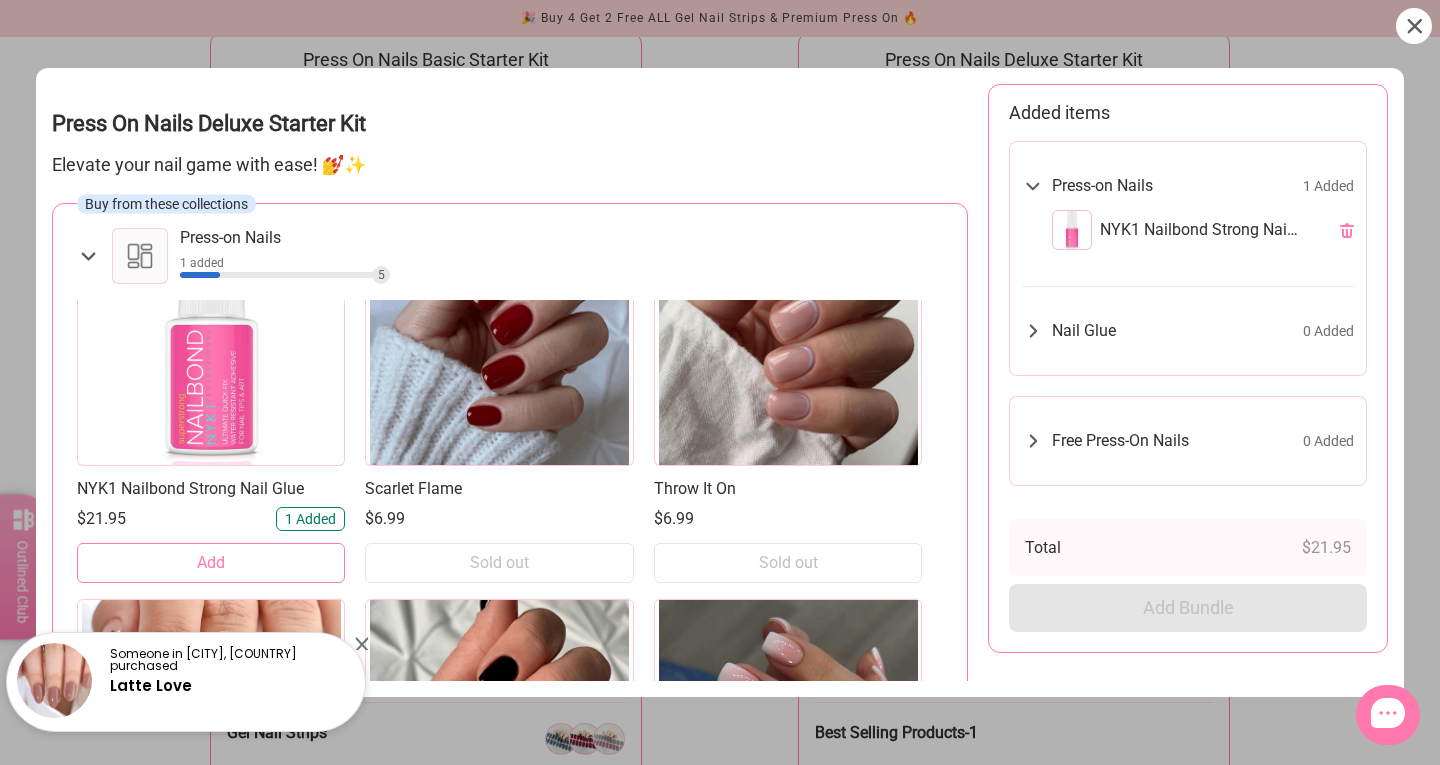 click on "Add" at bounding box center (211, 563) 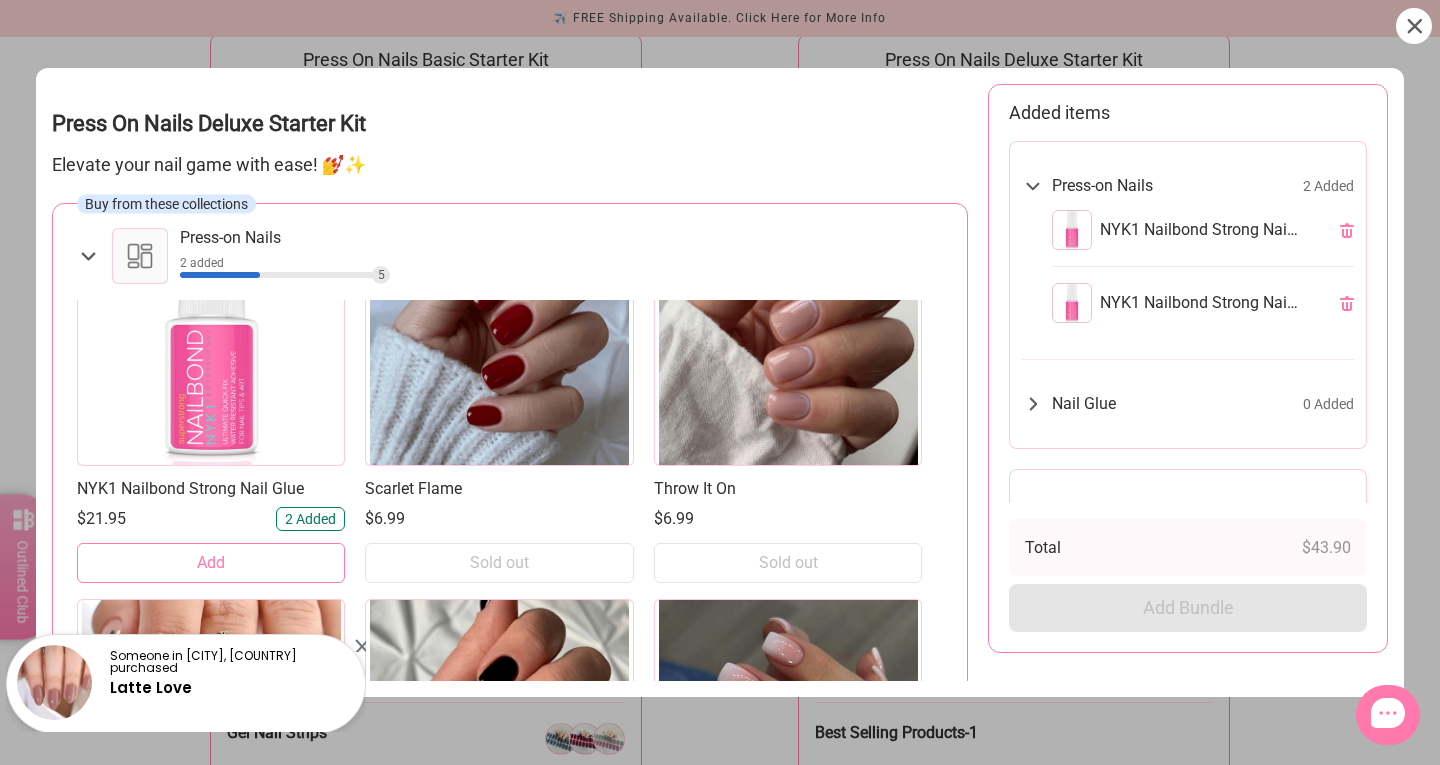 click 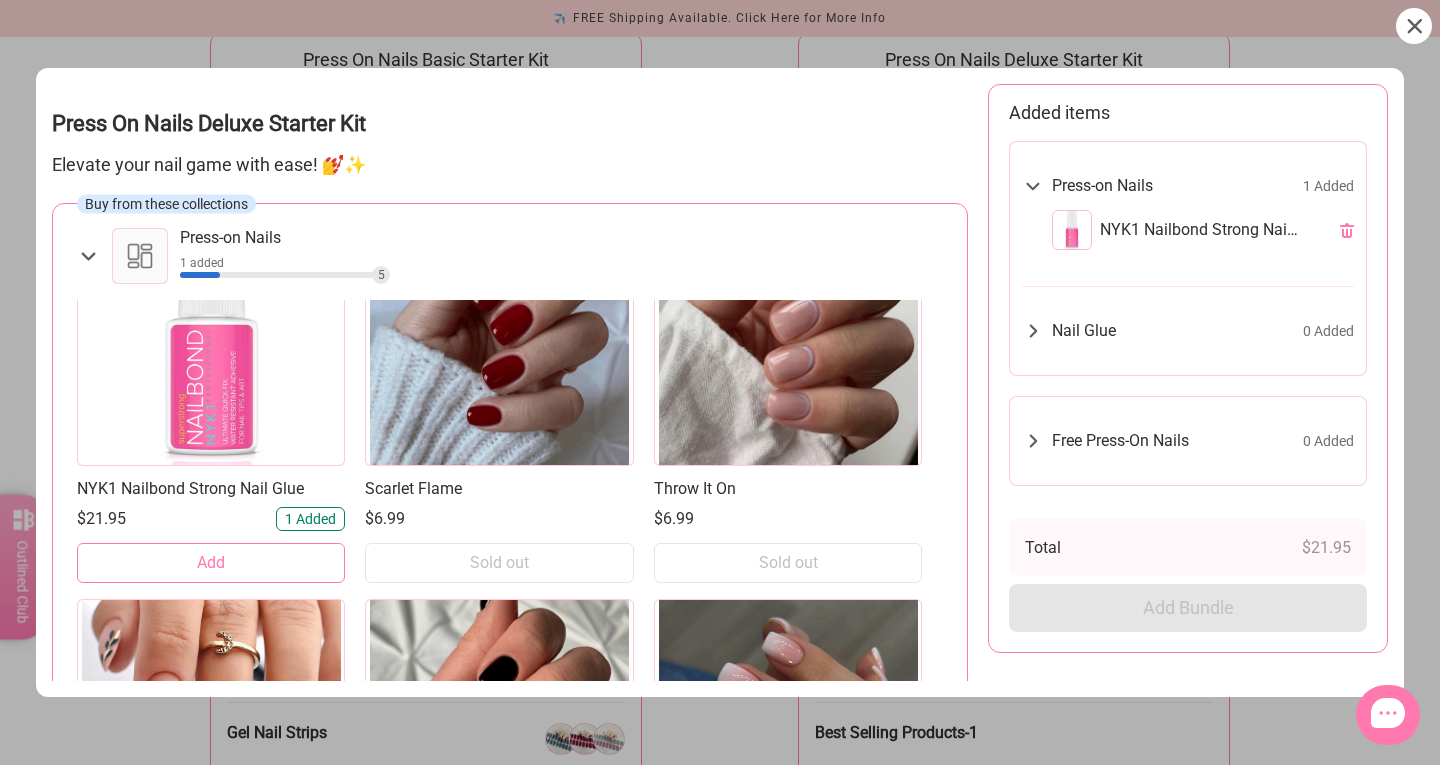 click 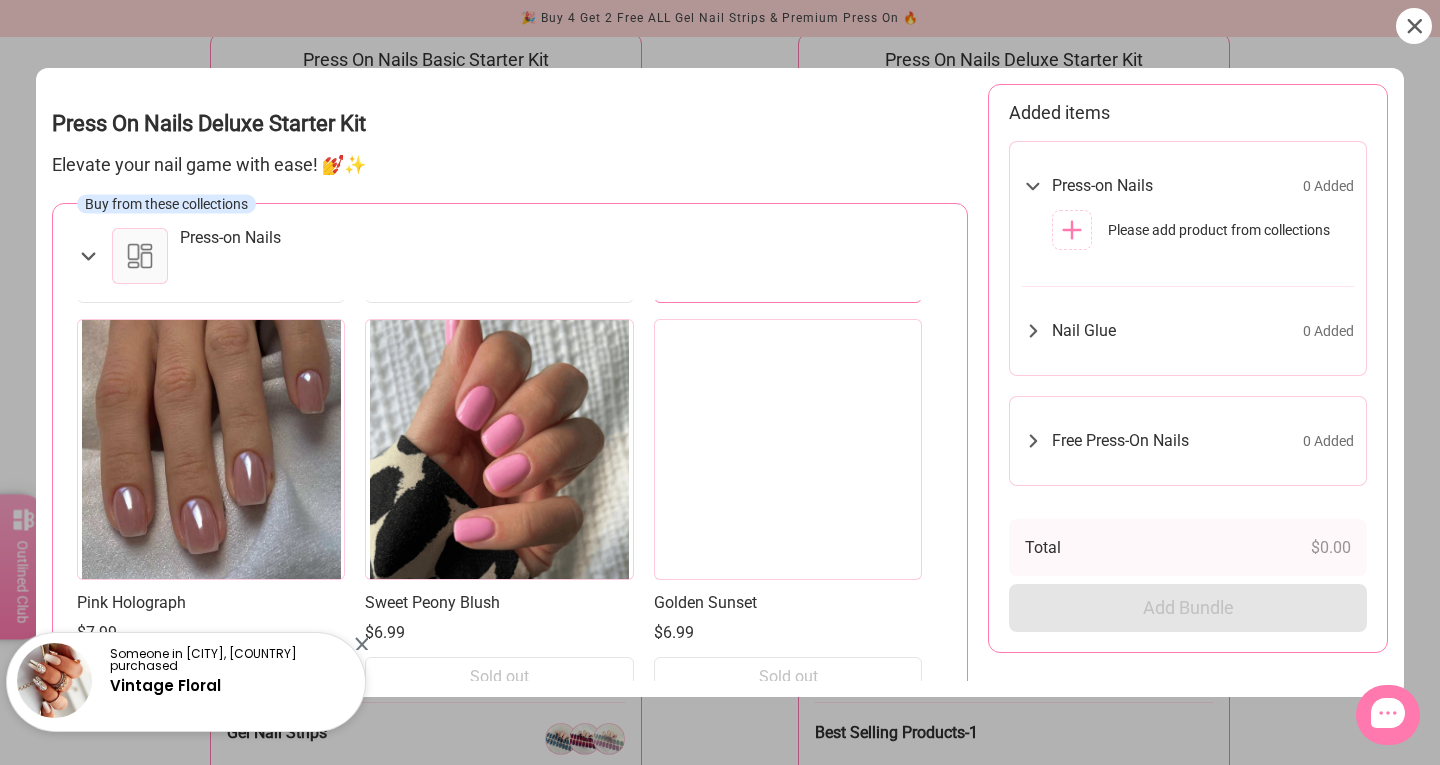 scroll, scrollTop: 1226, scrollLeft: 0, axis: vertical 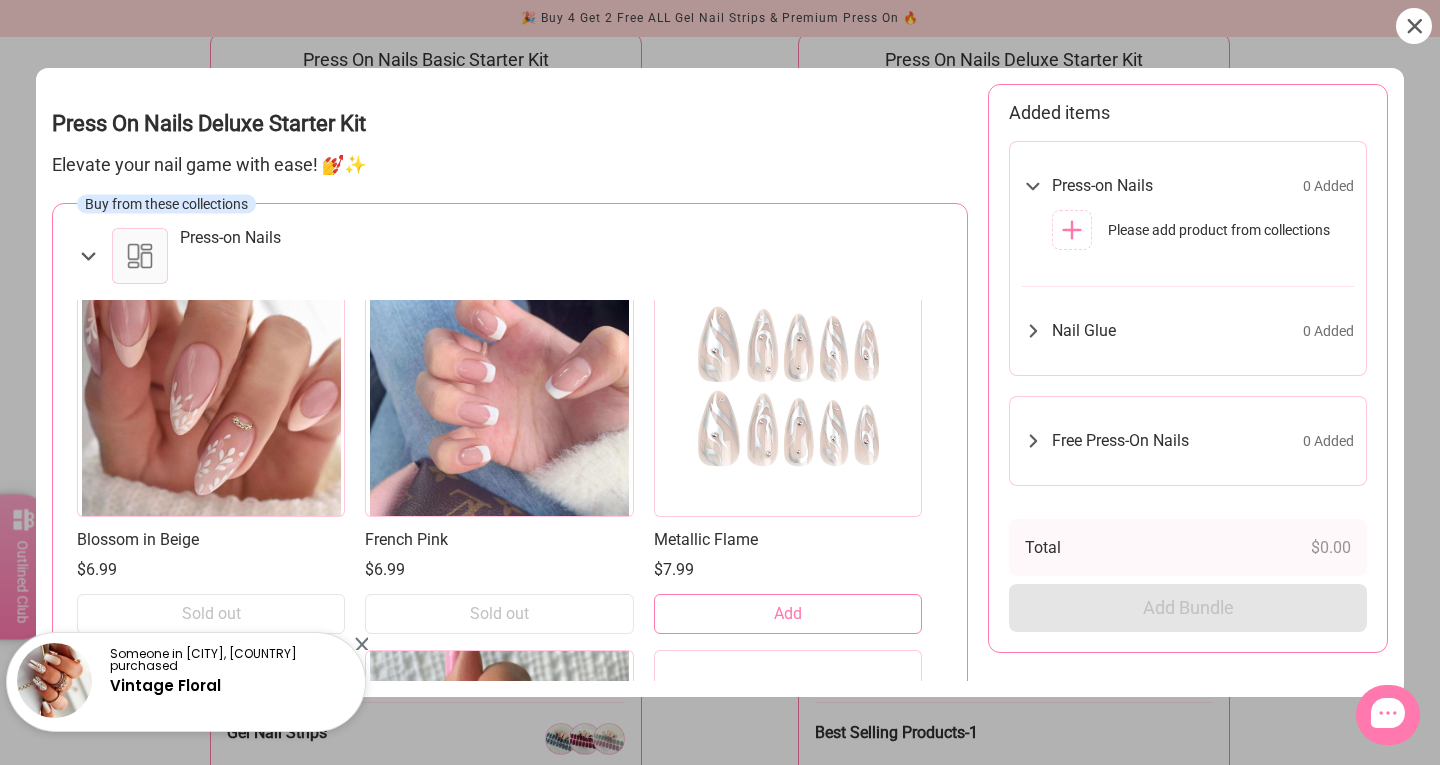 click at bounding box center [788, 386] 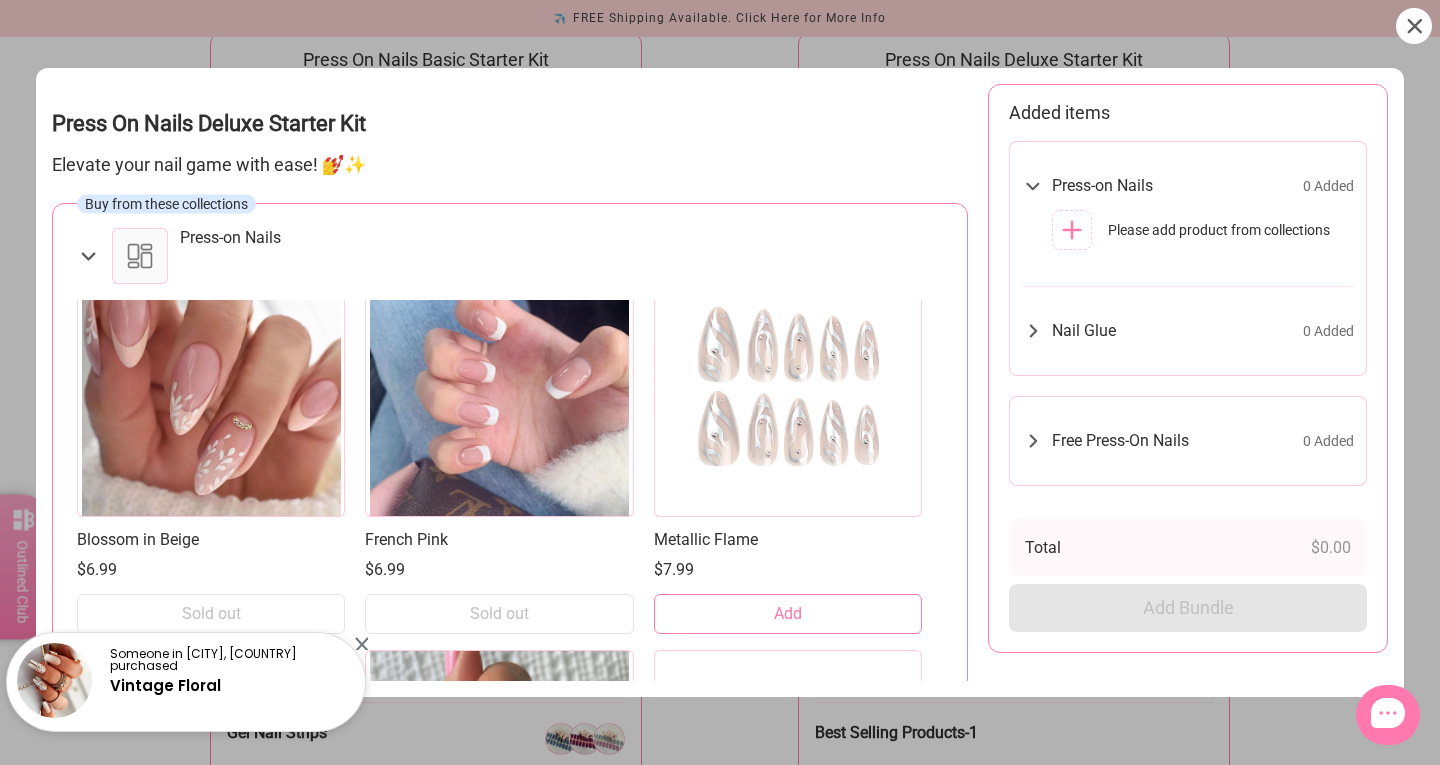 click on "Add" at bounding box center (788, 614) 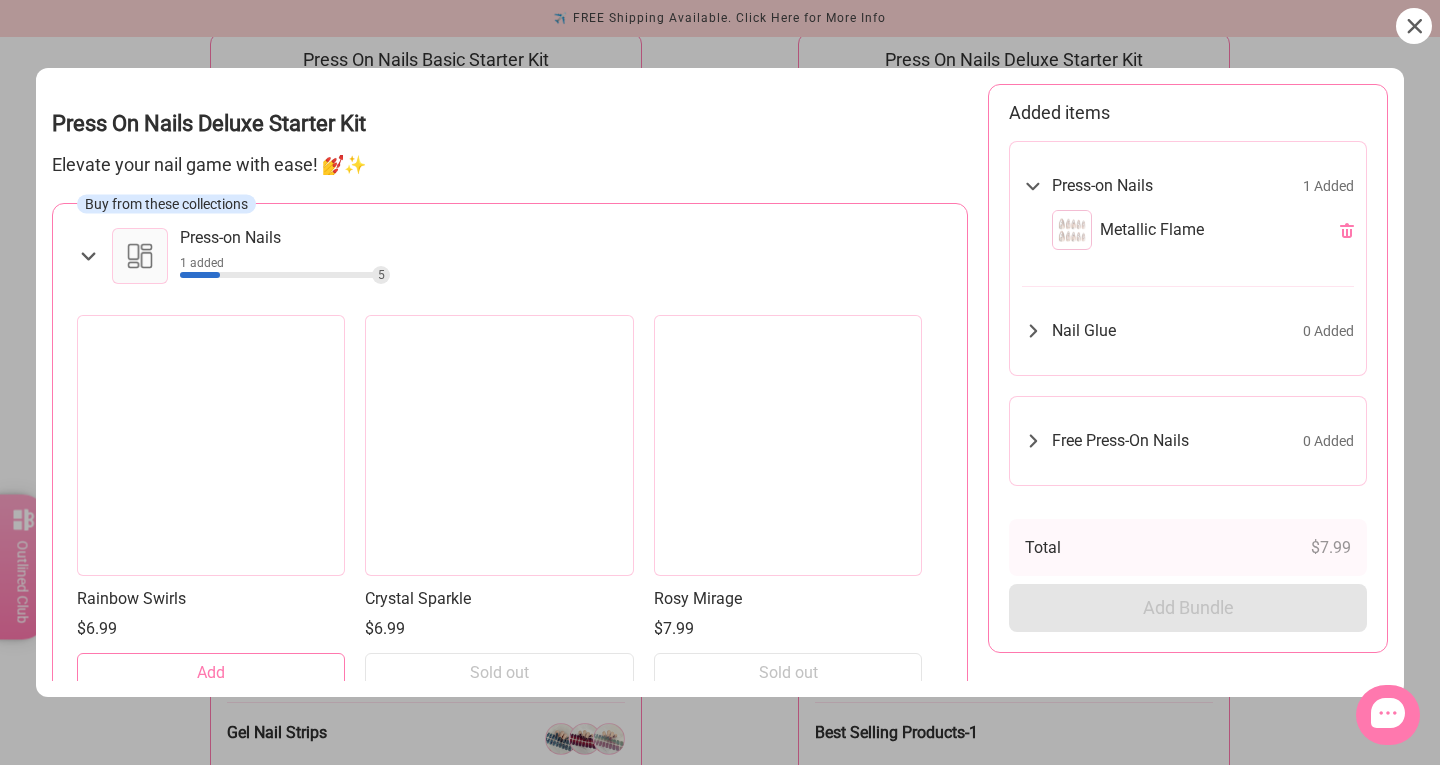 scroll, scrollTop: 7544, scrollLeft: 0, axis: vertical 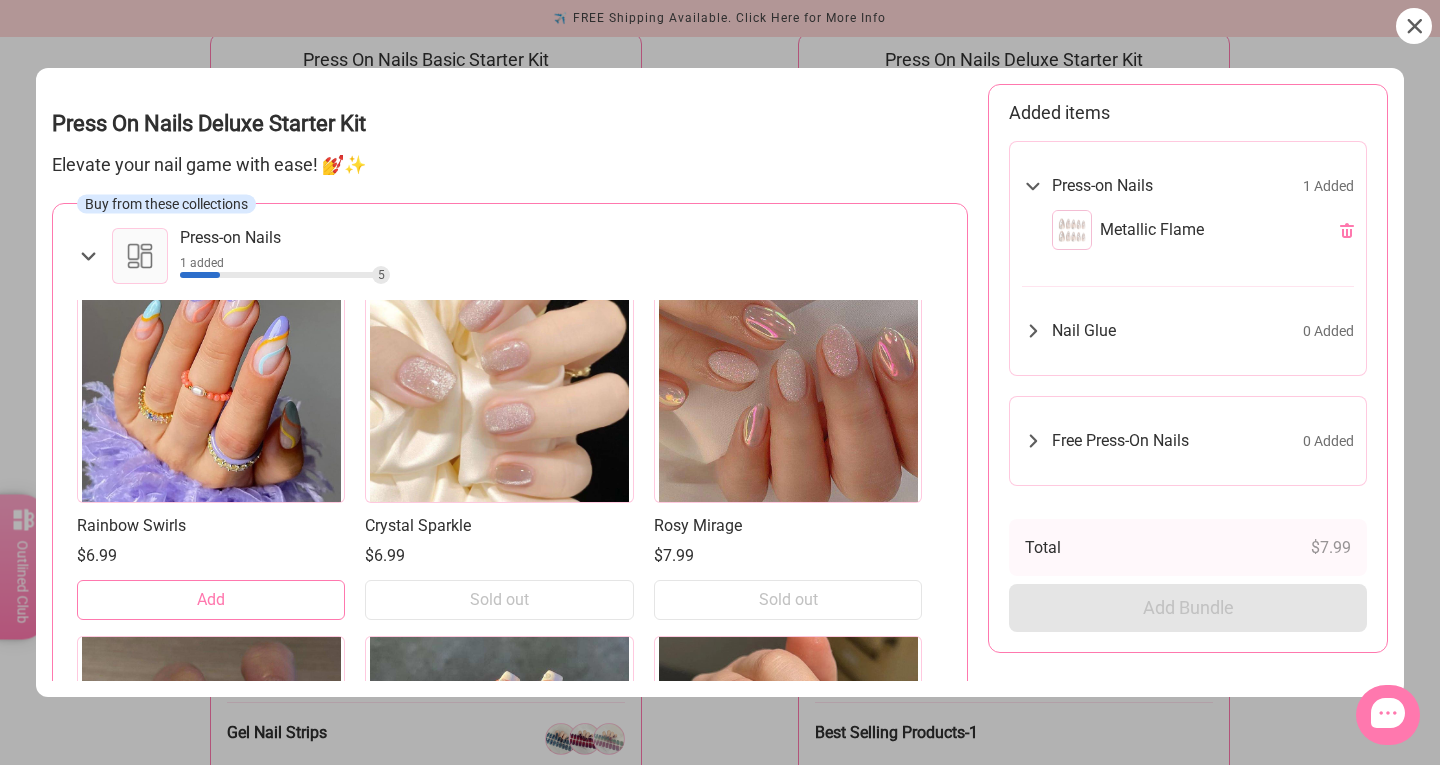 click on "Add" at bounding box center (211, 600) 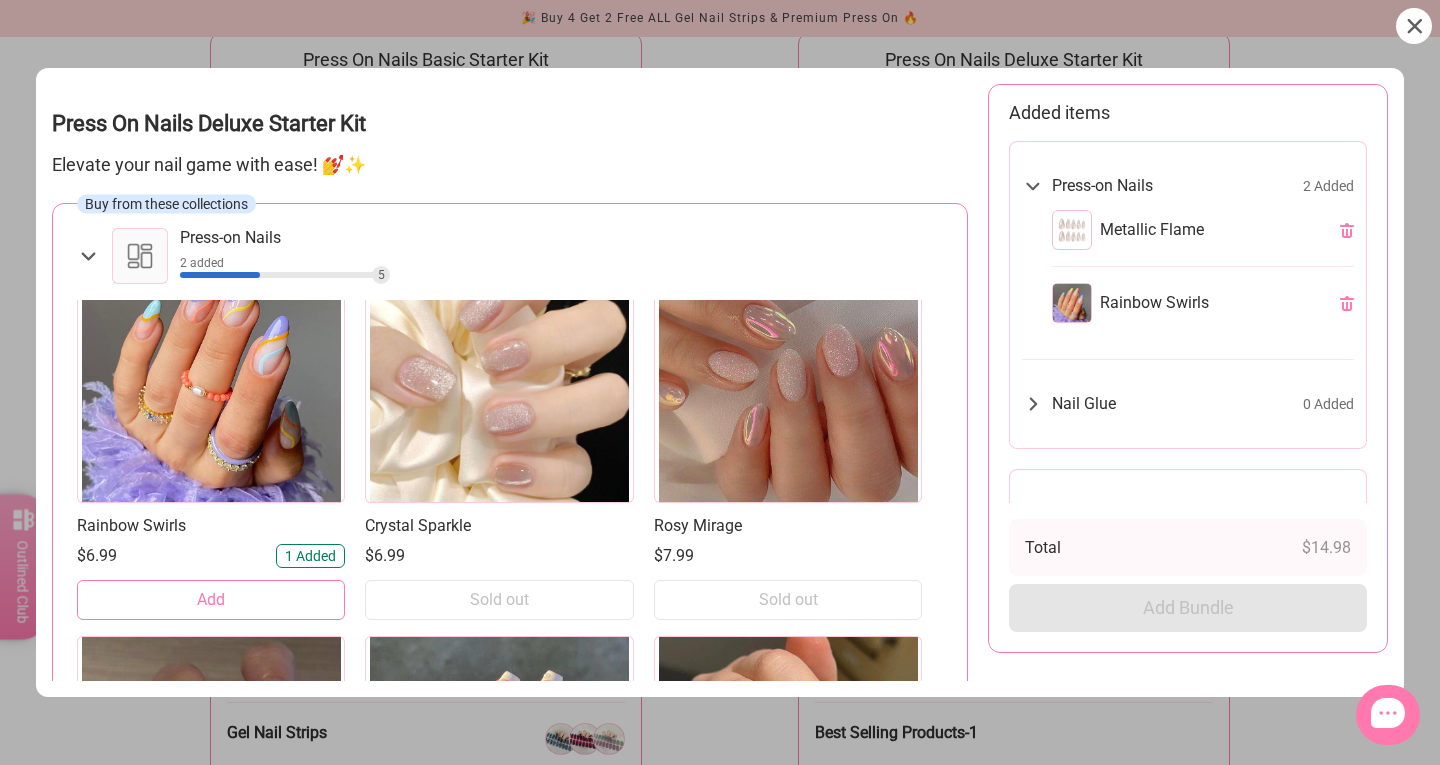 click on "Nail Glue 0 Added" at bounding box center [1188, 404] 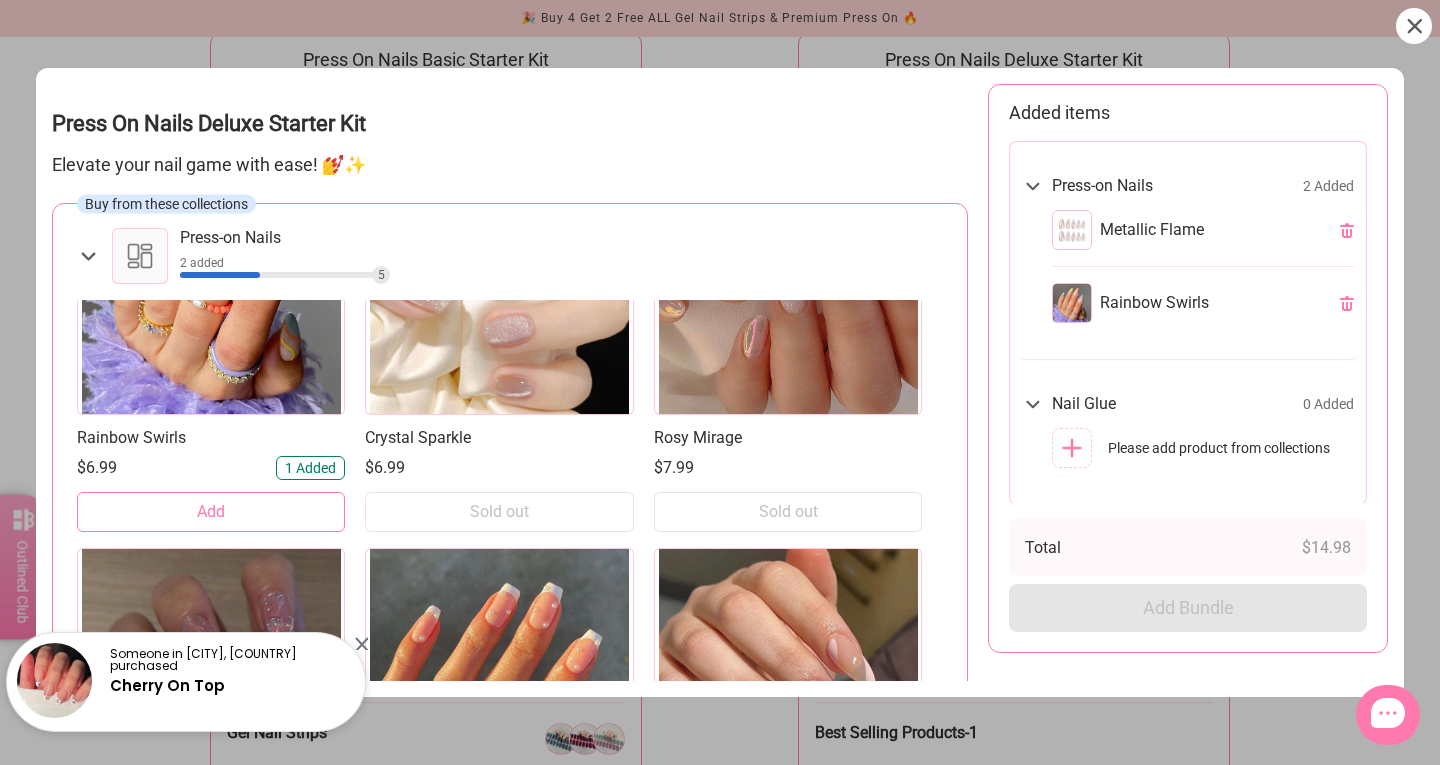 scroll, scrollTop: 7601, scrollLeft: 0, axis: vertical 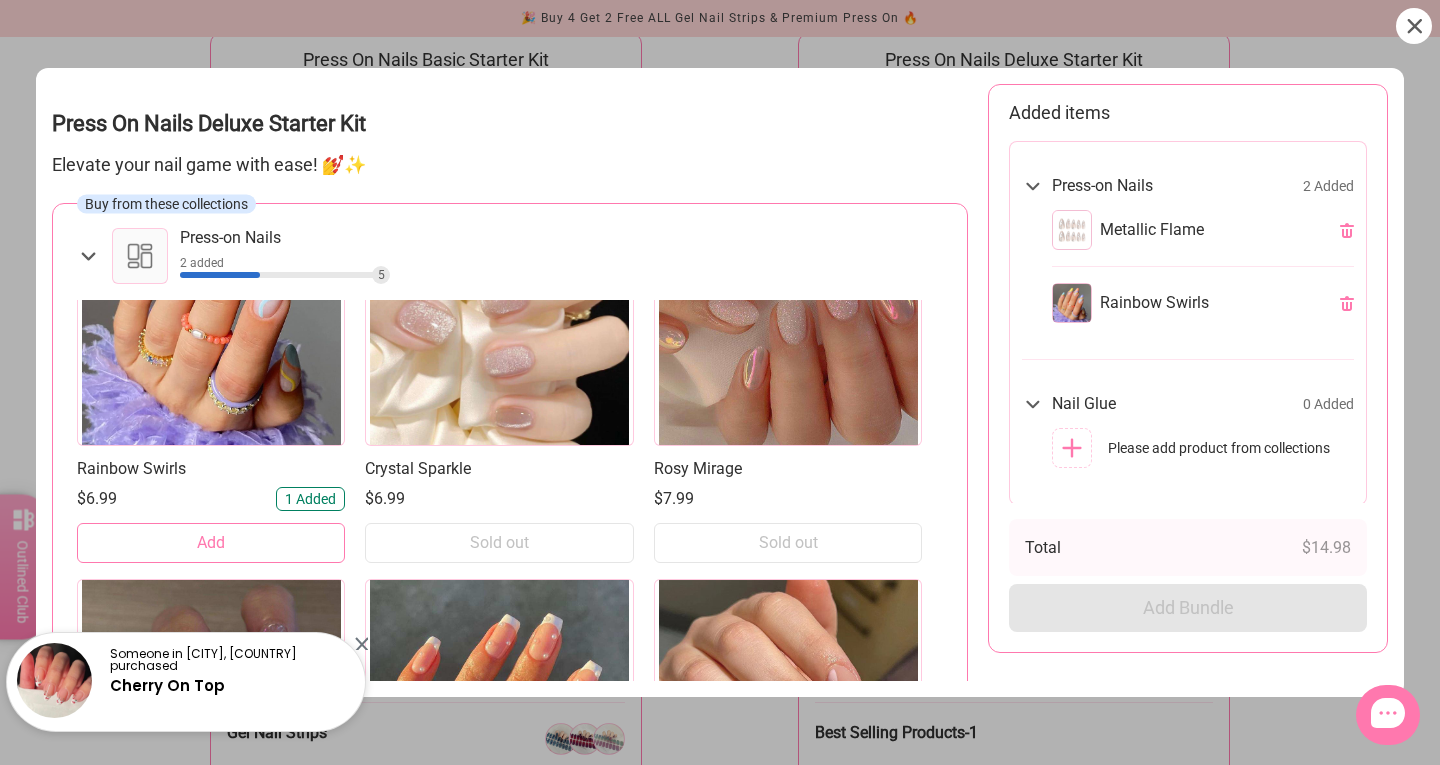click on "Press-on Nails 2 added 5" at bounding box center [510, 256] 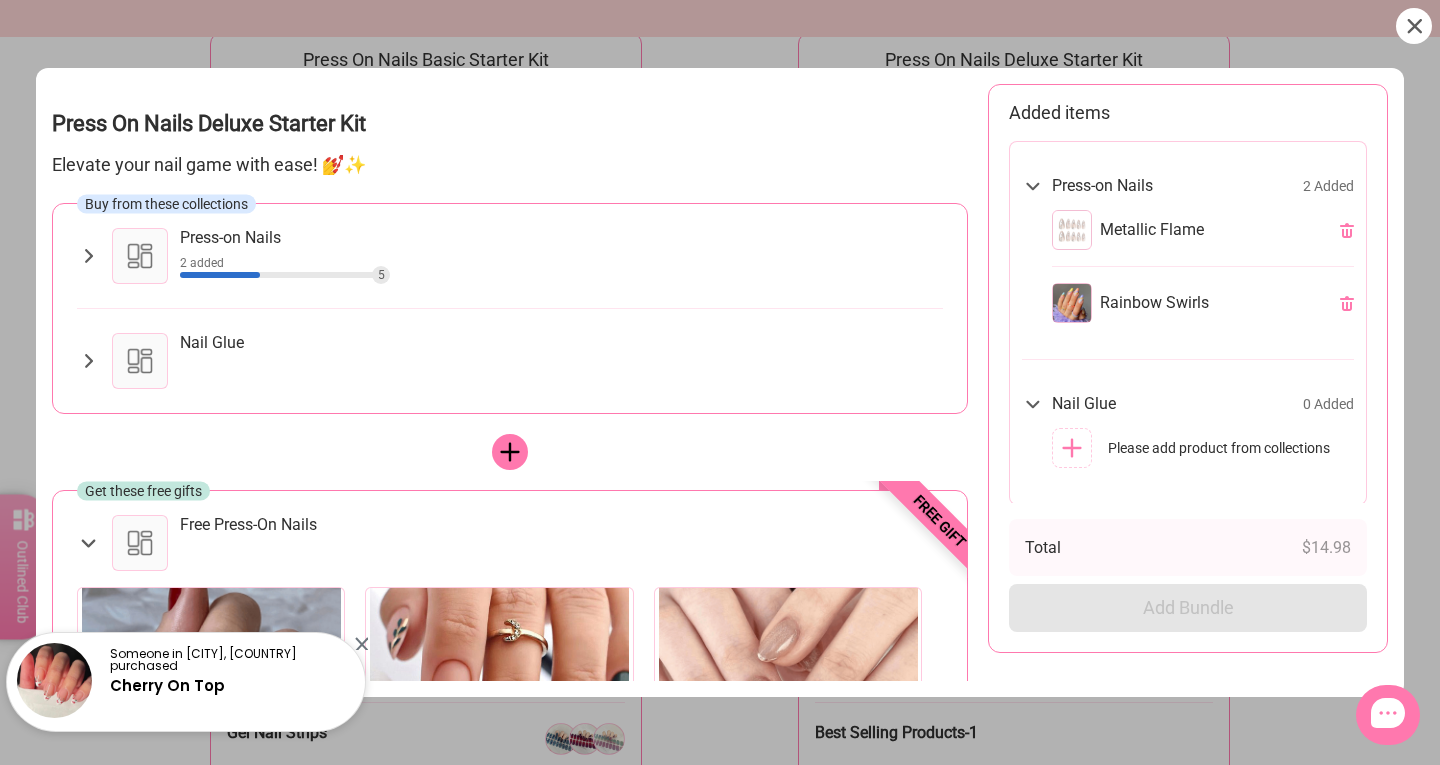 click on "Nail Glue" at bounding box center [561, 361] 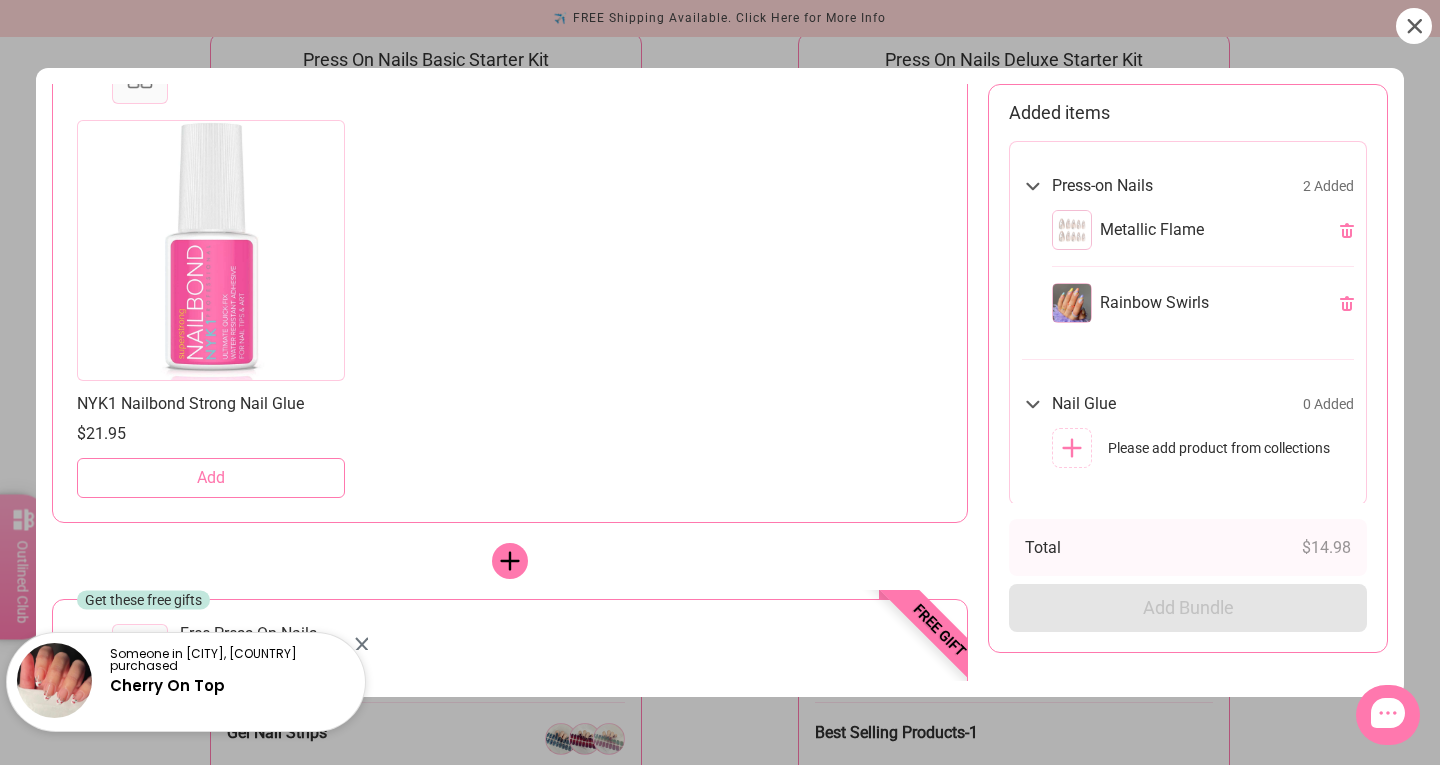 scroll, scrollTop: 290, scrollLeft: 0, axis: vertical 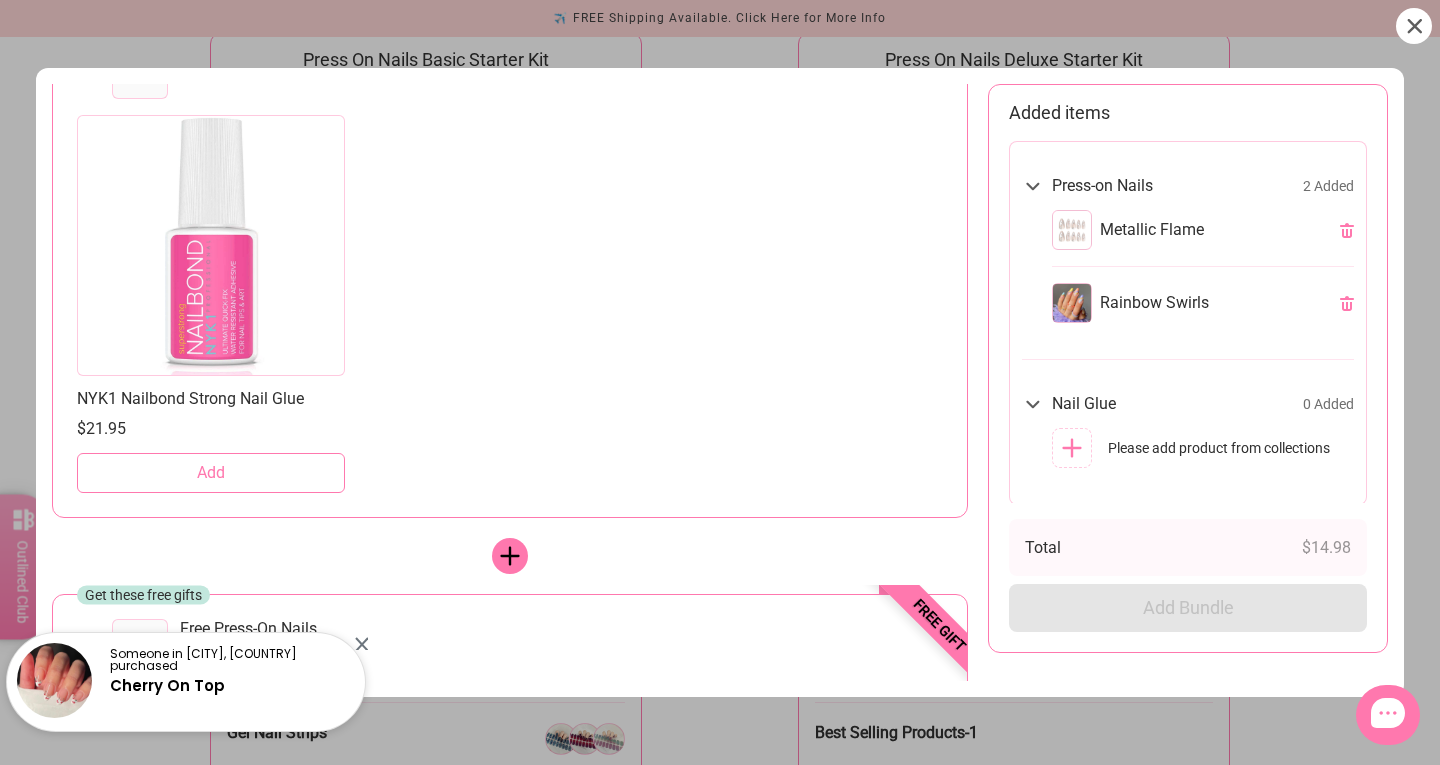 click on "Add" at bounding box center [211, 473] 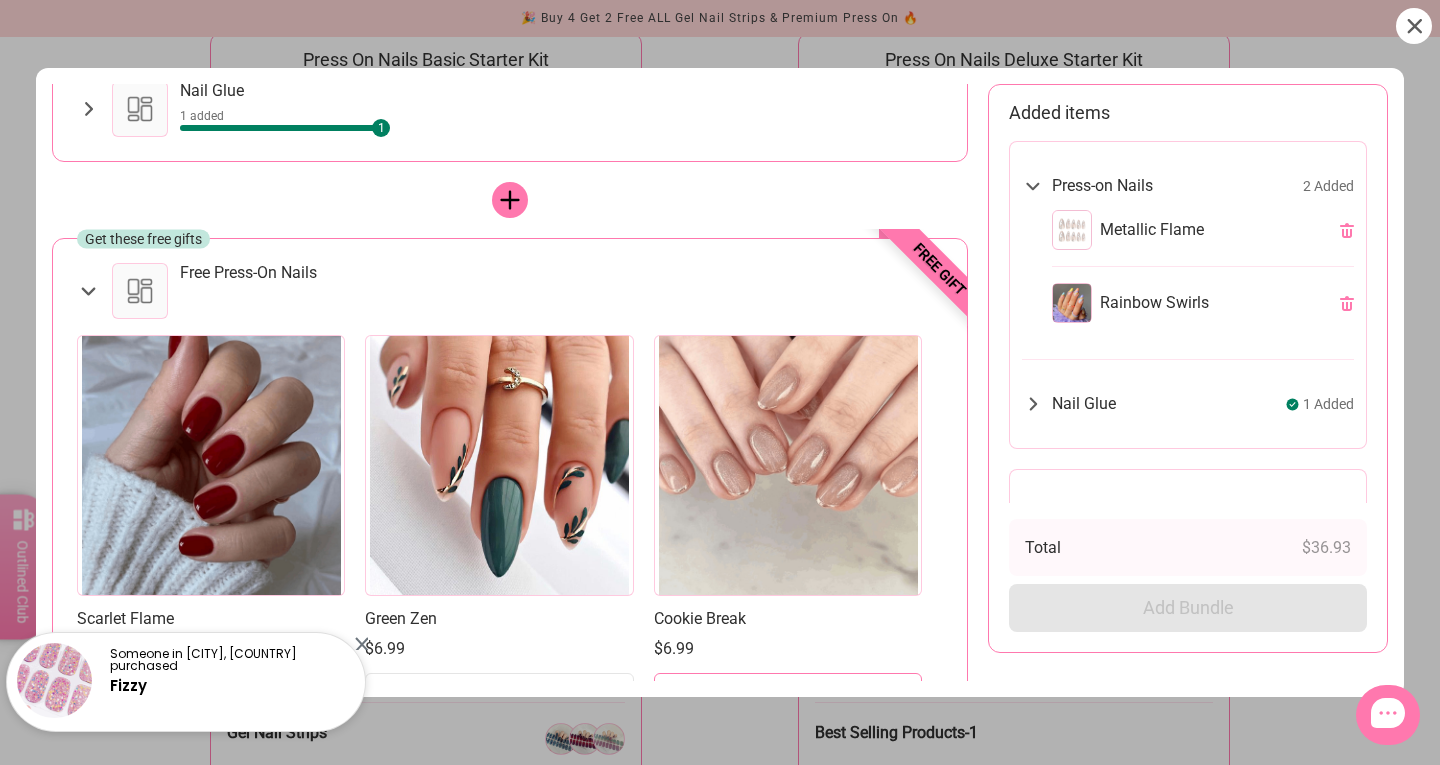 scroll, scrollTop: 269, scrollLeft: 0, axis: vertical 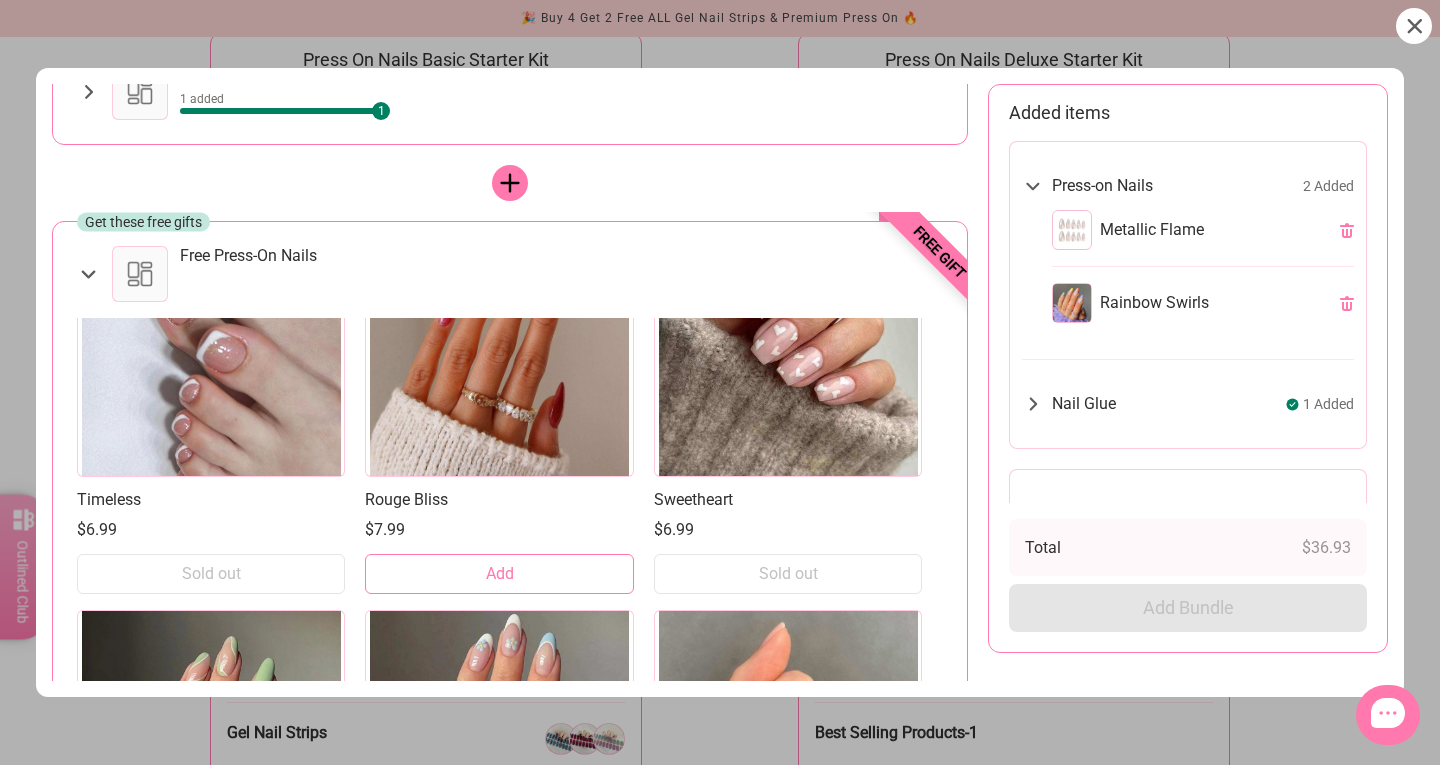 click on "Add" at bounding box center (499, 574) 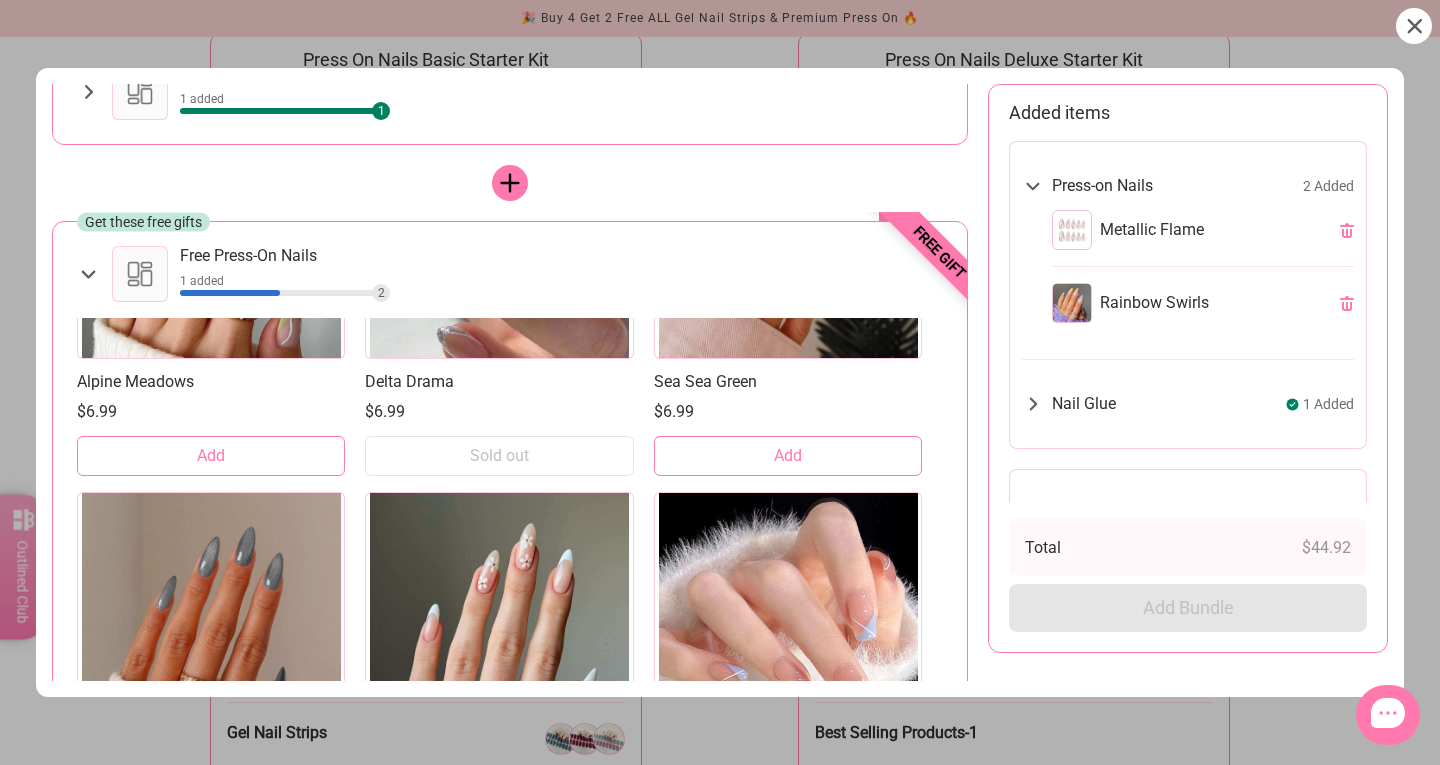scroll, scrollTop: 7707, scrollLeft: 0, axis: vertical 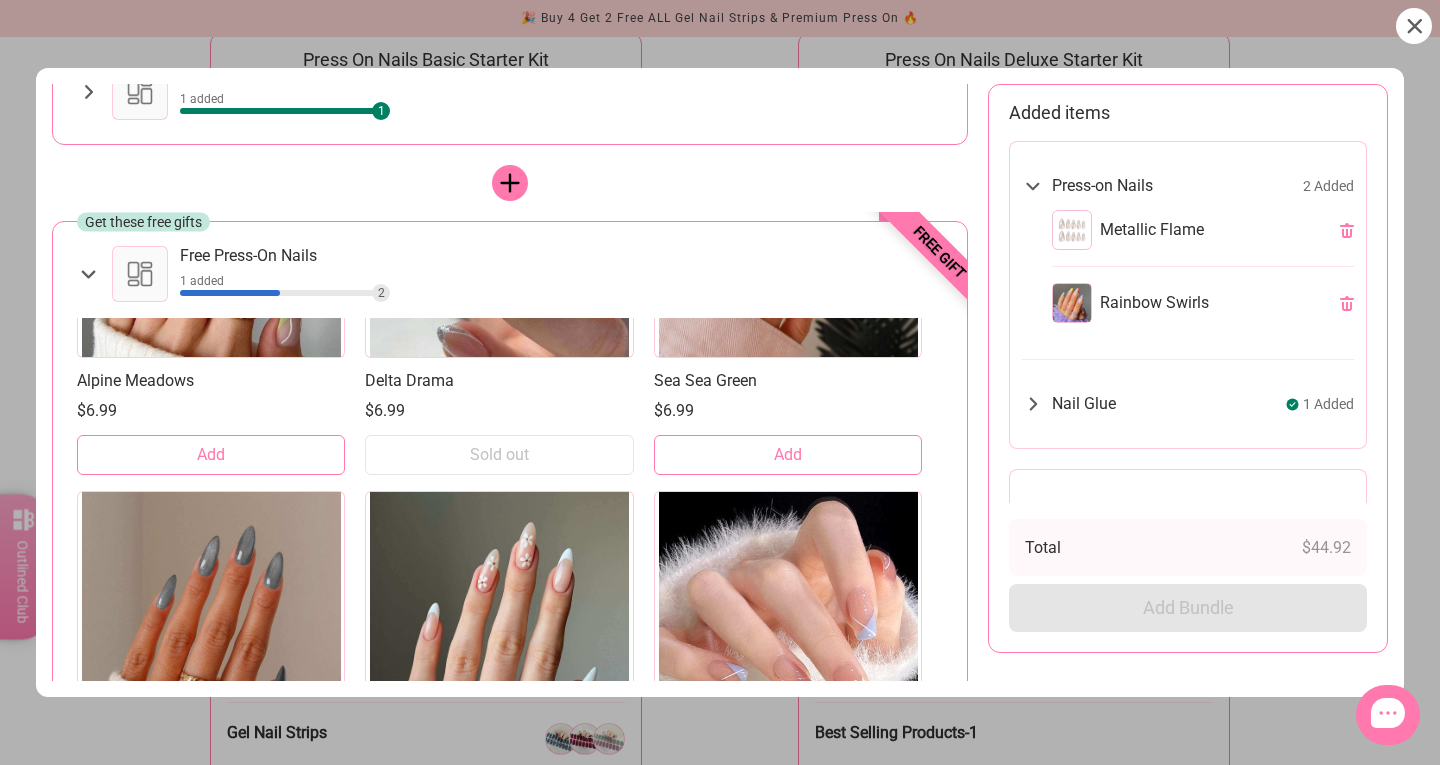 click on "Add" at bounding box center [211, 455] 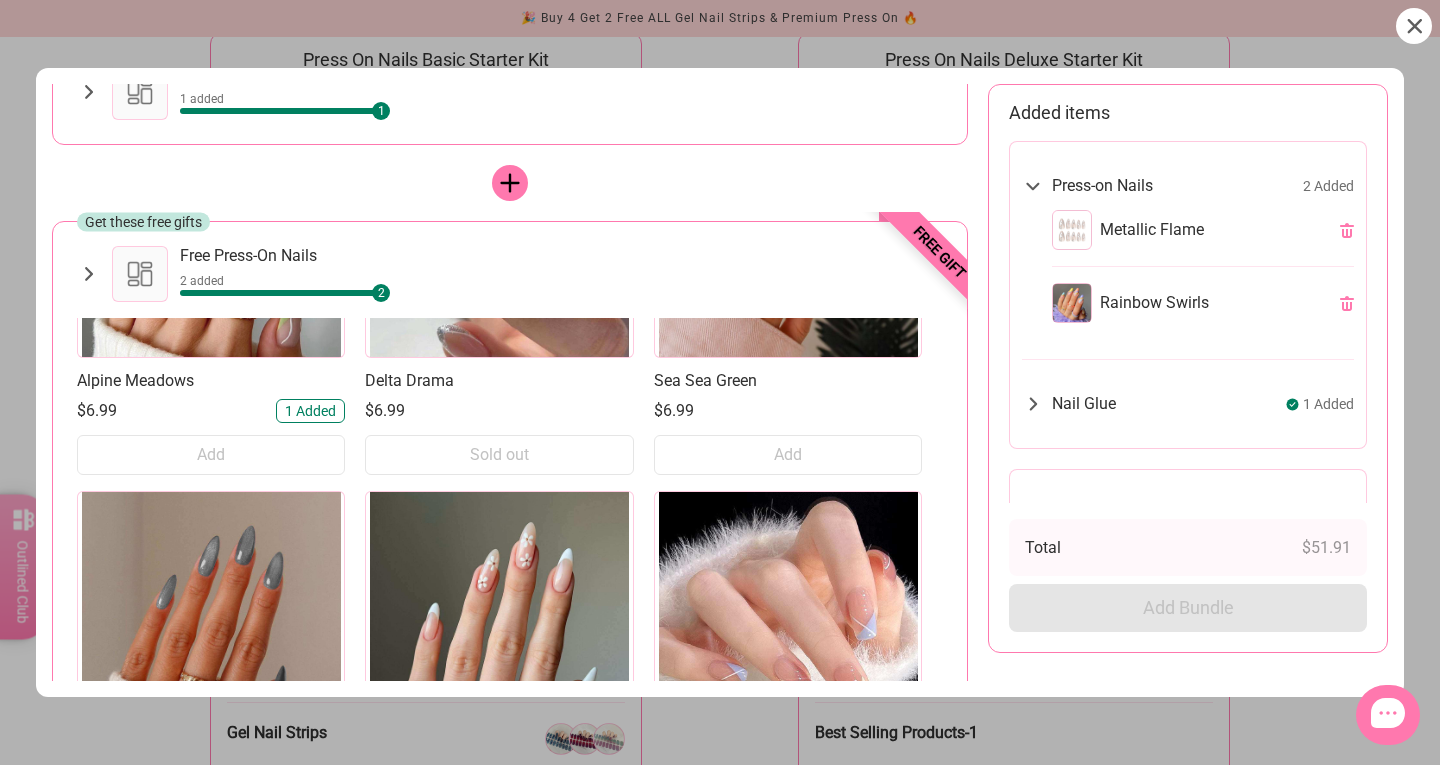 scroll, scrollTop: 35, scrollLeft: 0, axis: vertical 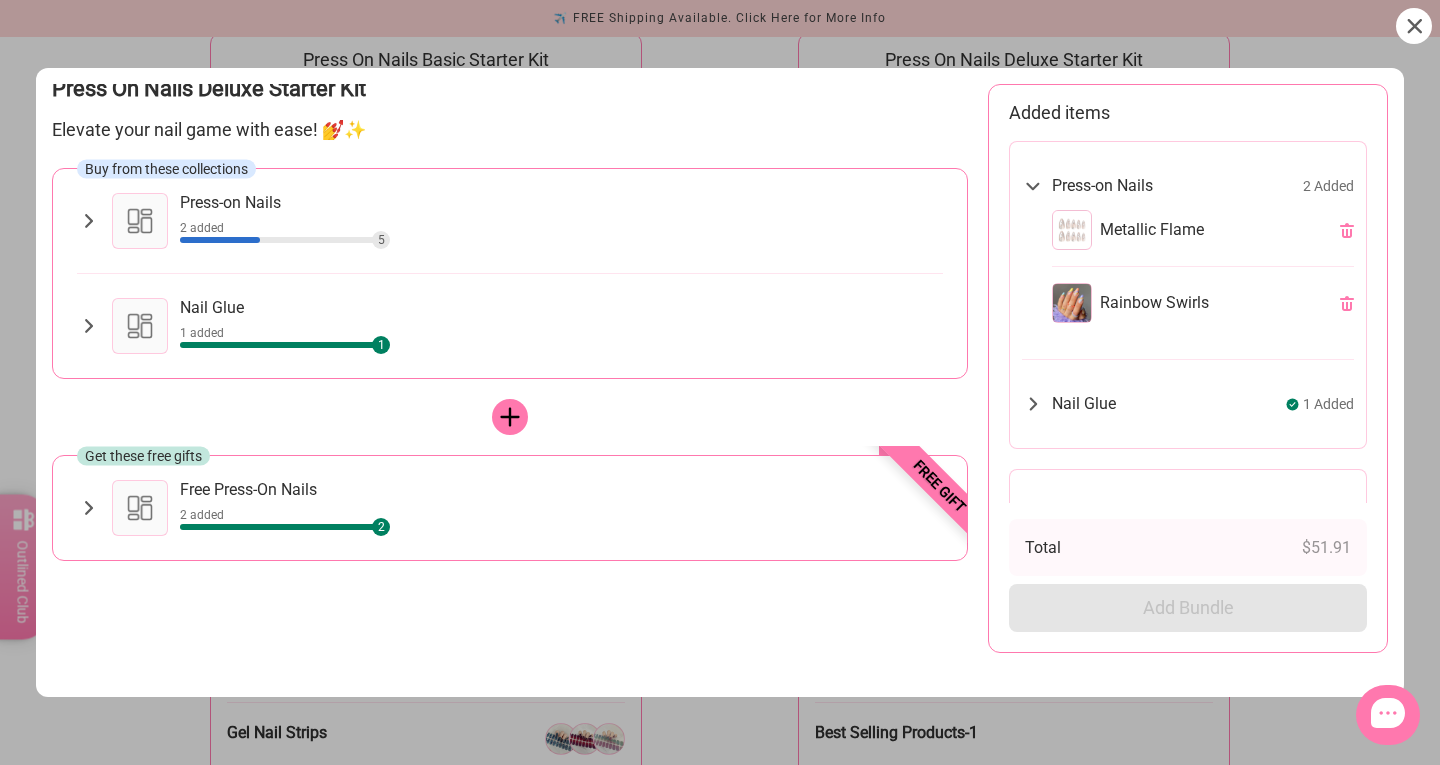 click on "2 added" at bounding box center (561, 228) 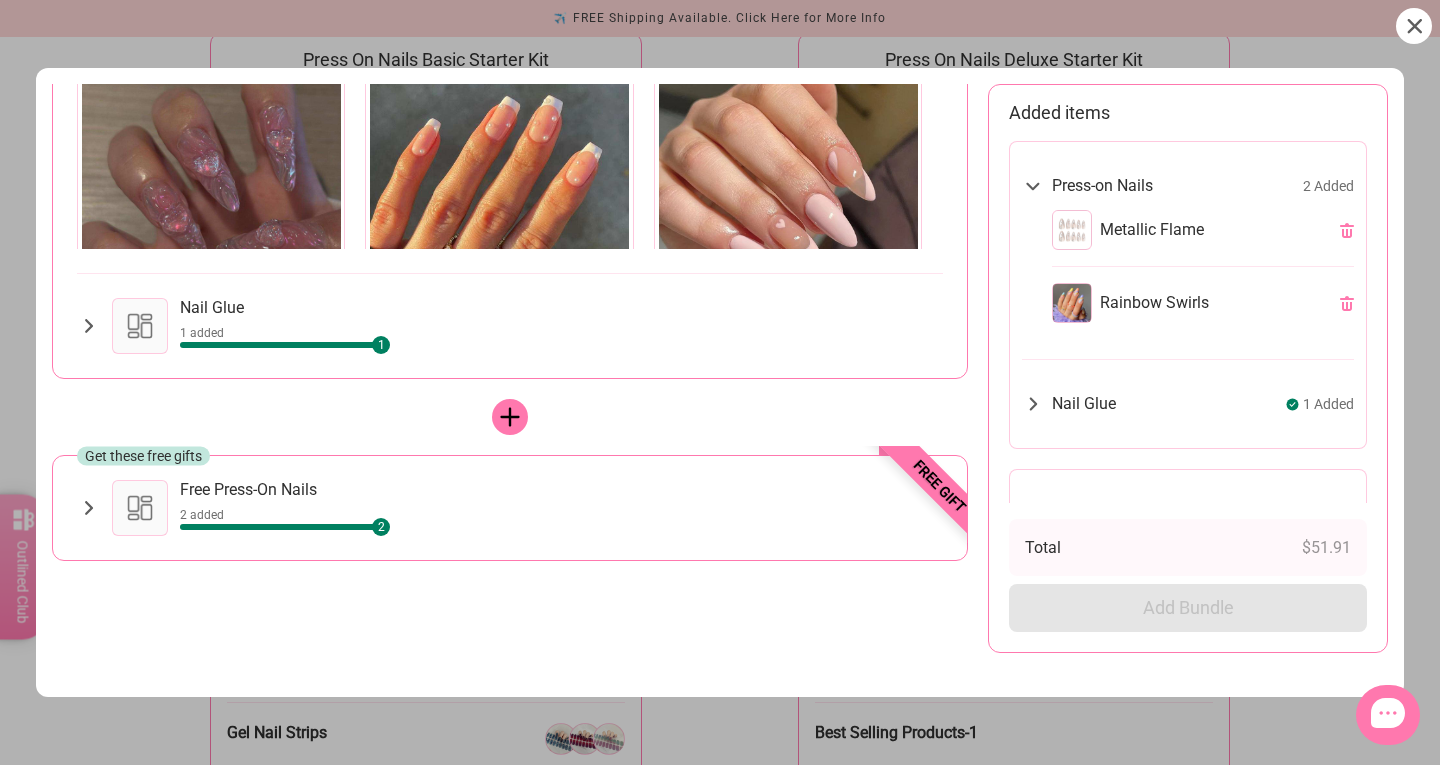 scroll, scrollTop: 7428, scrollLeft: 0, axis: vertical 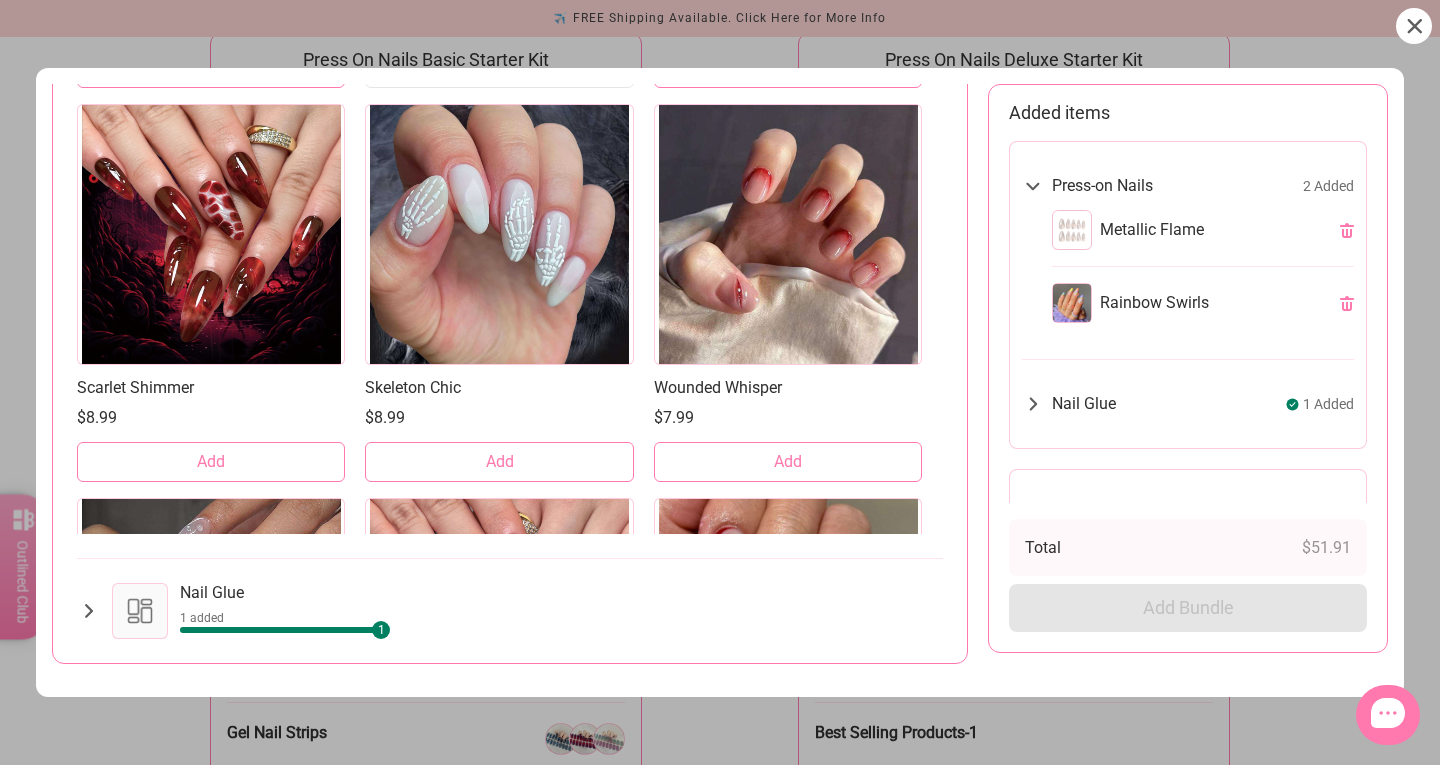 click on "Add" at bounding box center (499, 462) 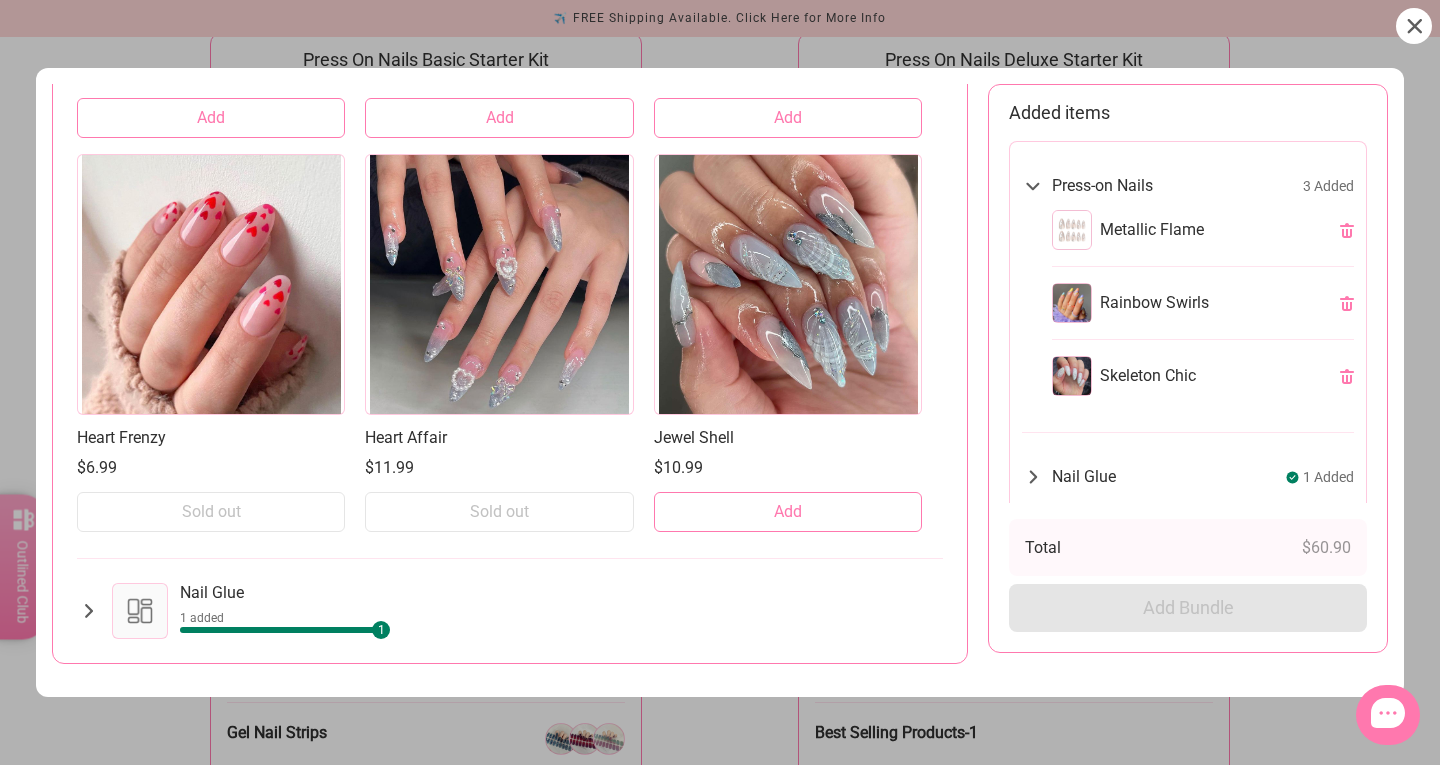 scroll, scrollTop: 18226, scrollLeft: 0, axis: vertical 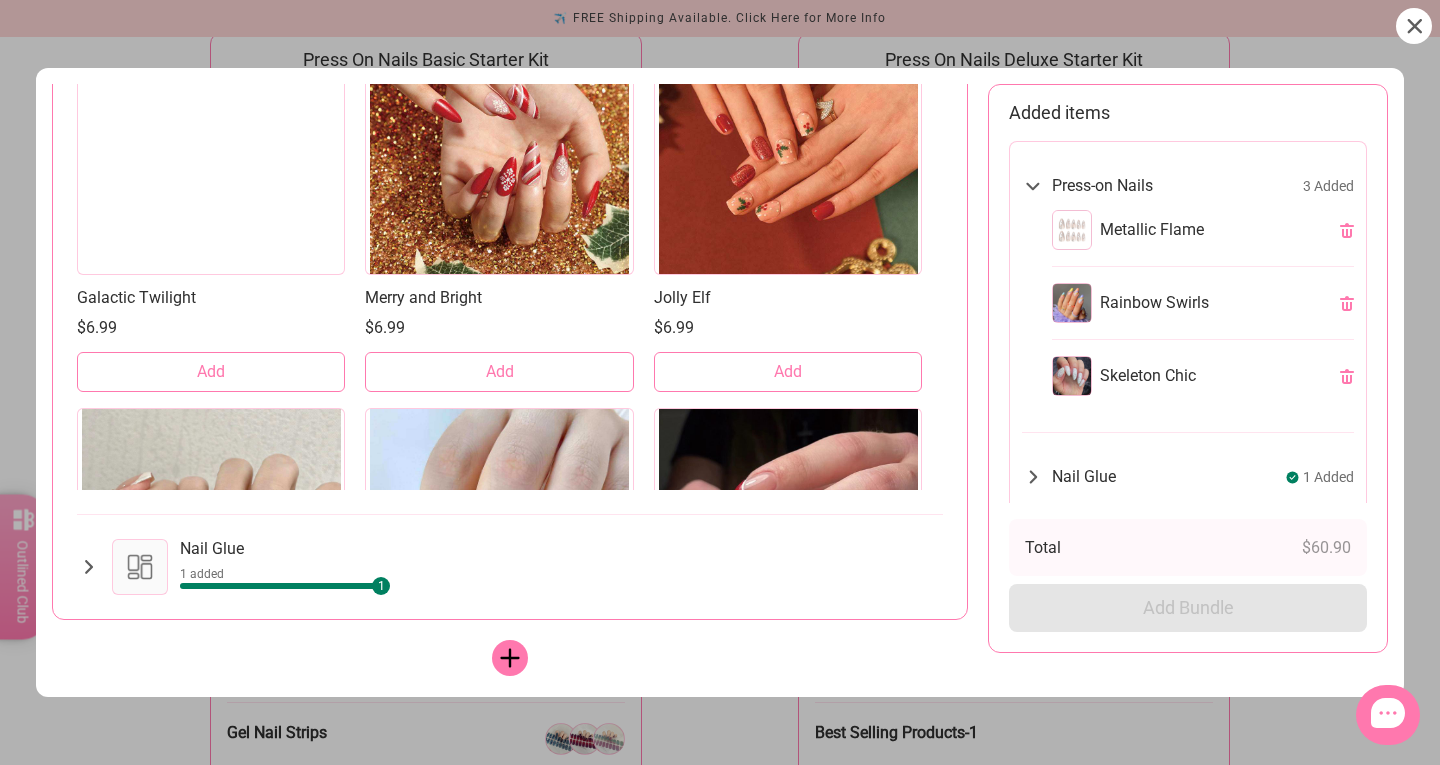 click on "Add" at bounding box center (499, 372) 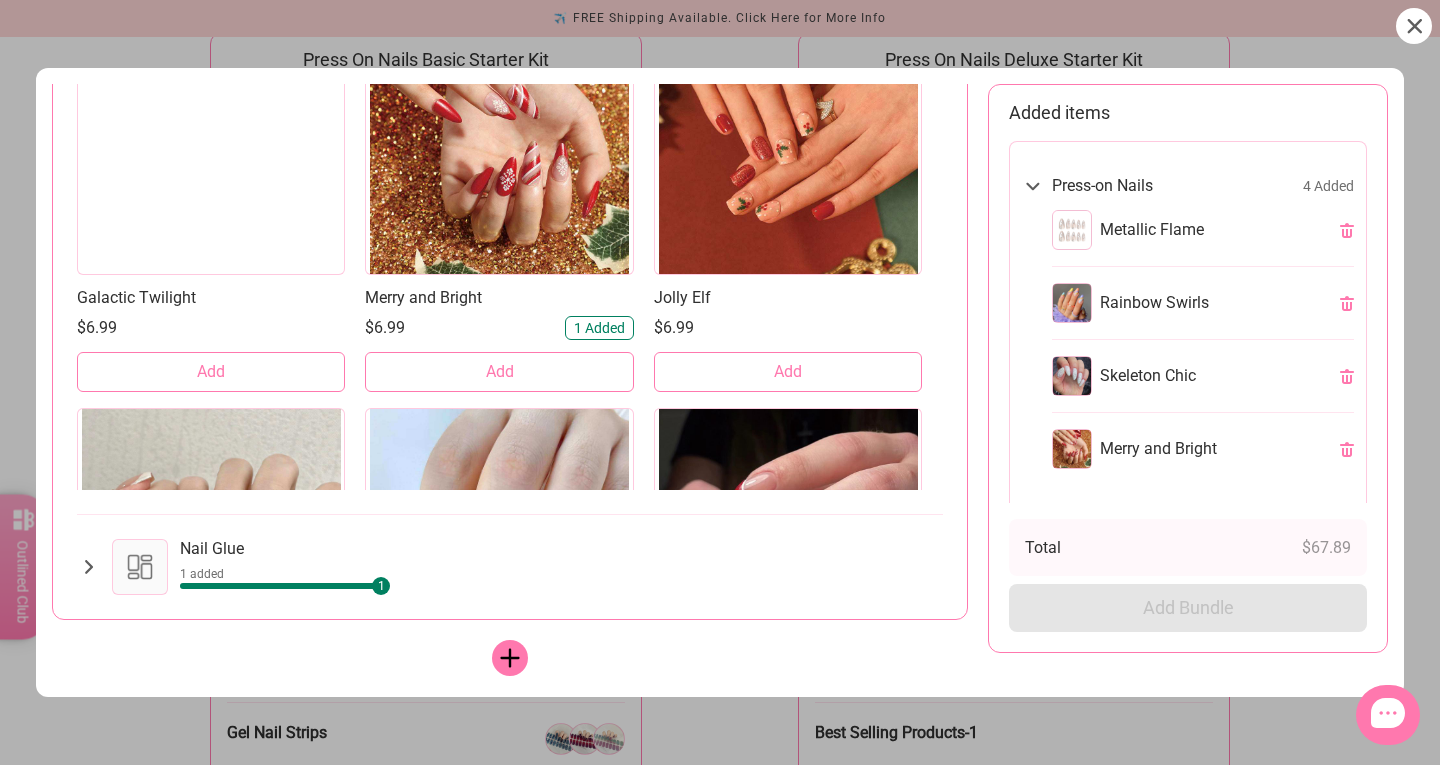 click on "Add" at bounding box center (211, 372) 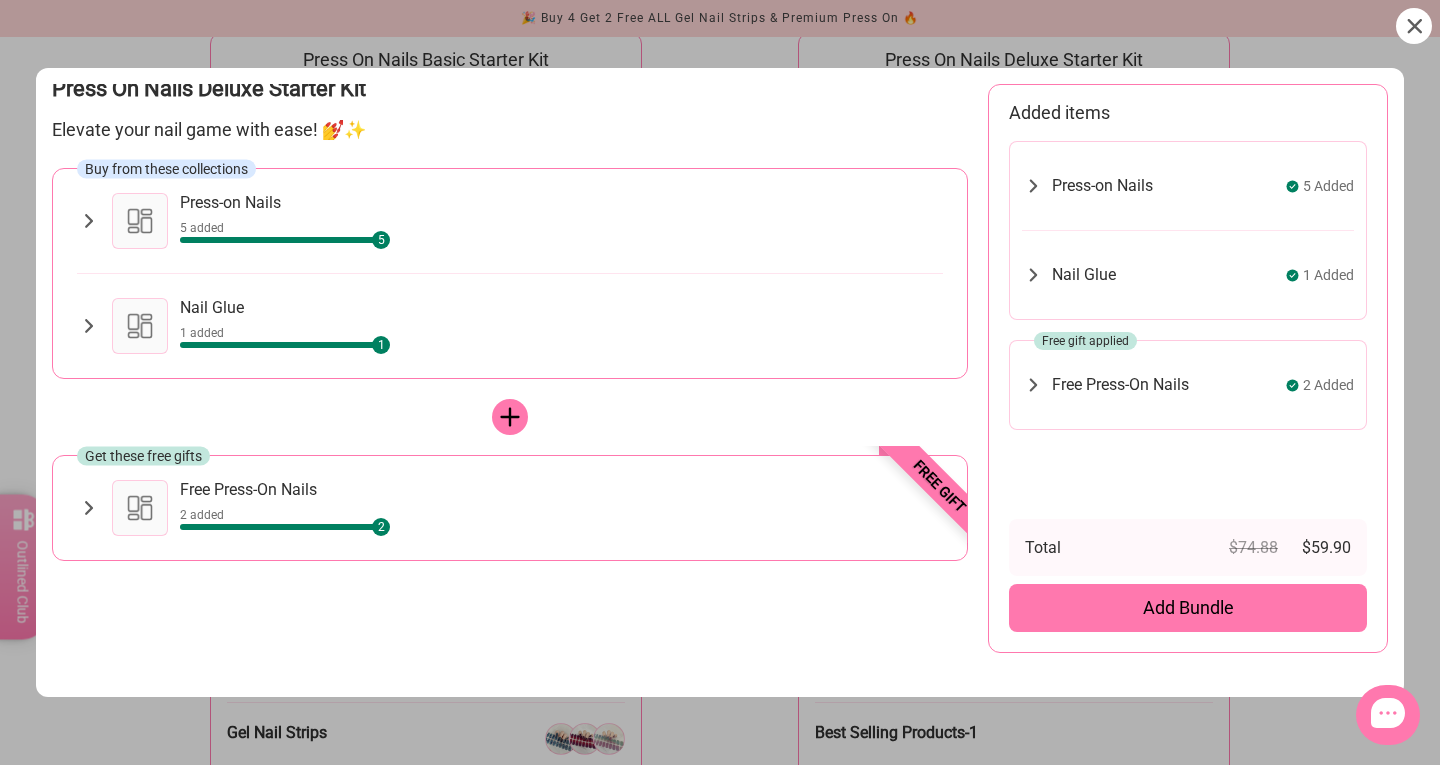 click on "Add Bundle" at bounding box center (1188, 608) 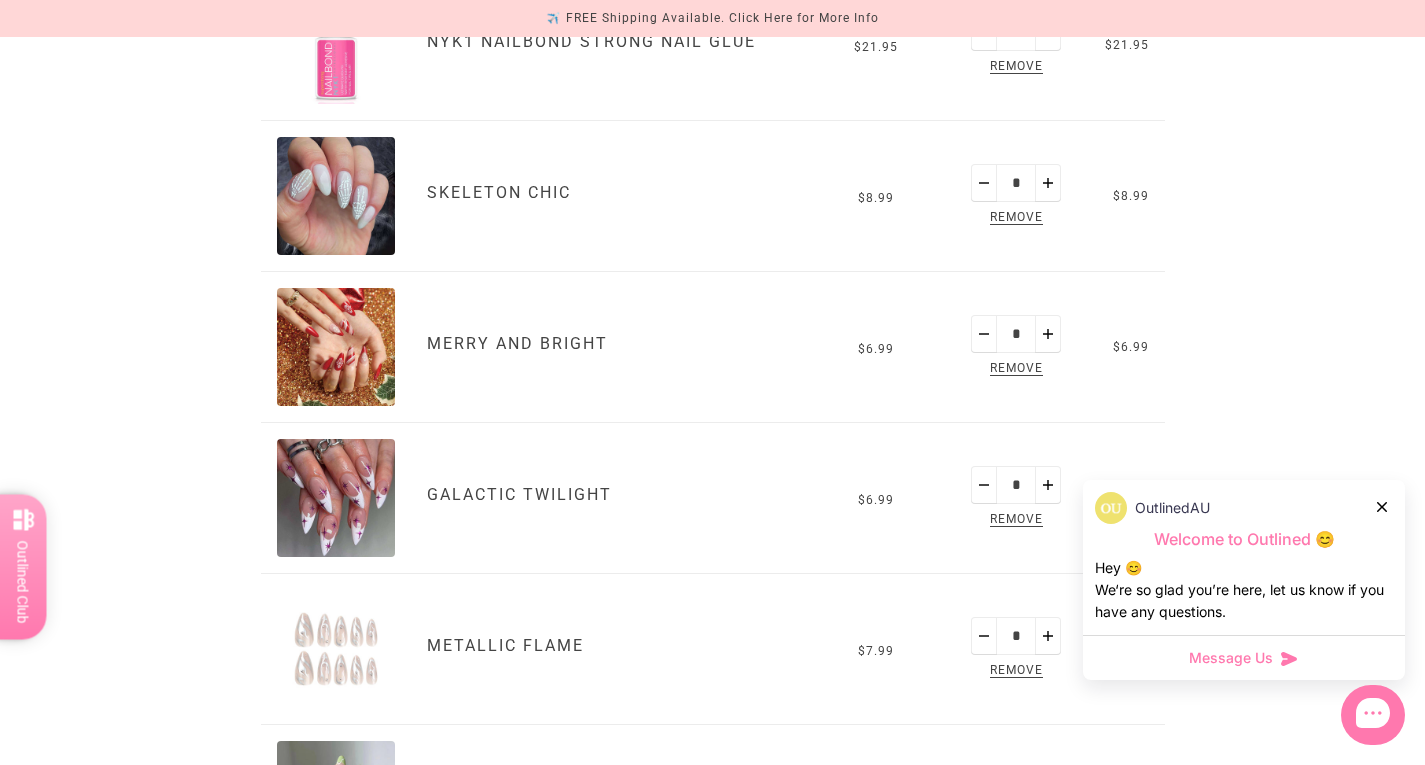 scroll, scrollTop: 972, scrollLeft: 0, axis: vertical 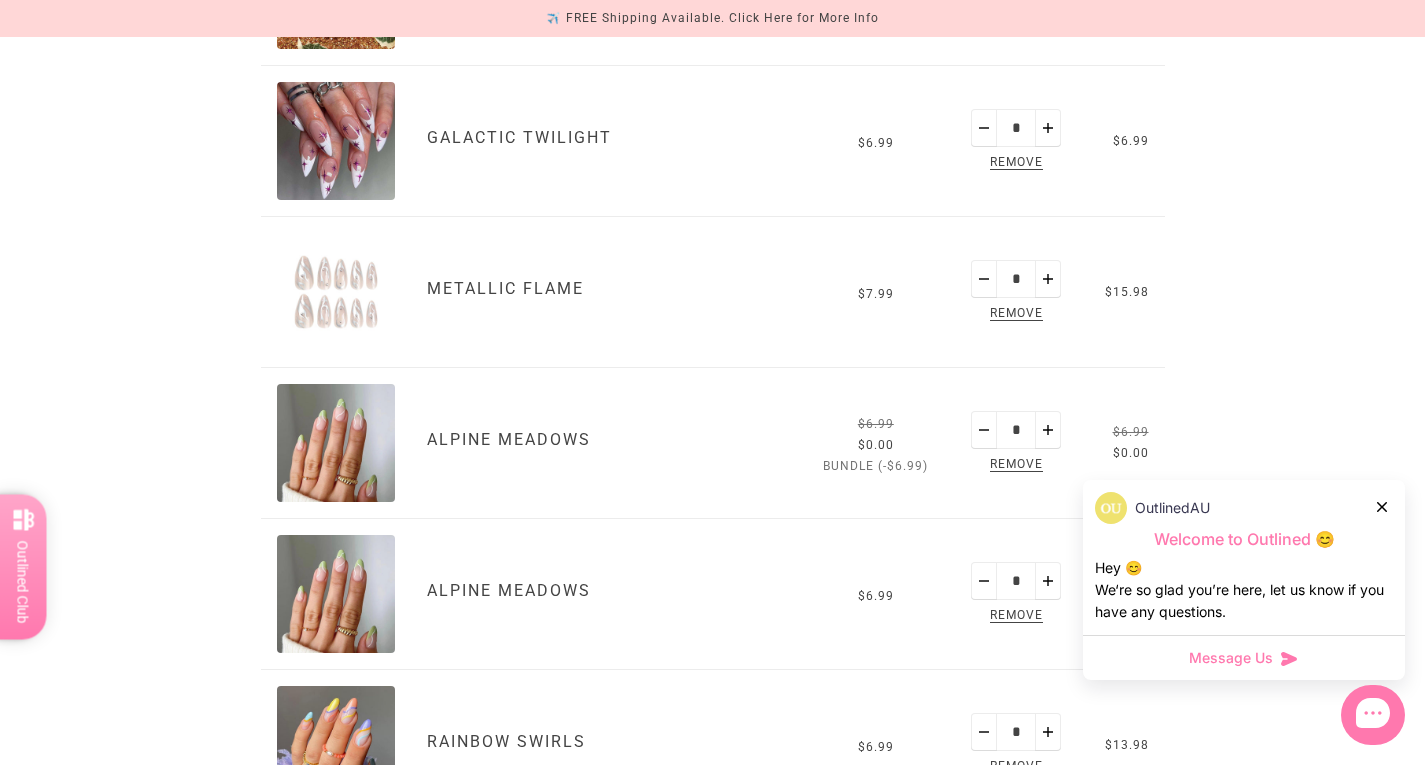 click at bounding box center [984, 279] 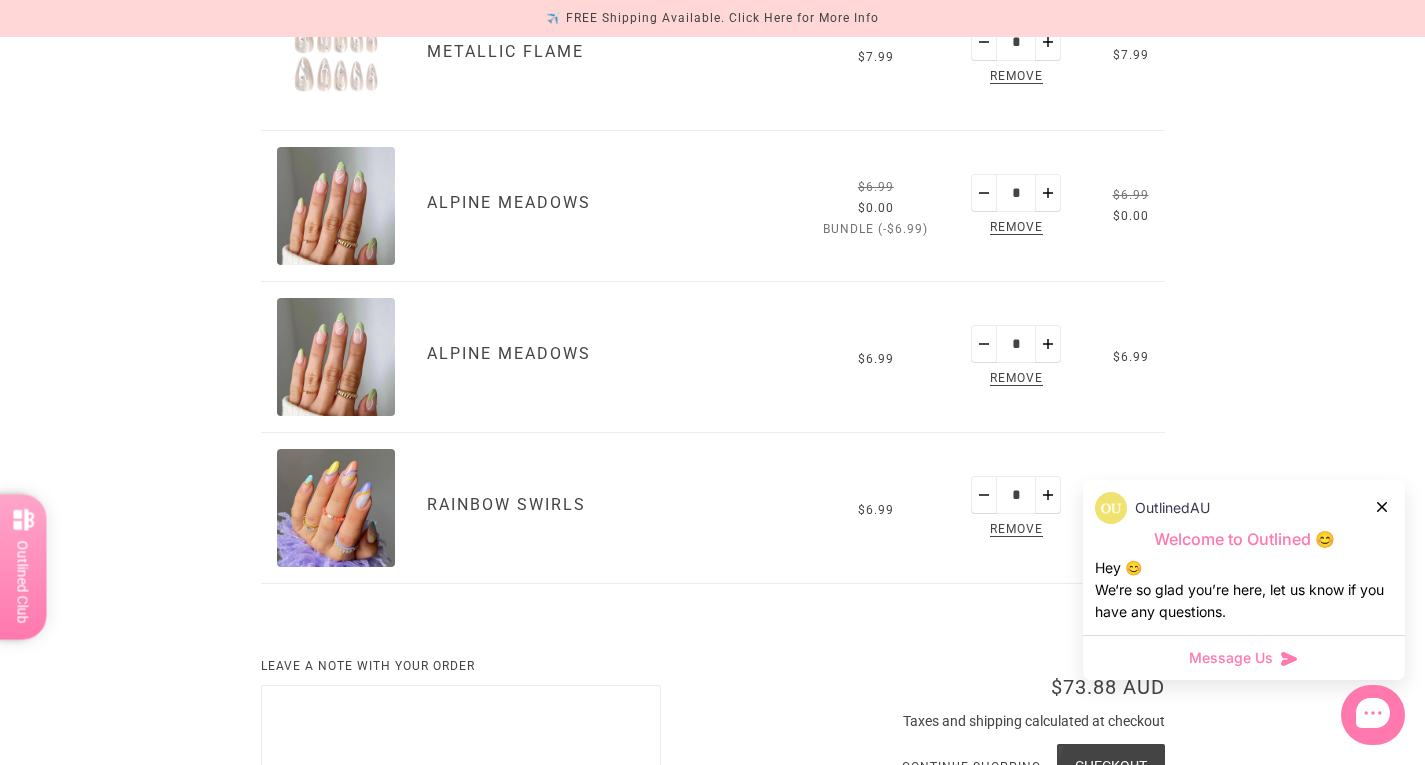 scroll, scrollTop: 1392, scrollLeft: 0, axis: vertical 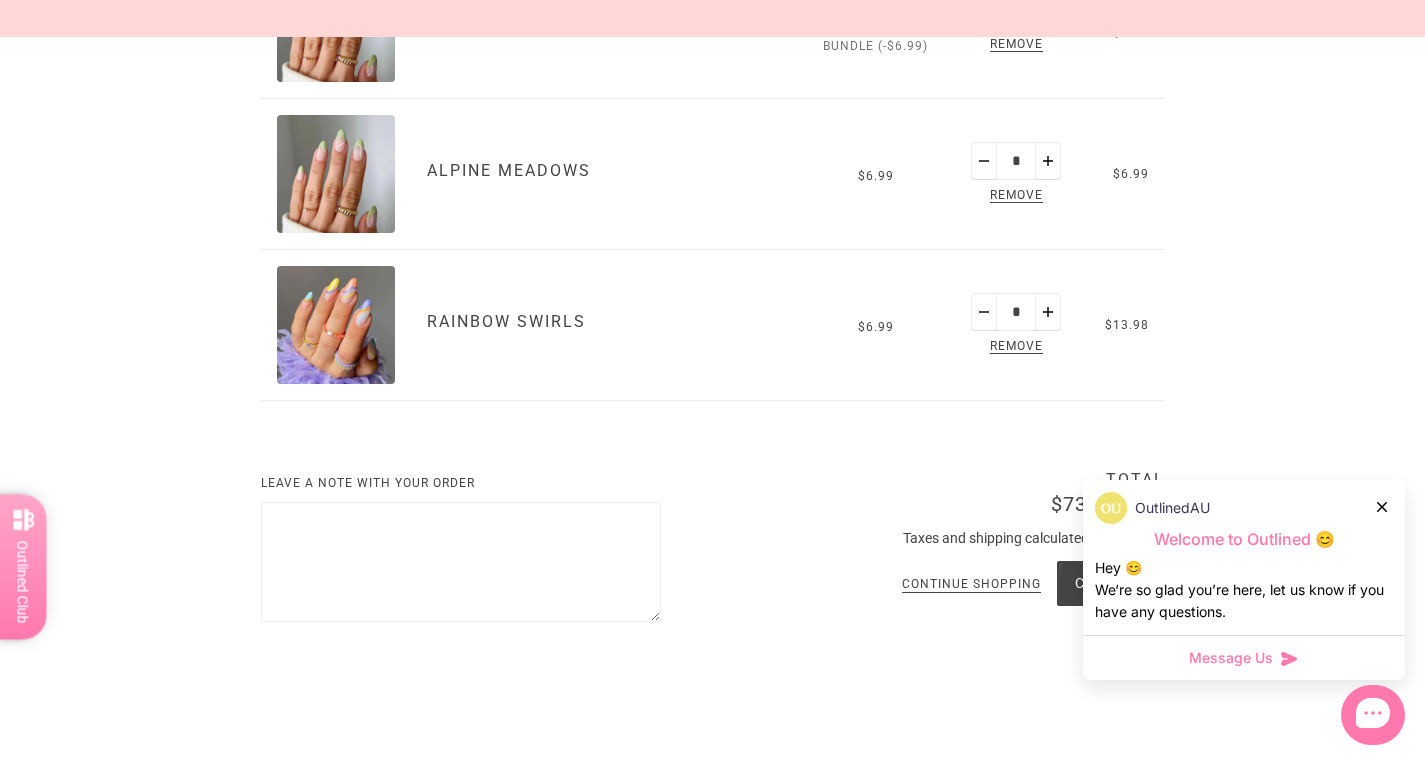 click at bounding box center (984, 312) 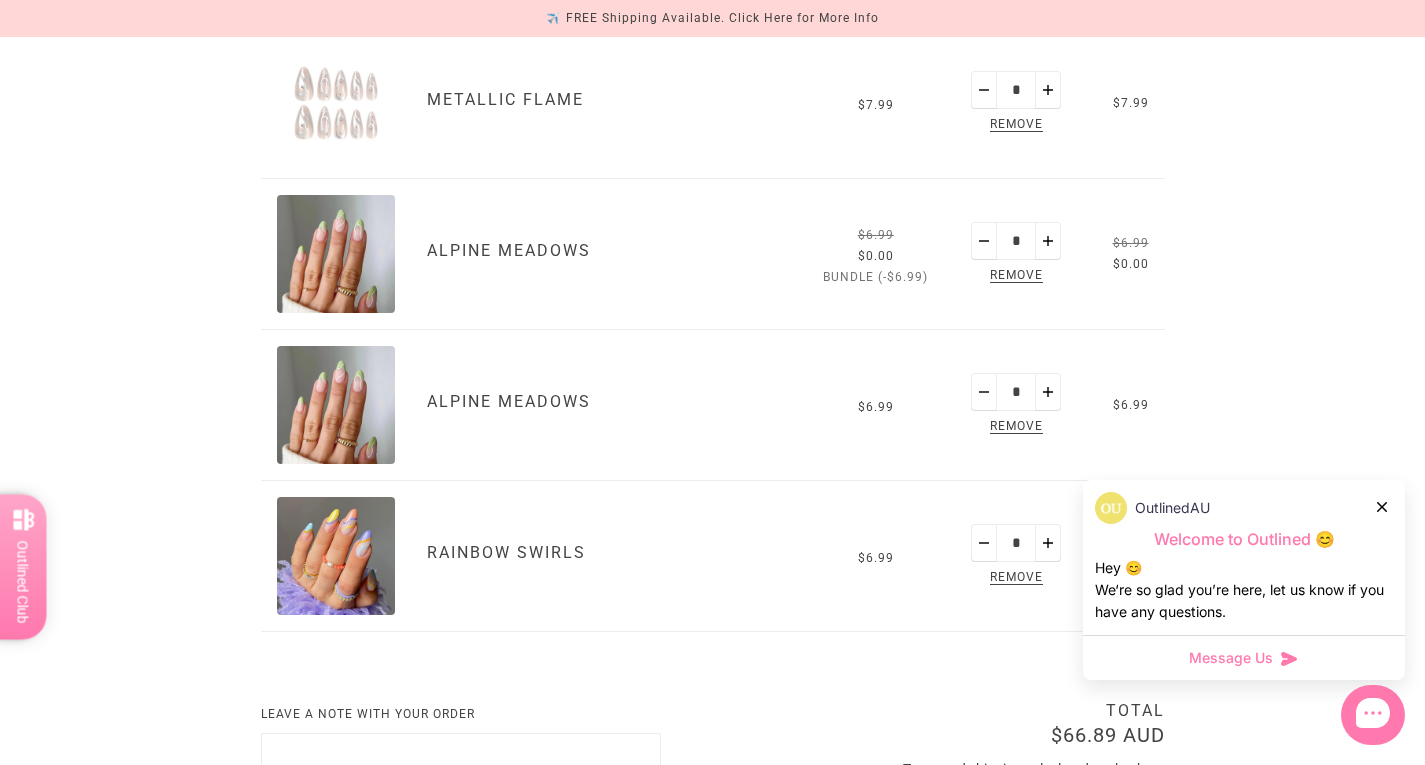 scroll, scrollTop: 1160, scrollLeft: 0, axis: vertical 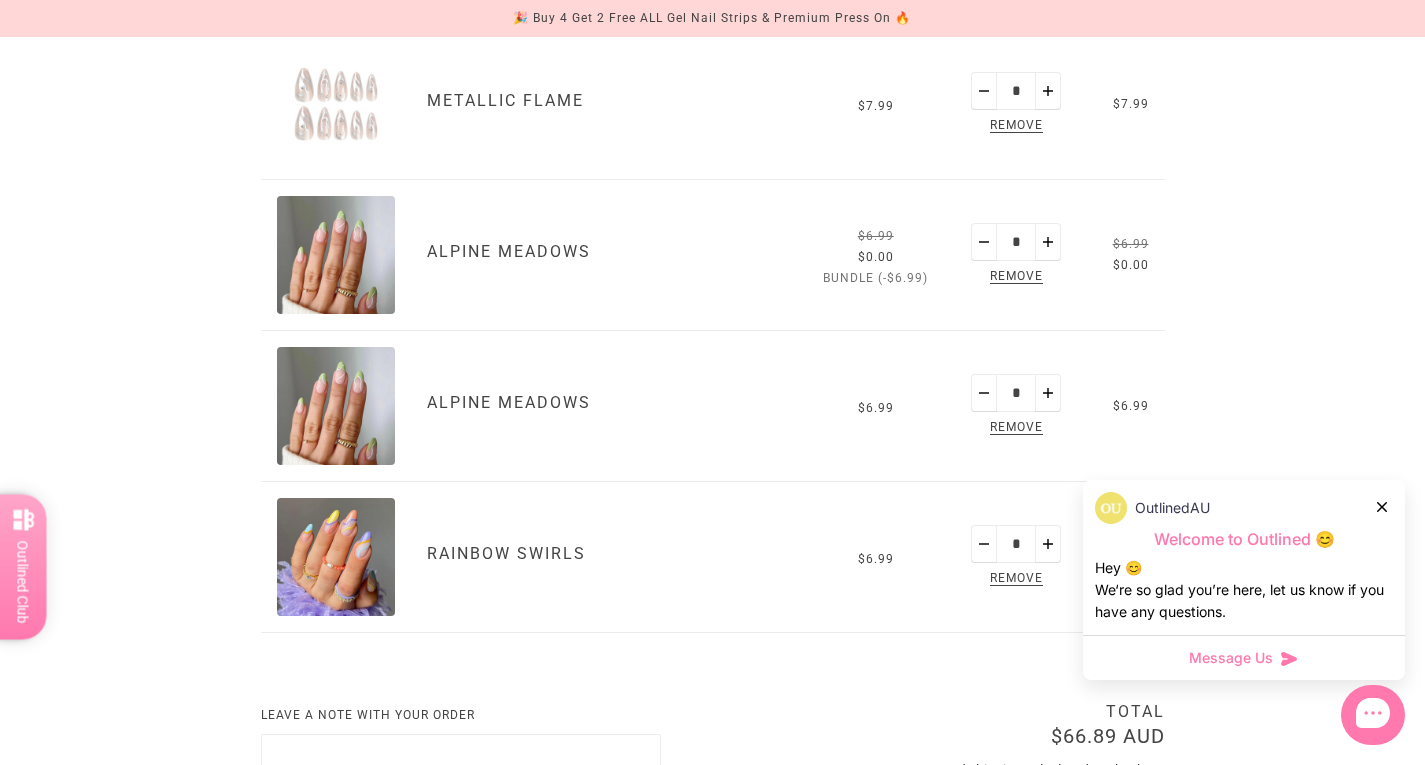 click on "Remove" at bounding box center [1016, 428] 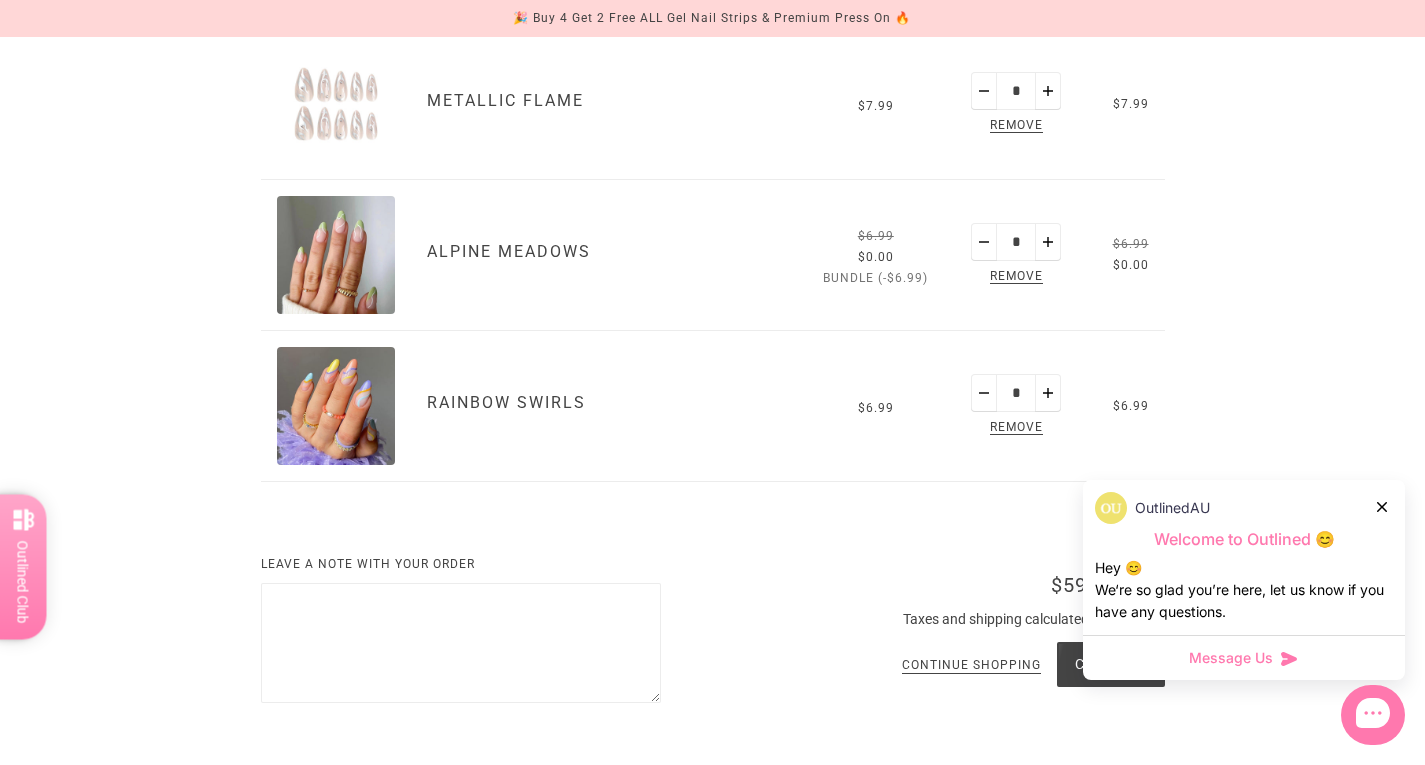 scroll, scrollTop: 1220, scrollLeft: 0, axis: vertical 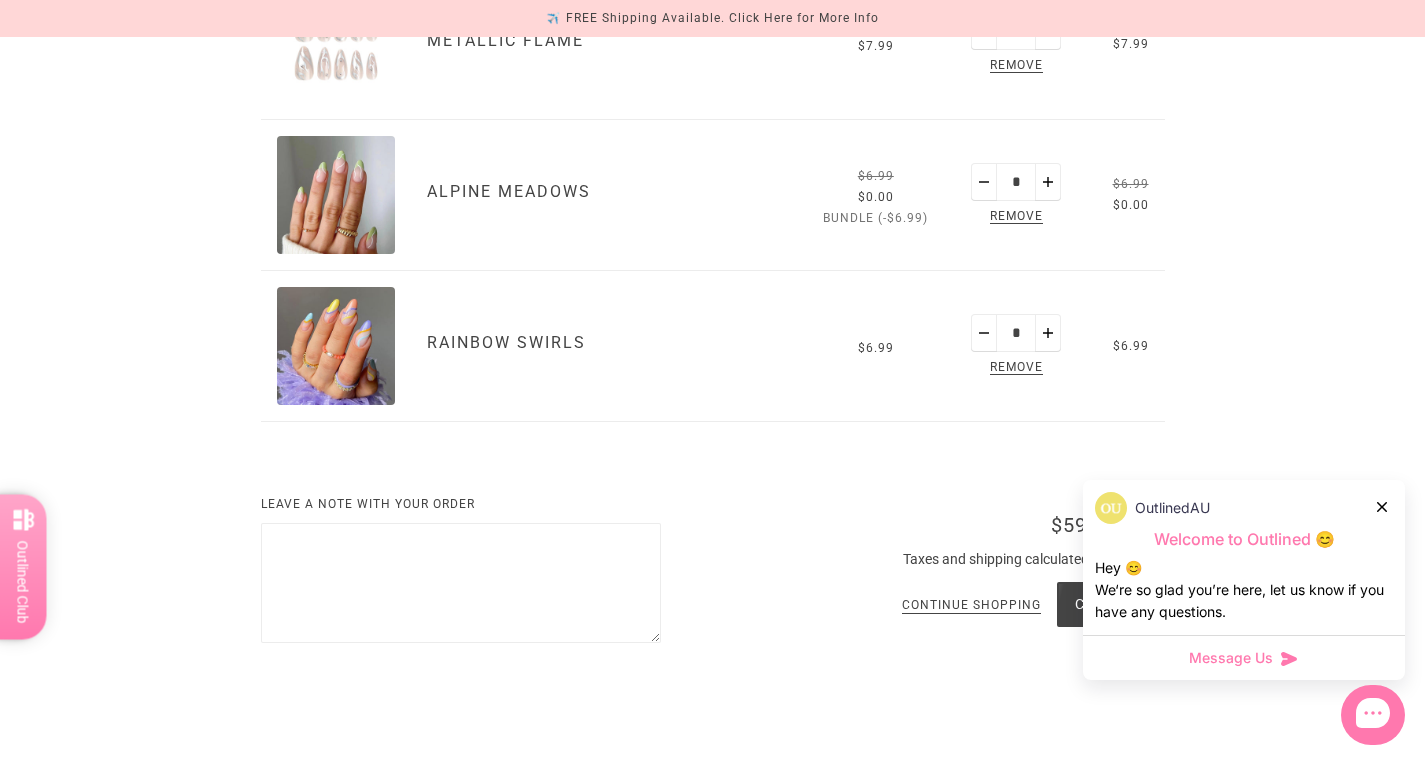click 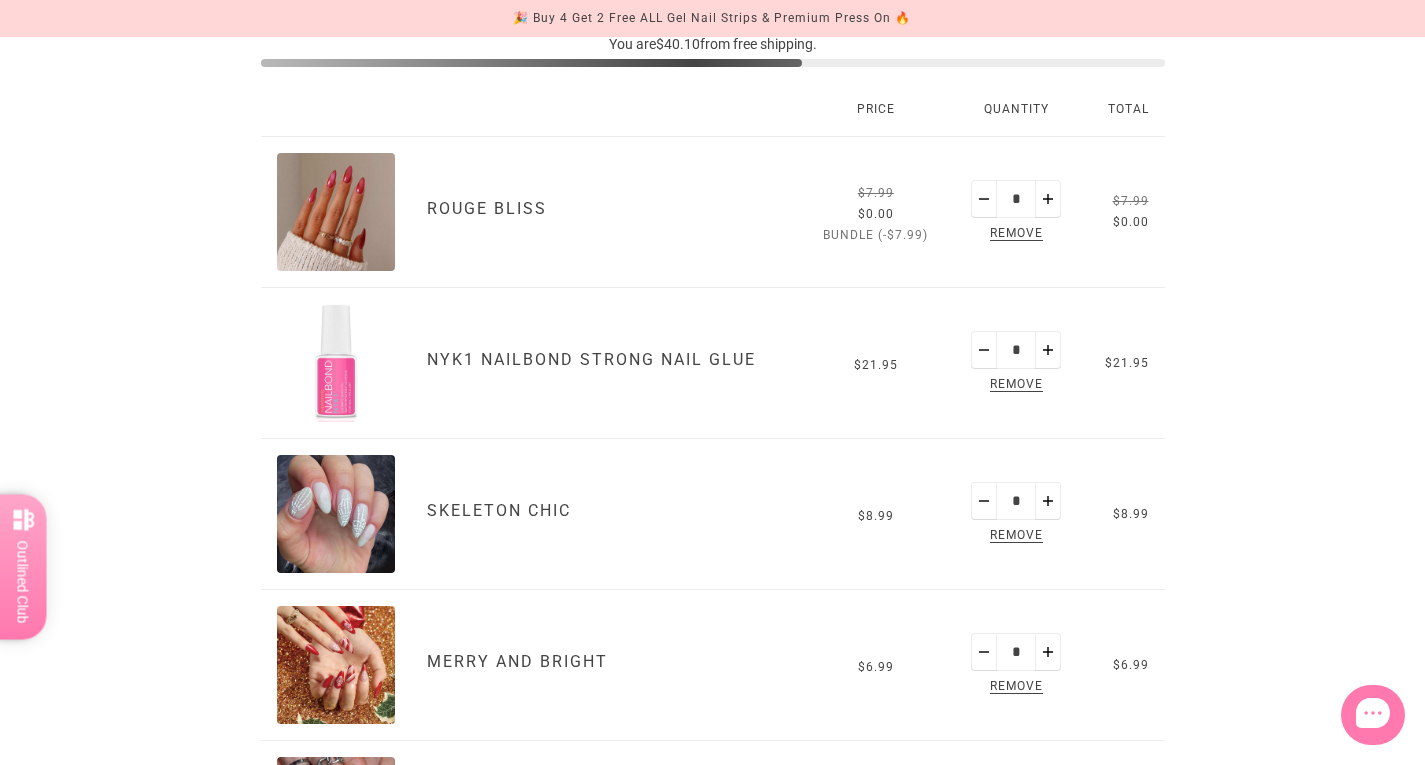 scroll, scrollTop: 0, scrollLeft: 0, axis: both 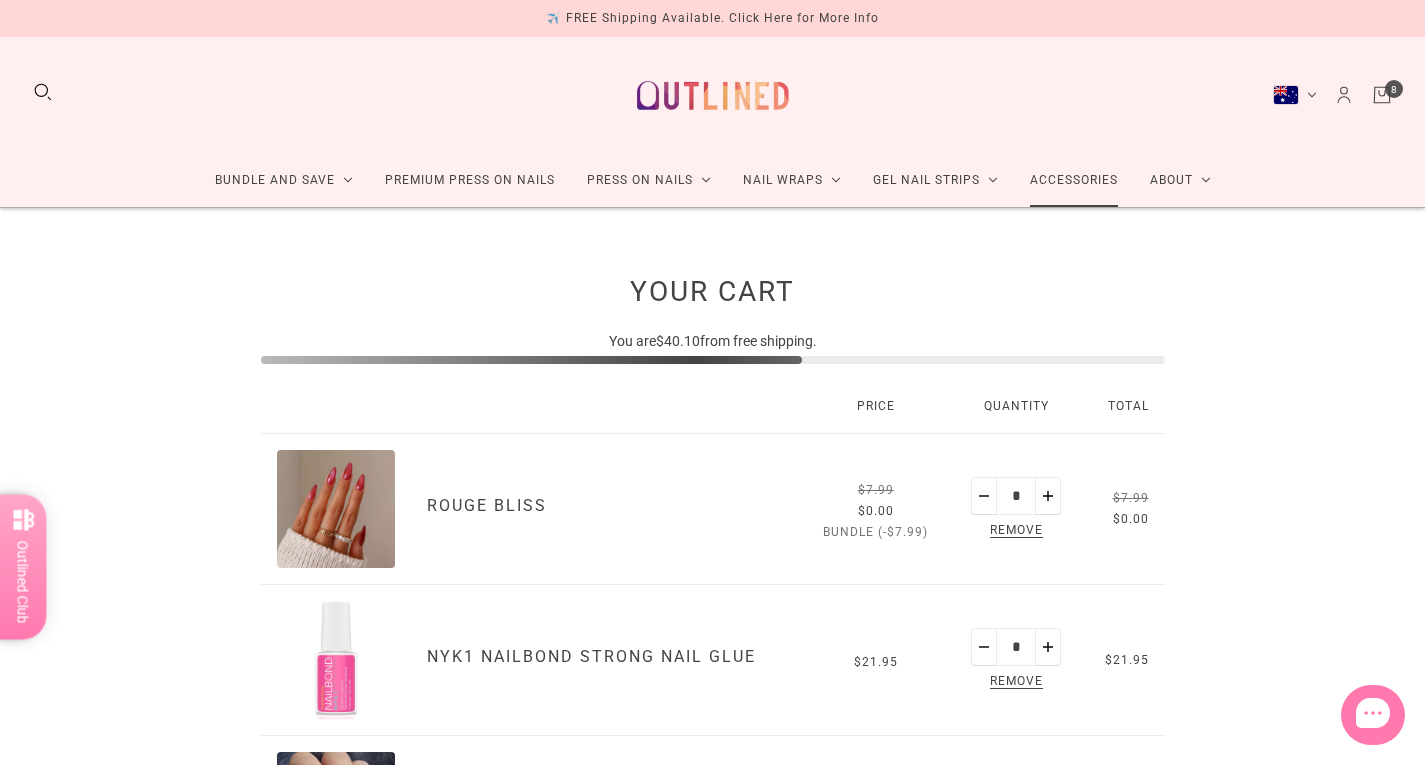 click on "Accessories" 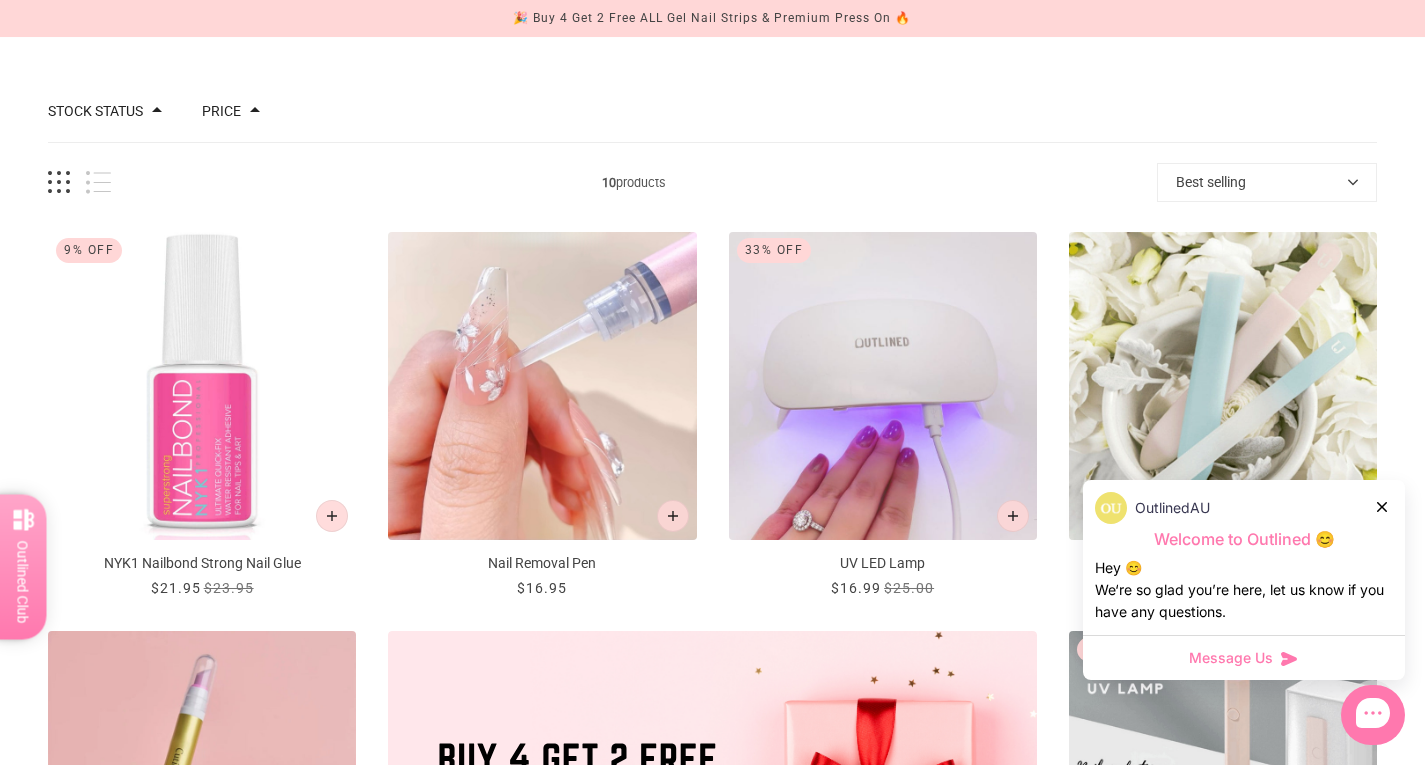 scroll, scrollTop: 145, scrollLeft: 0, axis: vertical 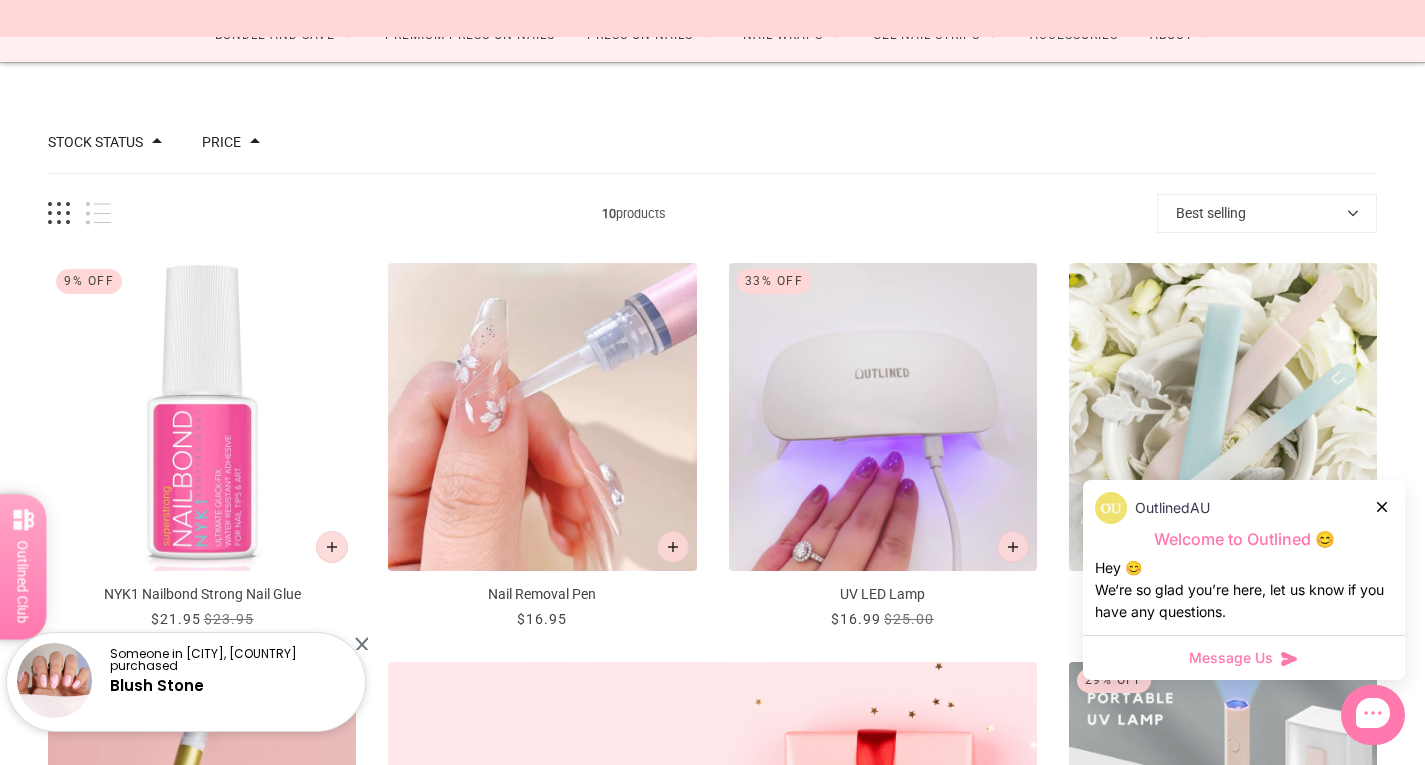 click at bounding box center (542, 417) 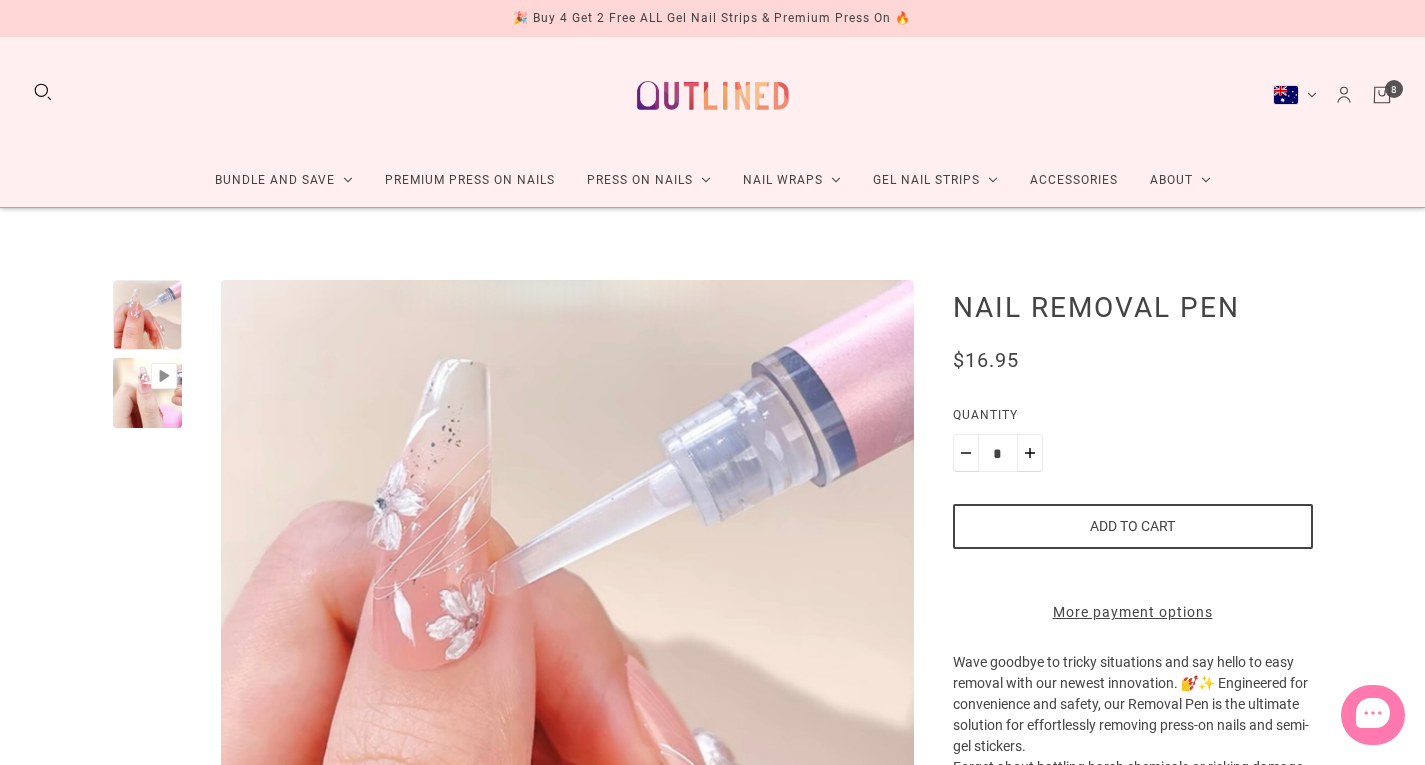 scroll, scrollTop: 366, scrollLeft: 0, axis: vertical 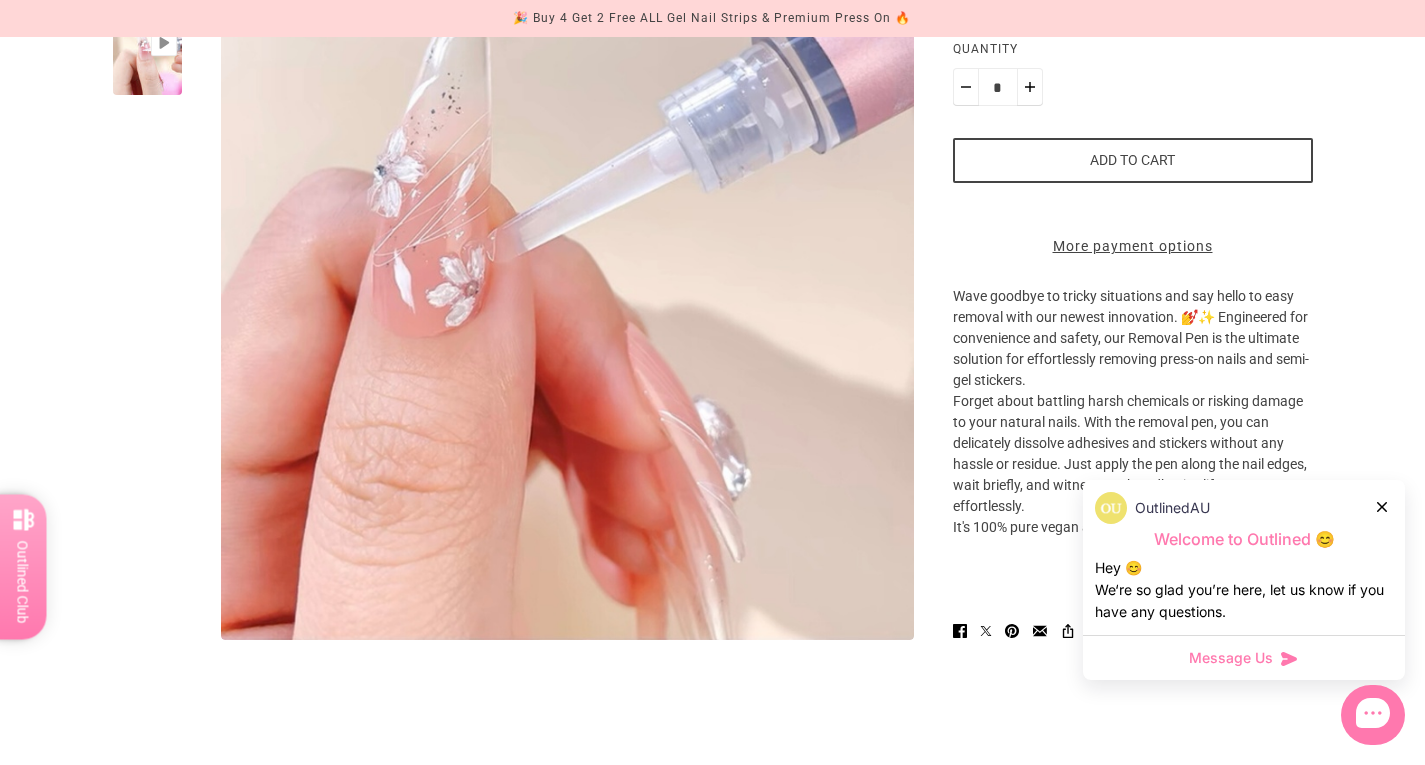 click at bounding box center [1383, 506] 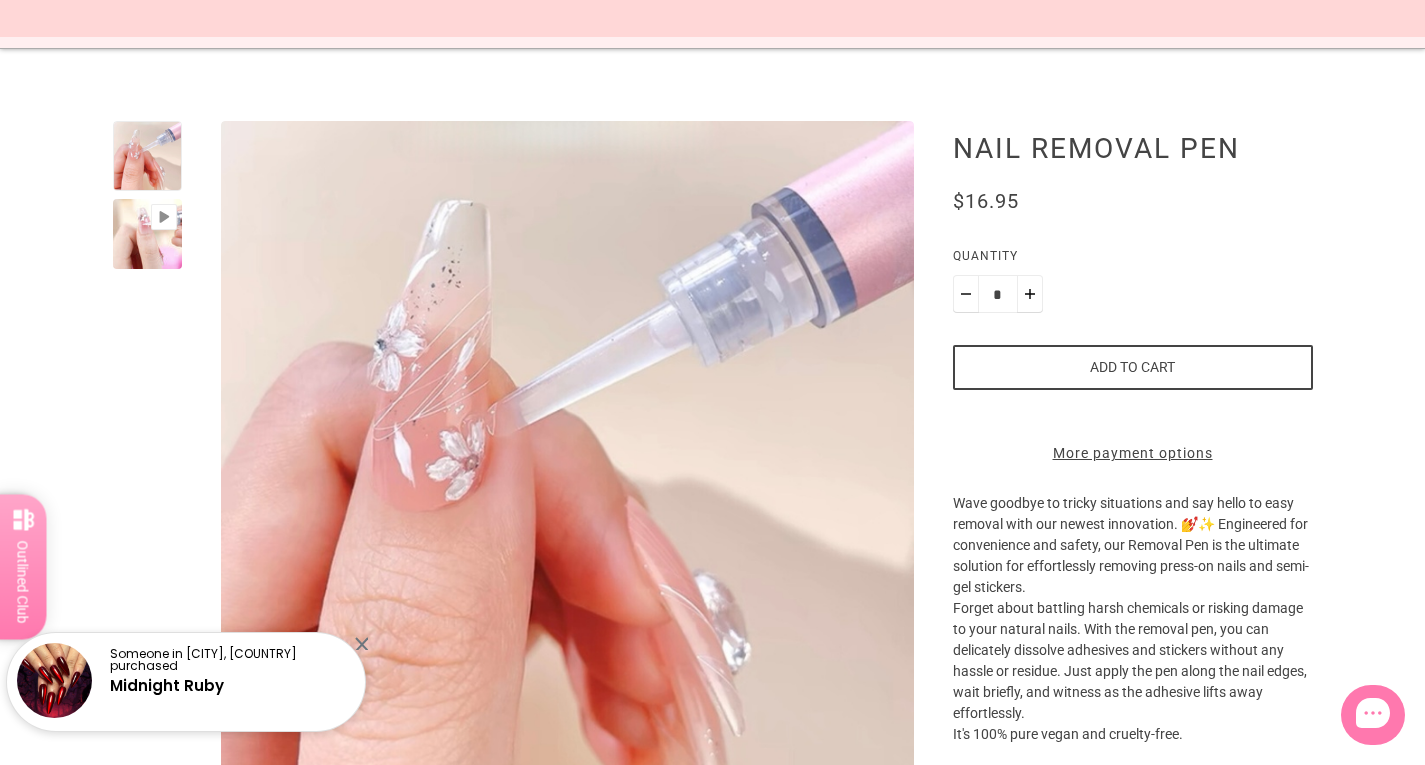 scroll, scrollTop: 142, scrollLeft: 0, axis: vertical 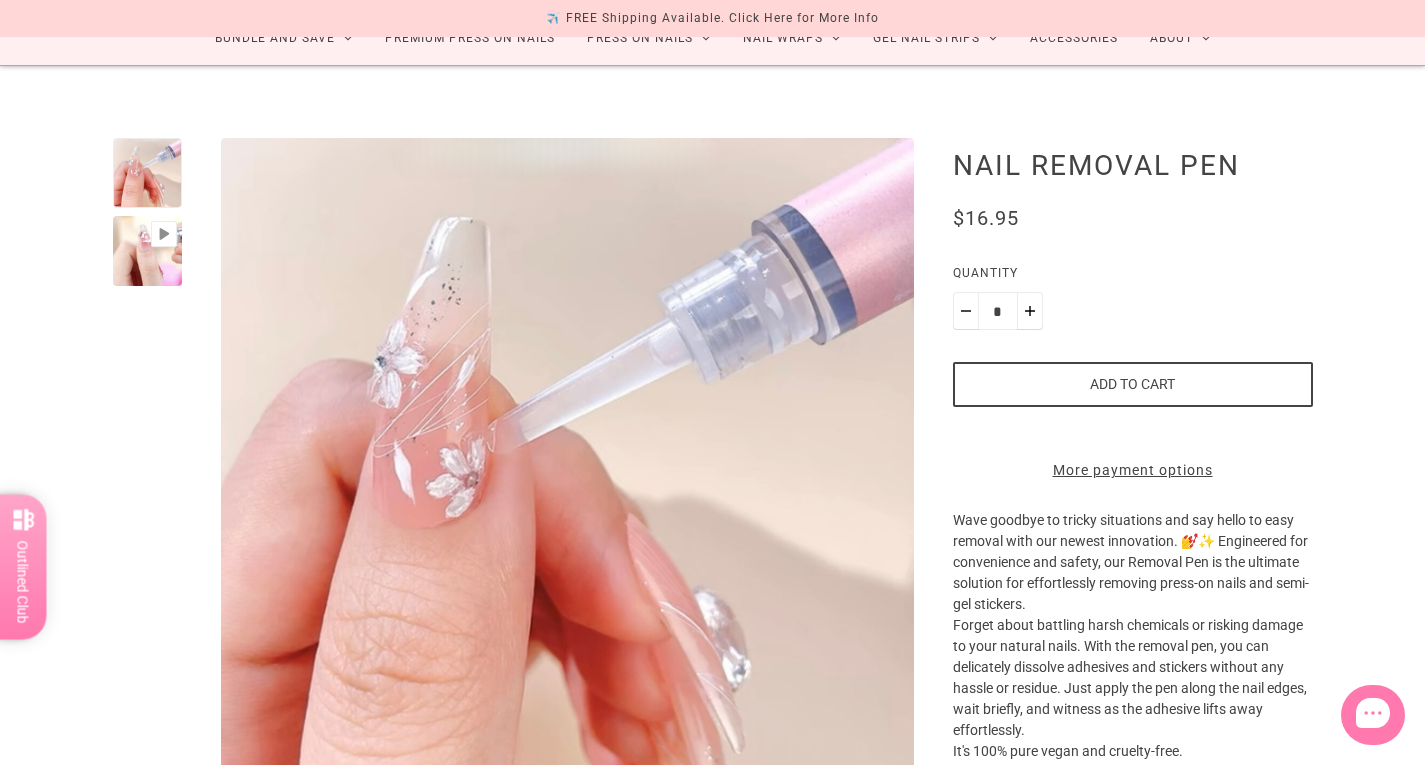 click on "Add to cart" at bounding box center (1133, 384) 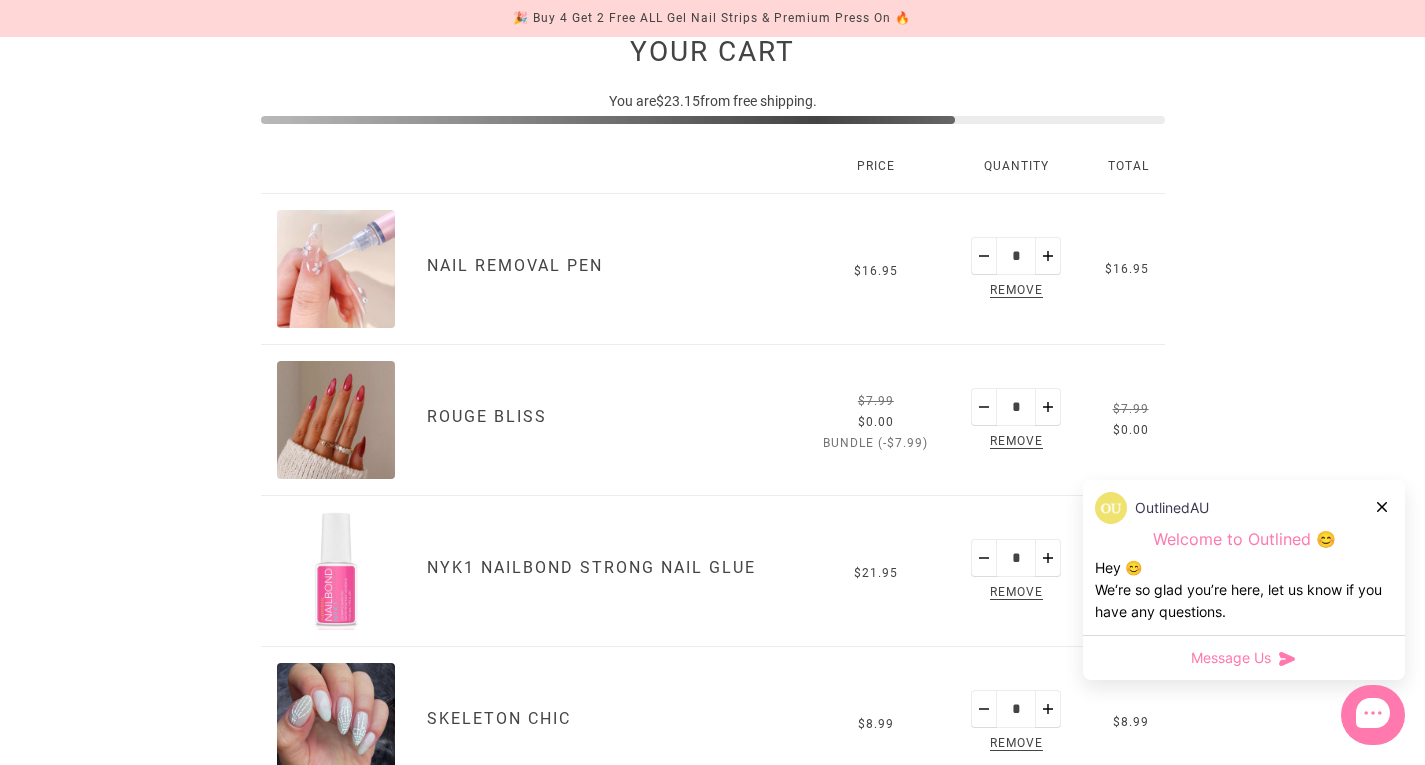 scroll, scrollTop: 239, scrollLeft: 0, axis: vertical 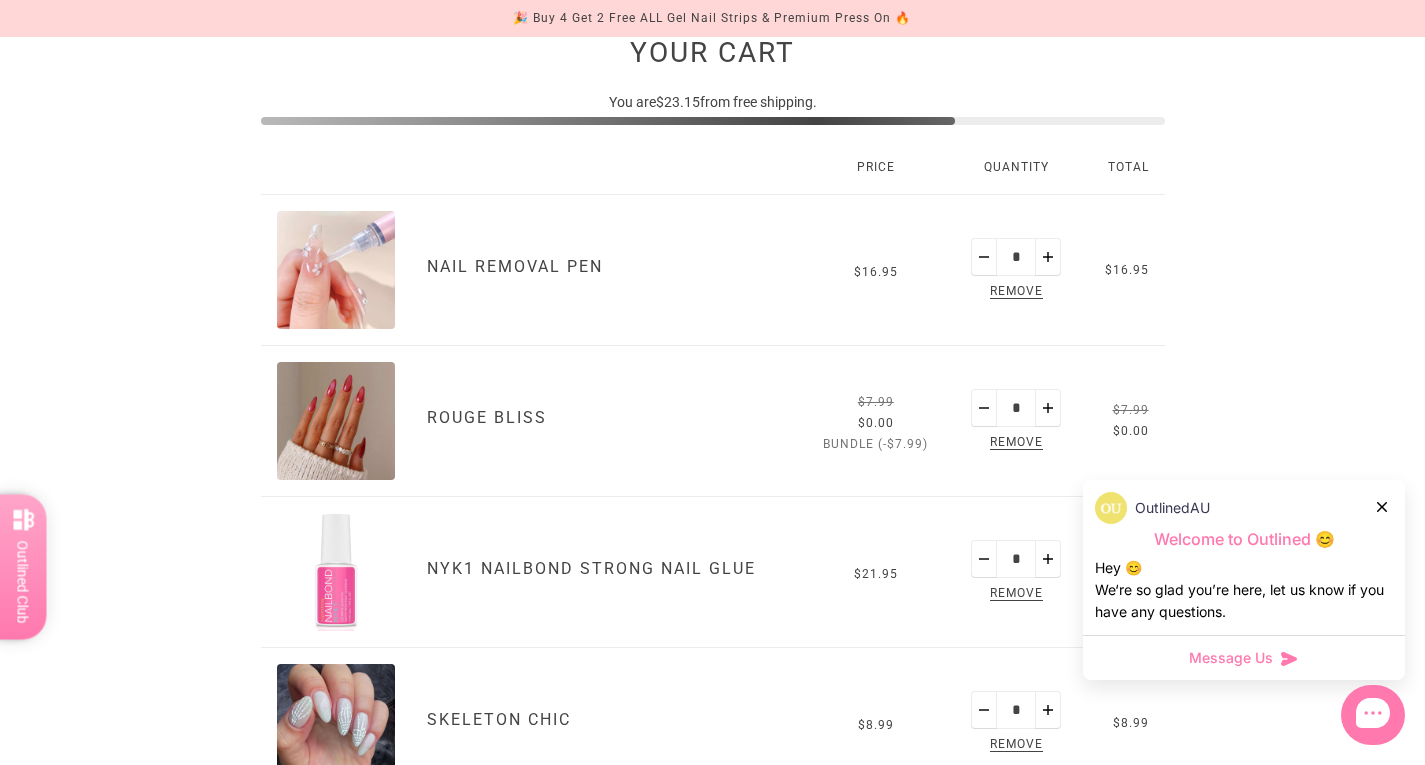 click 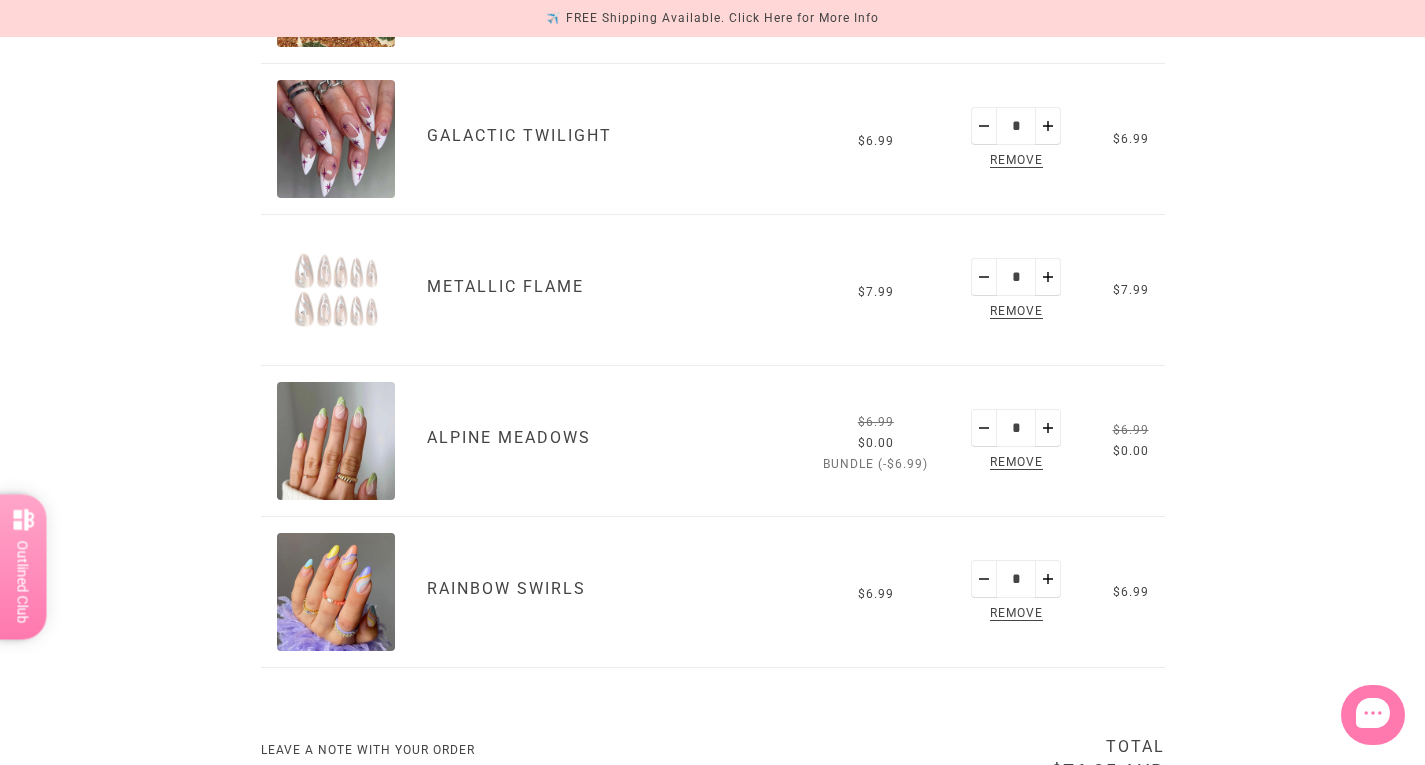 scroll, scrollTop: 1136, scrollLeft: 0, axis: vertical 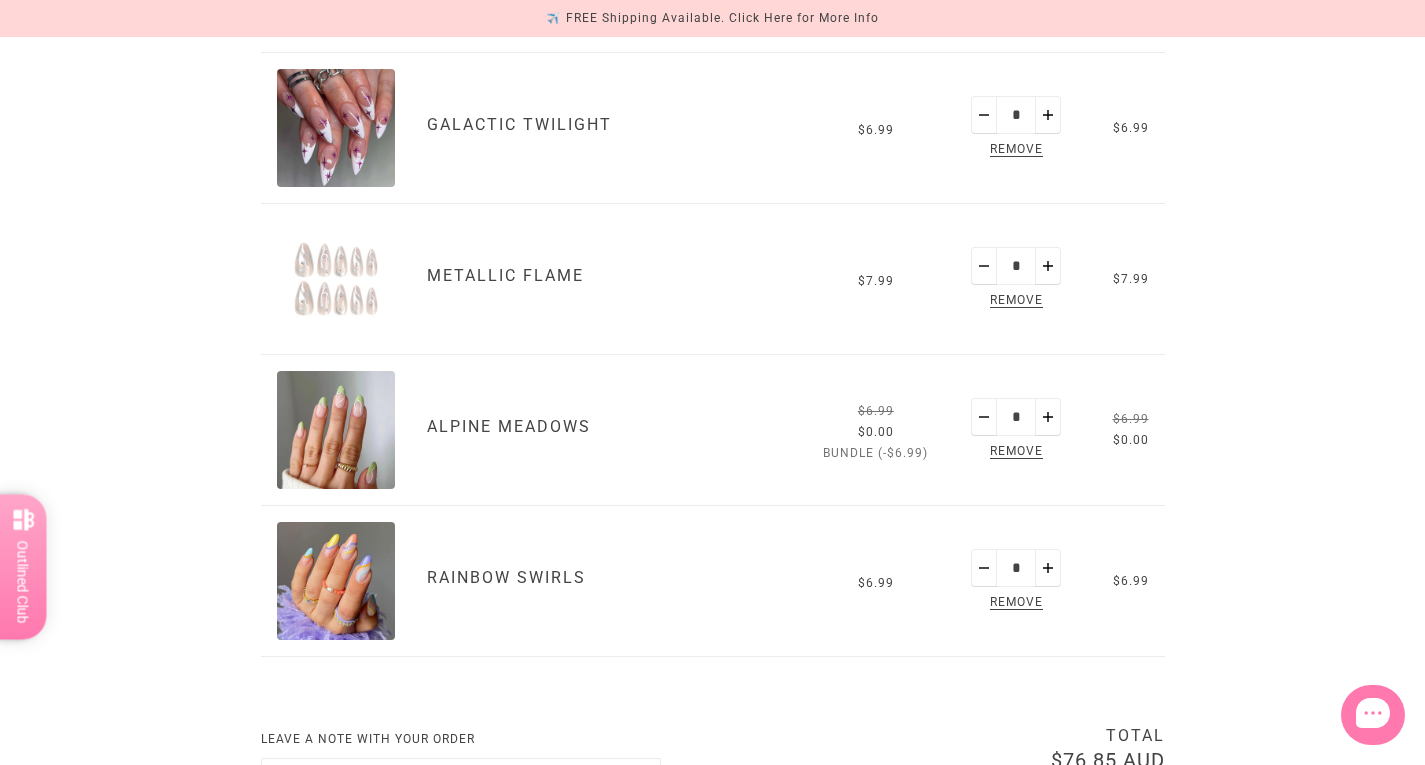 click on "Alpine Meadows" at bounding box center (606, 430) 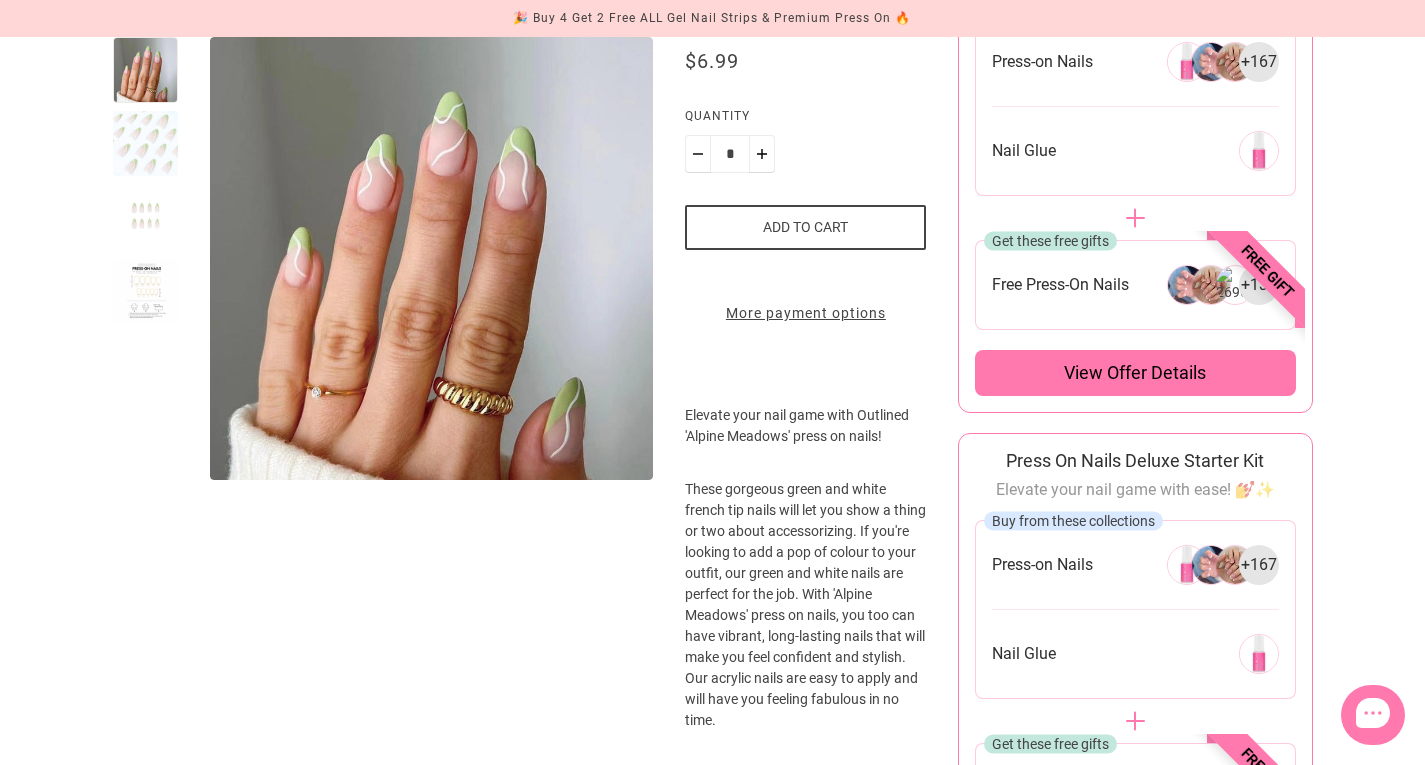 scroll, scrollTop: 386, scrollLeft: 0, axis: vertical 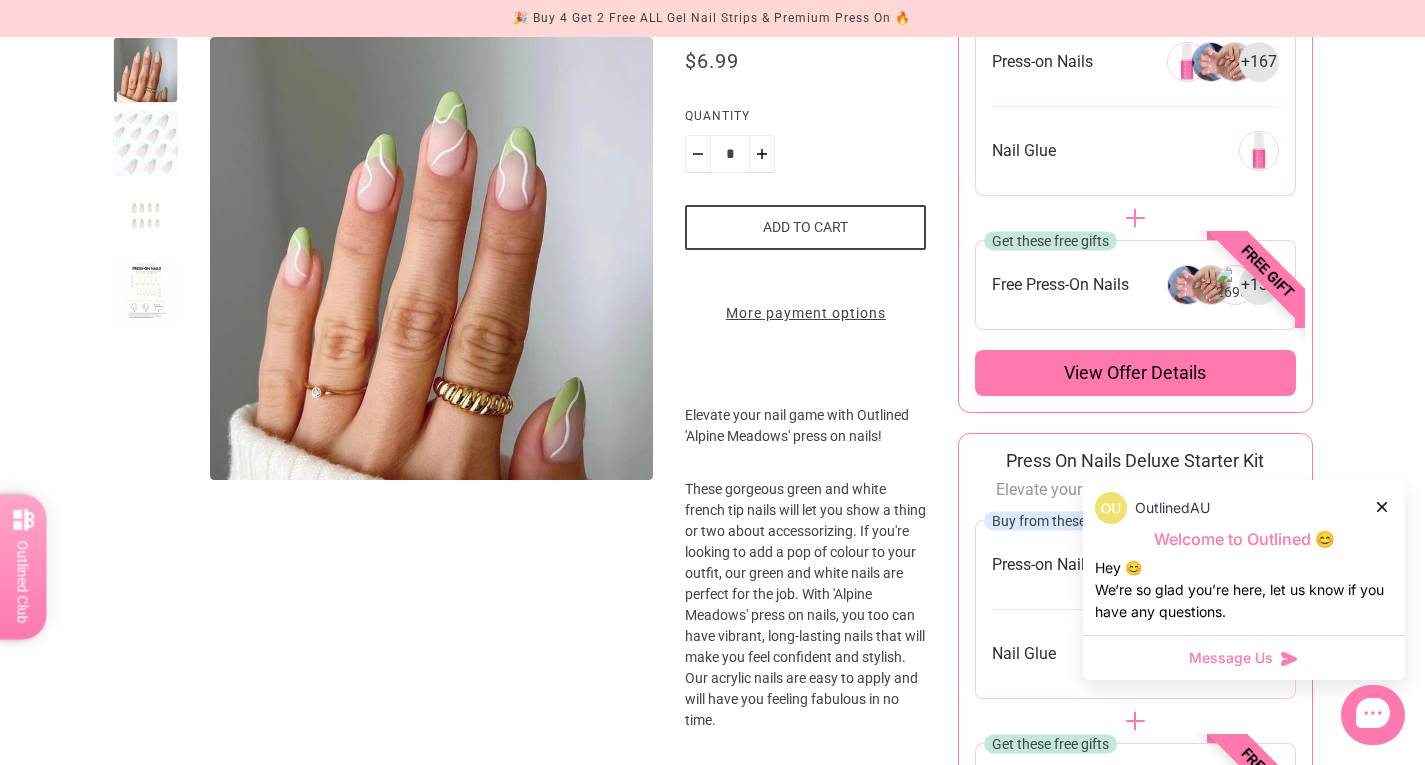 click at bounding box center (146, 291) 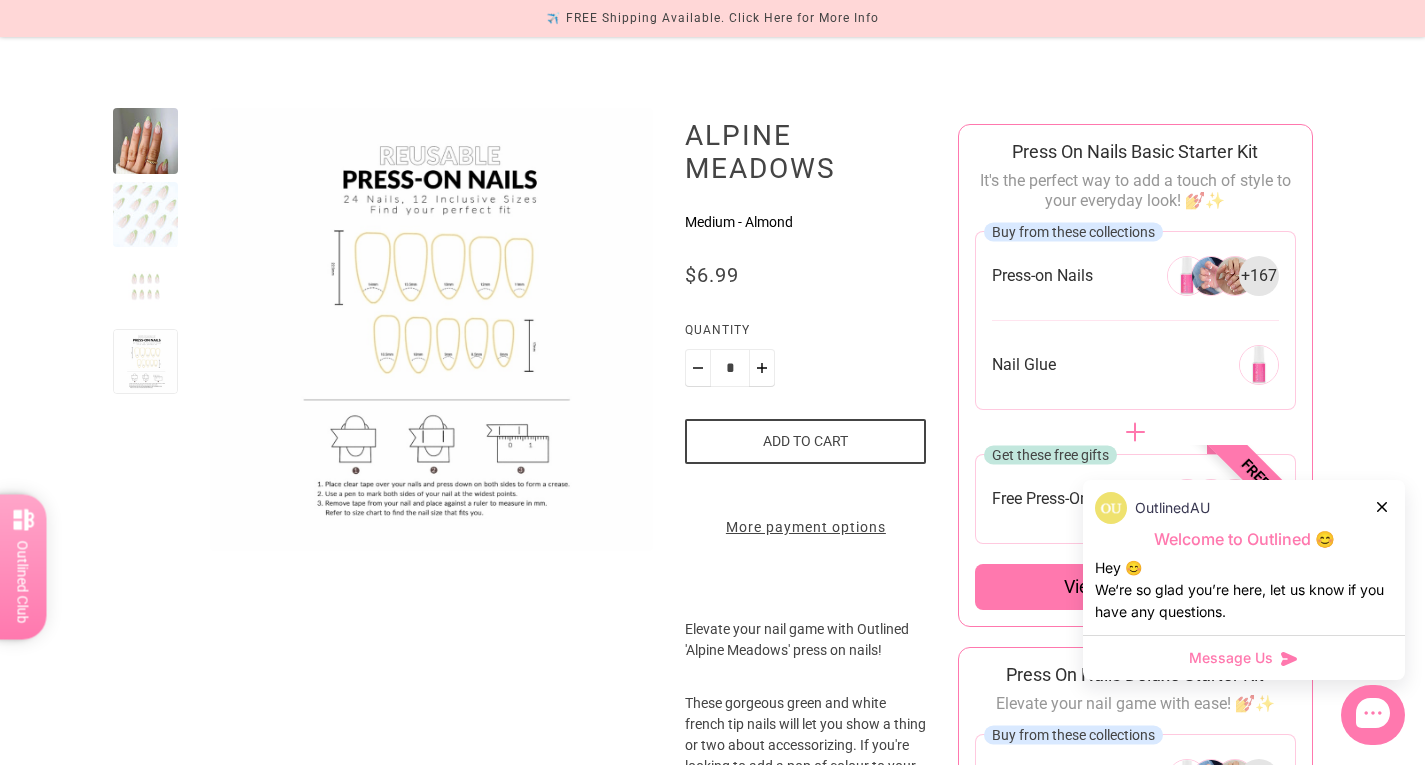 scroll, scrollTop: 170, scrollLeft: 0, axis: vertical 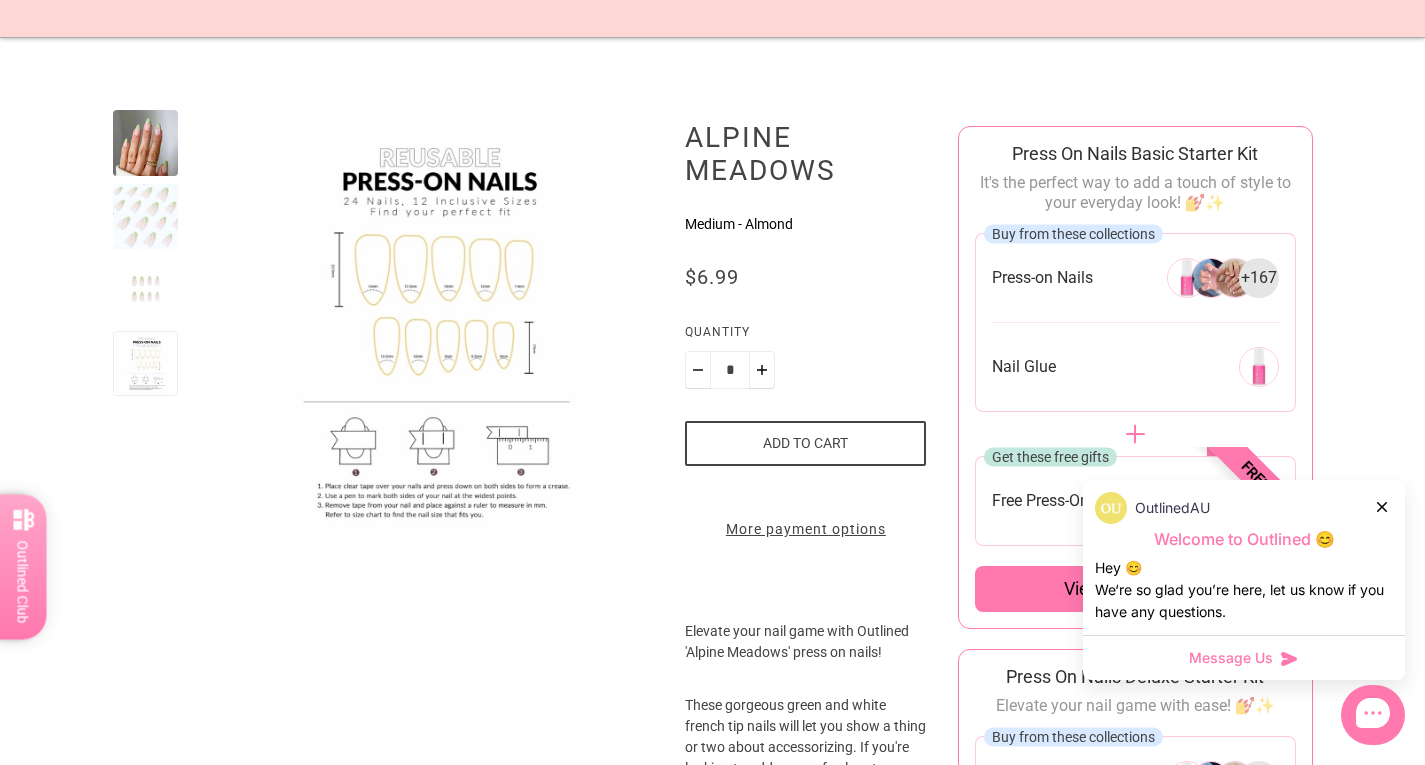click 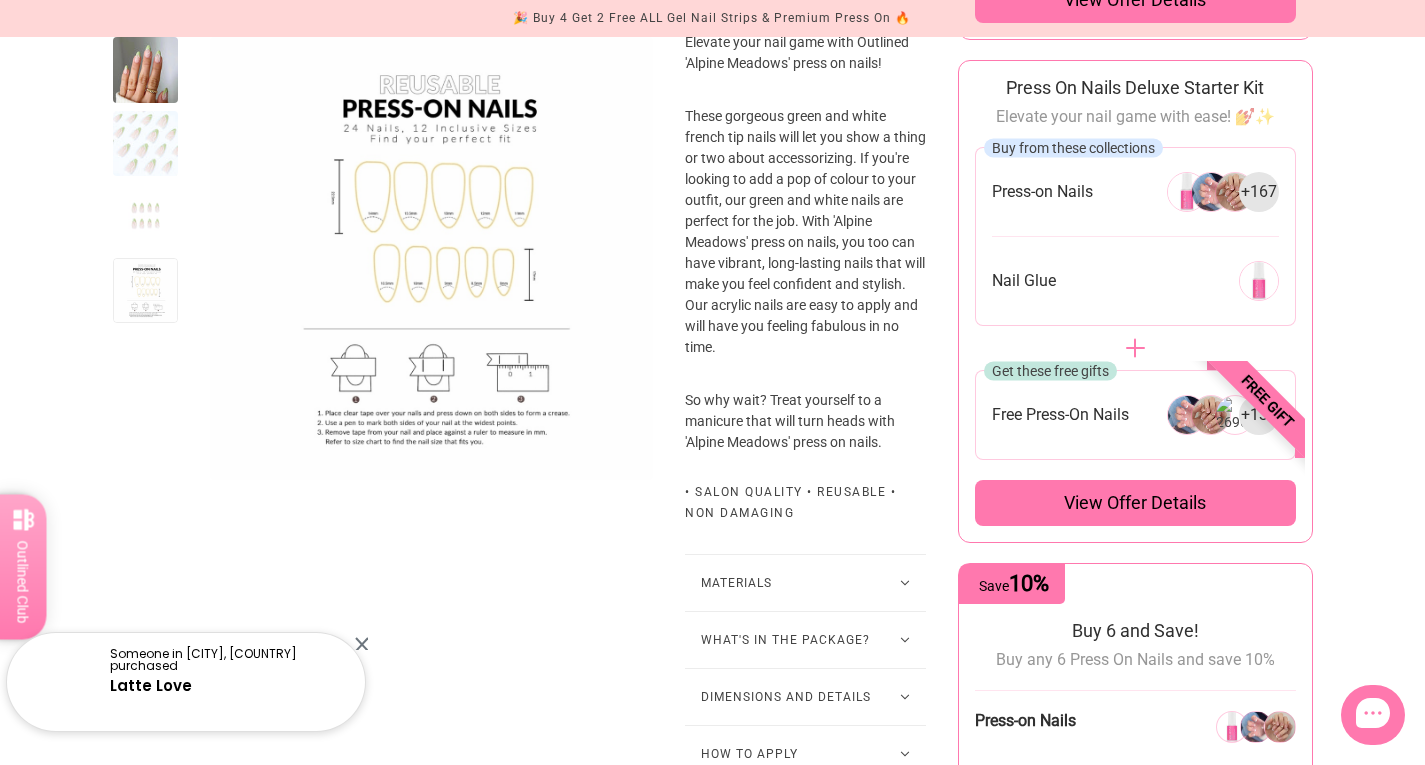 scroll, scrollTop: 814, scrollLeft: 0, axis: vertical 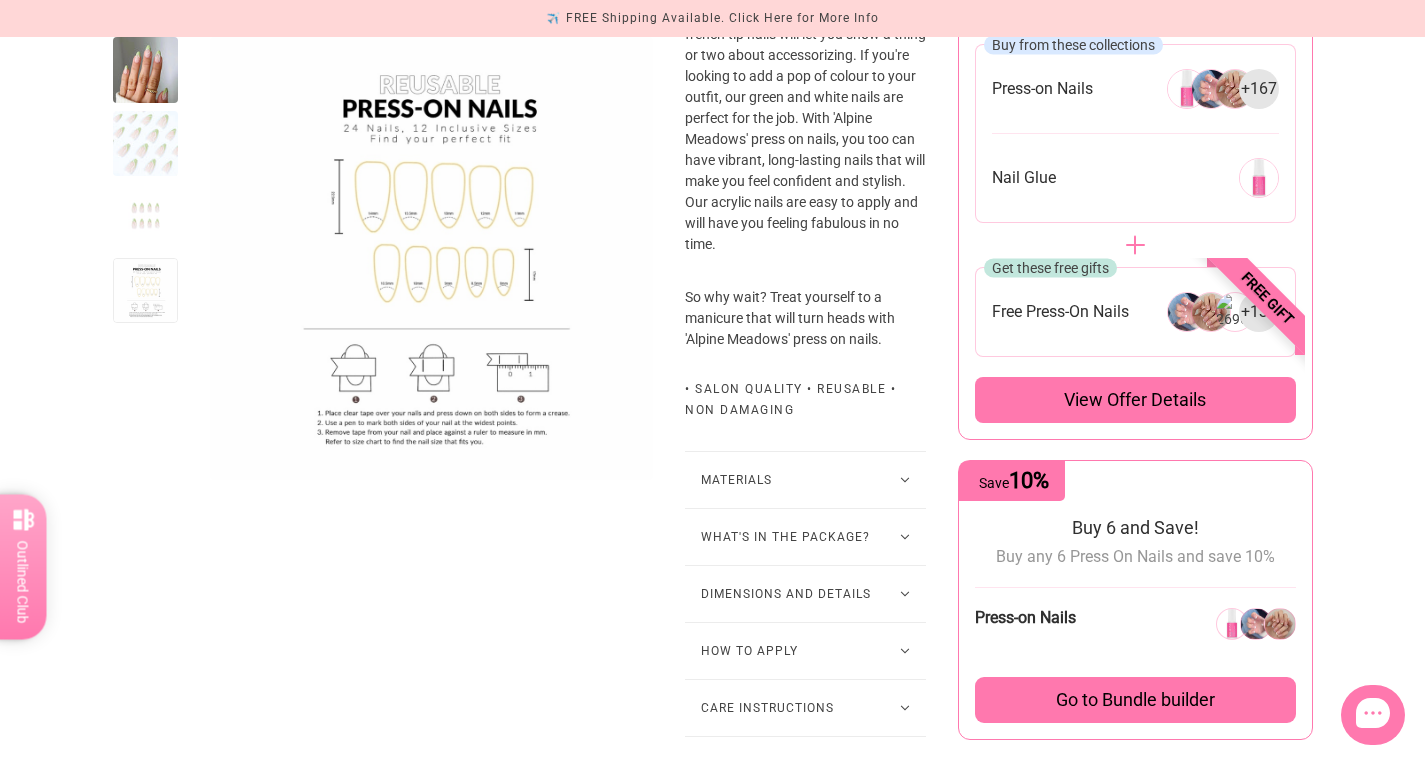 click on "Dimensions and Details" at bounding box center [805, 594] 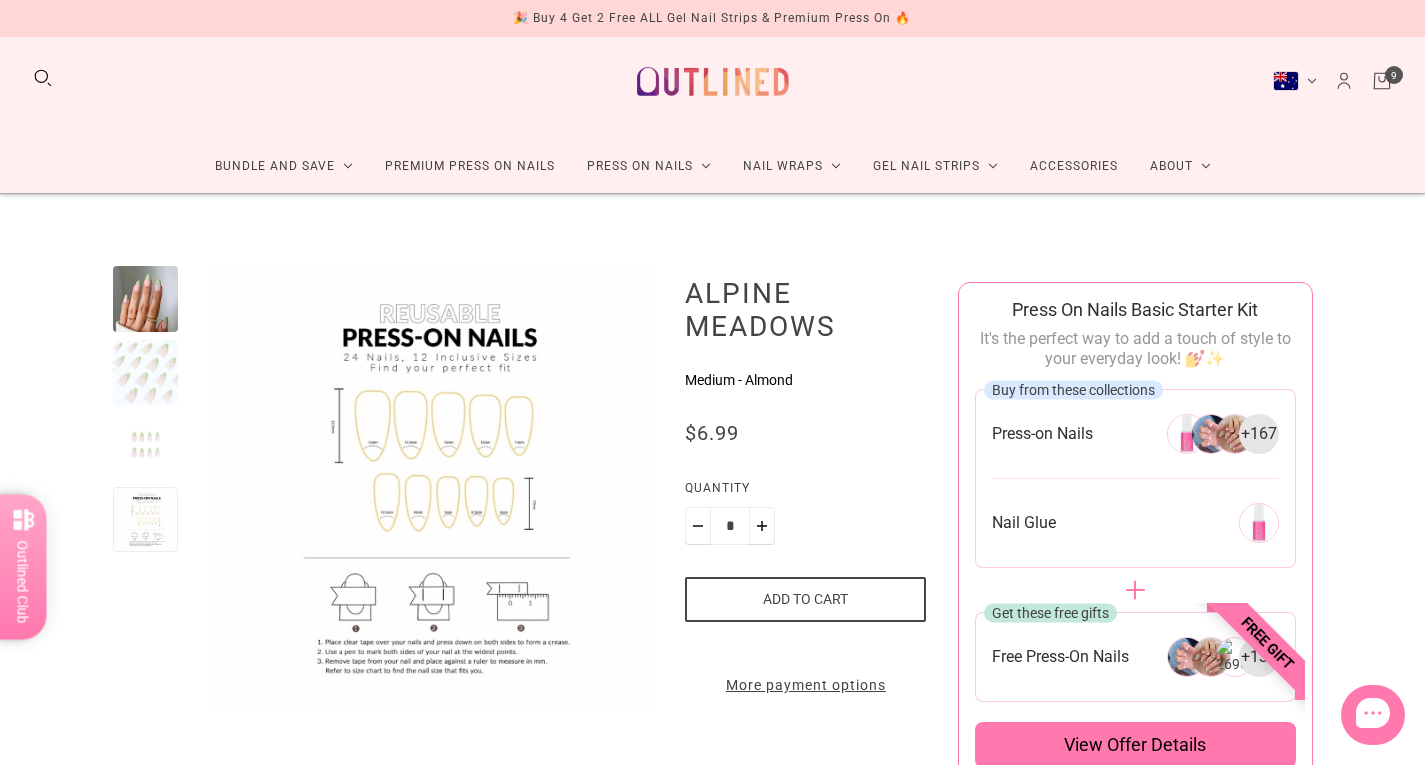 scroll, scrollTop: 15, scrollLeft: 0, axis: vertical 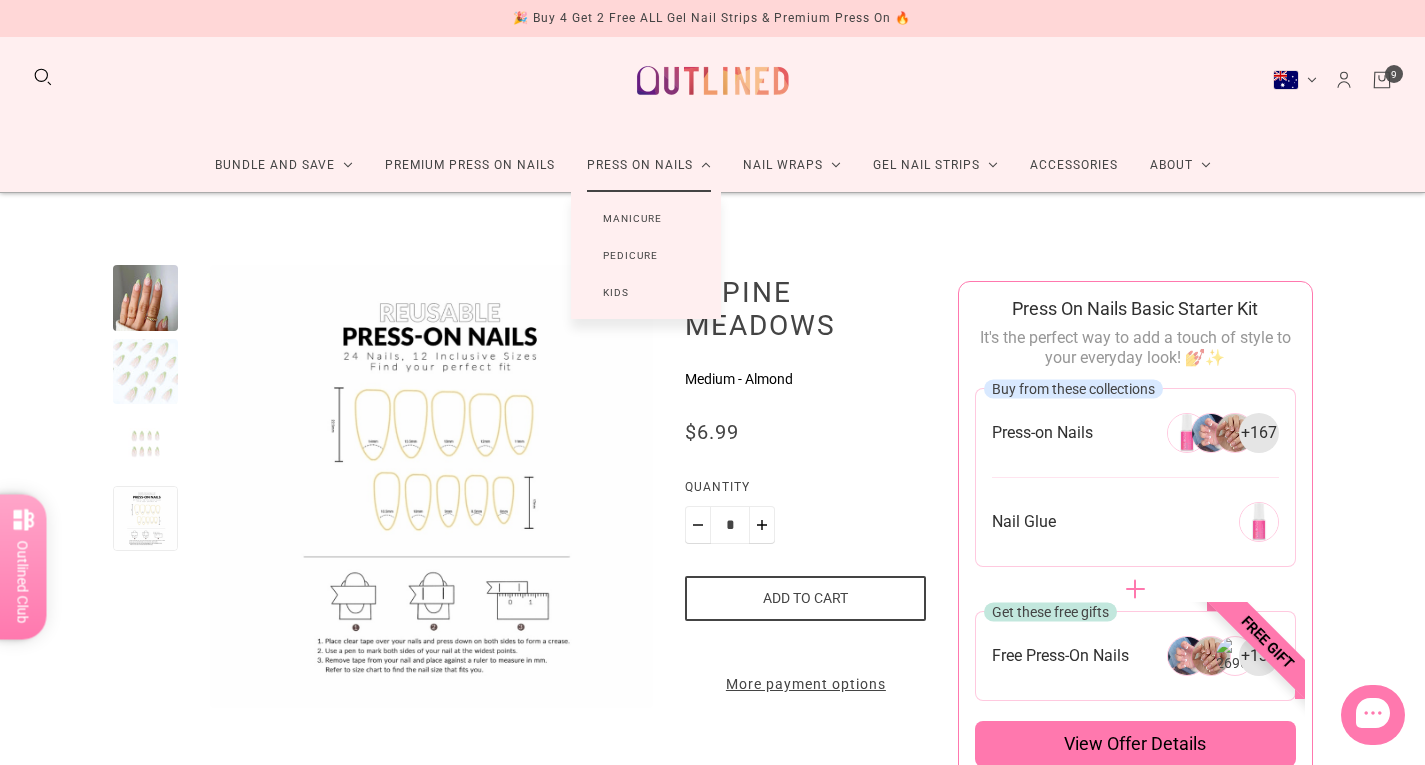 click on "Pedicure" at bounding box center (630, 255) 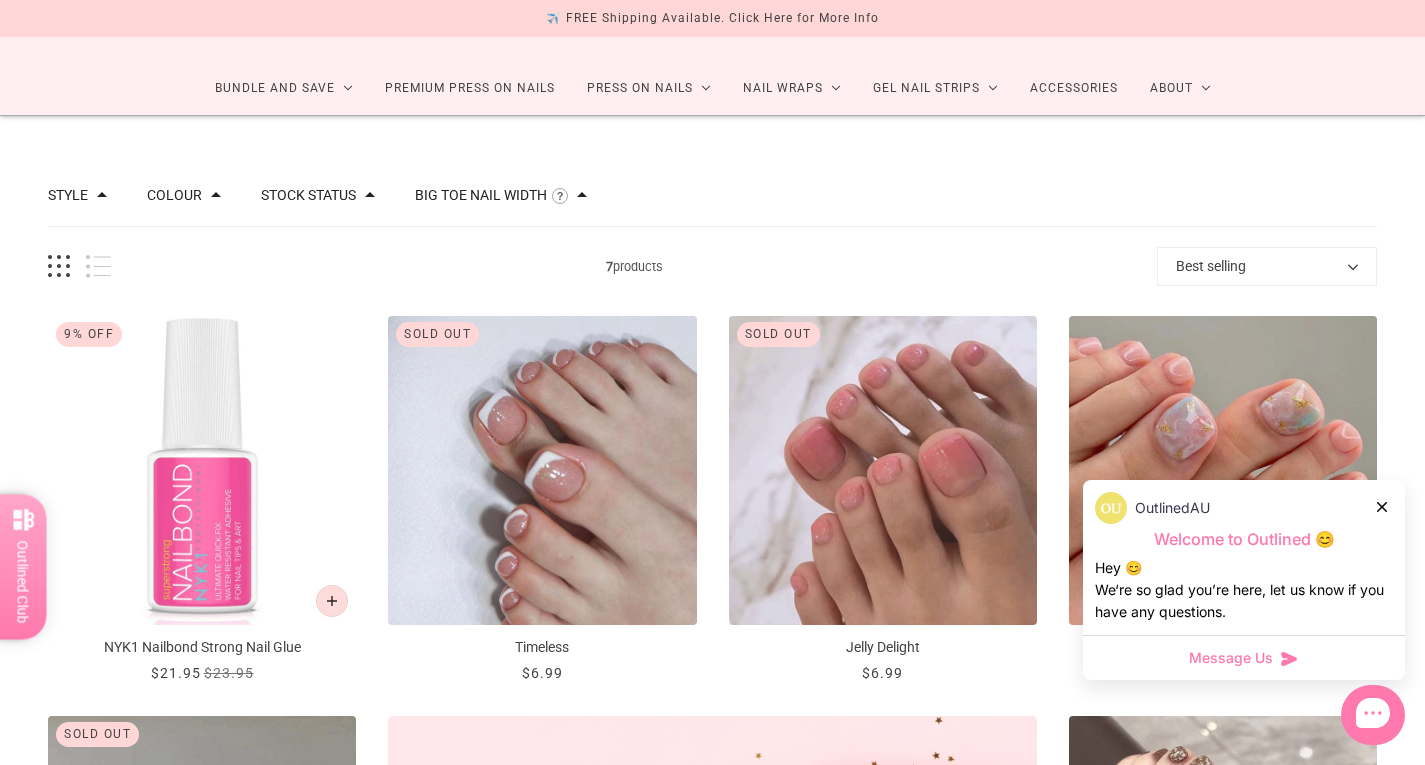 scroll, scrollTop: 0, scrollLeft: 0, axis: both 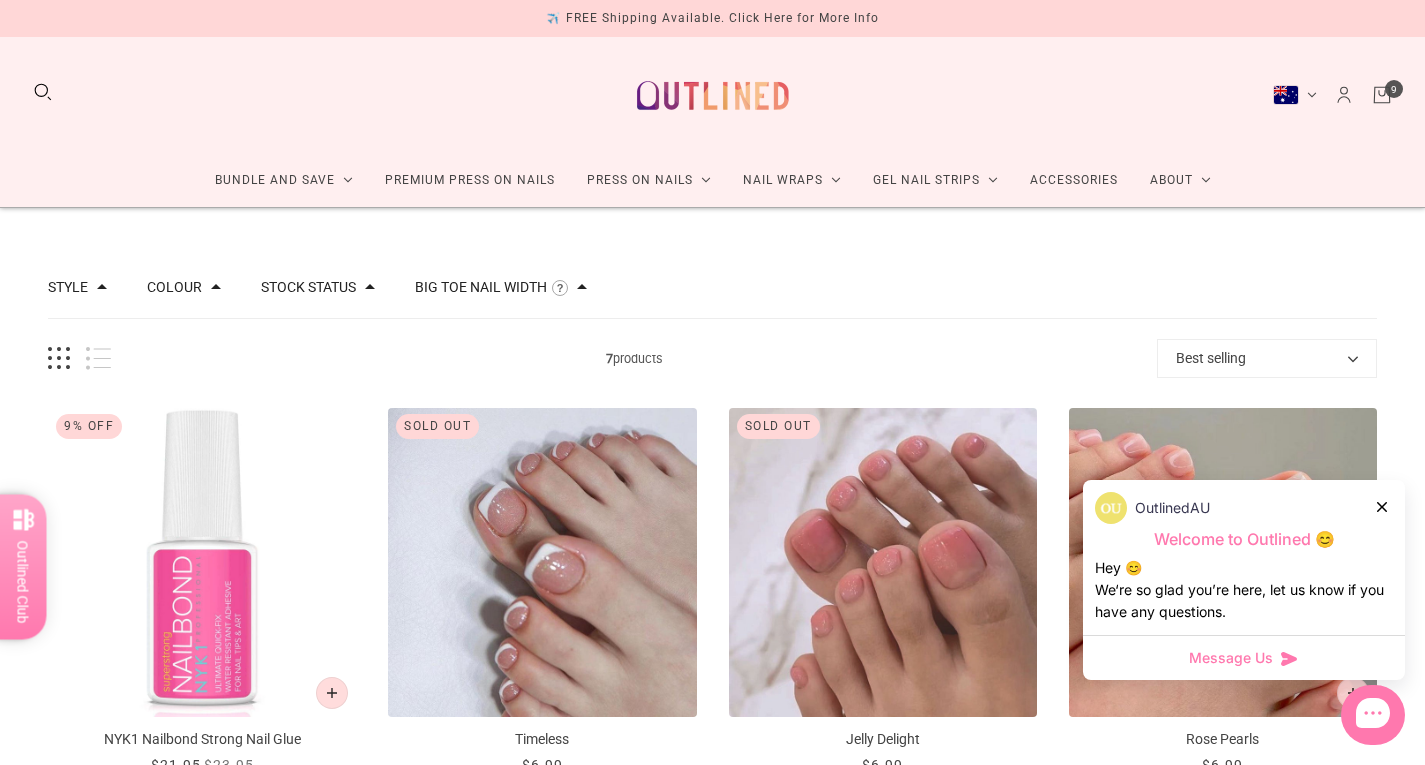 click 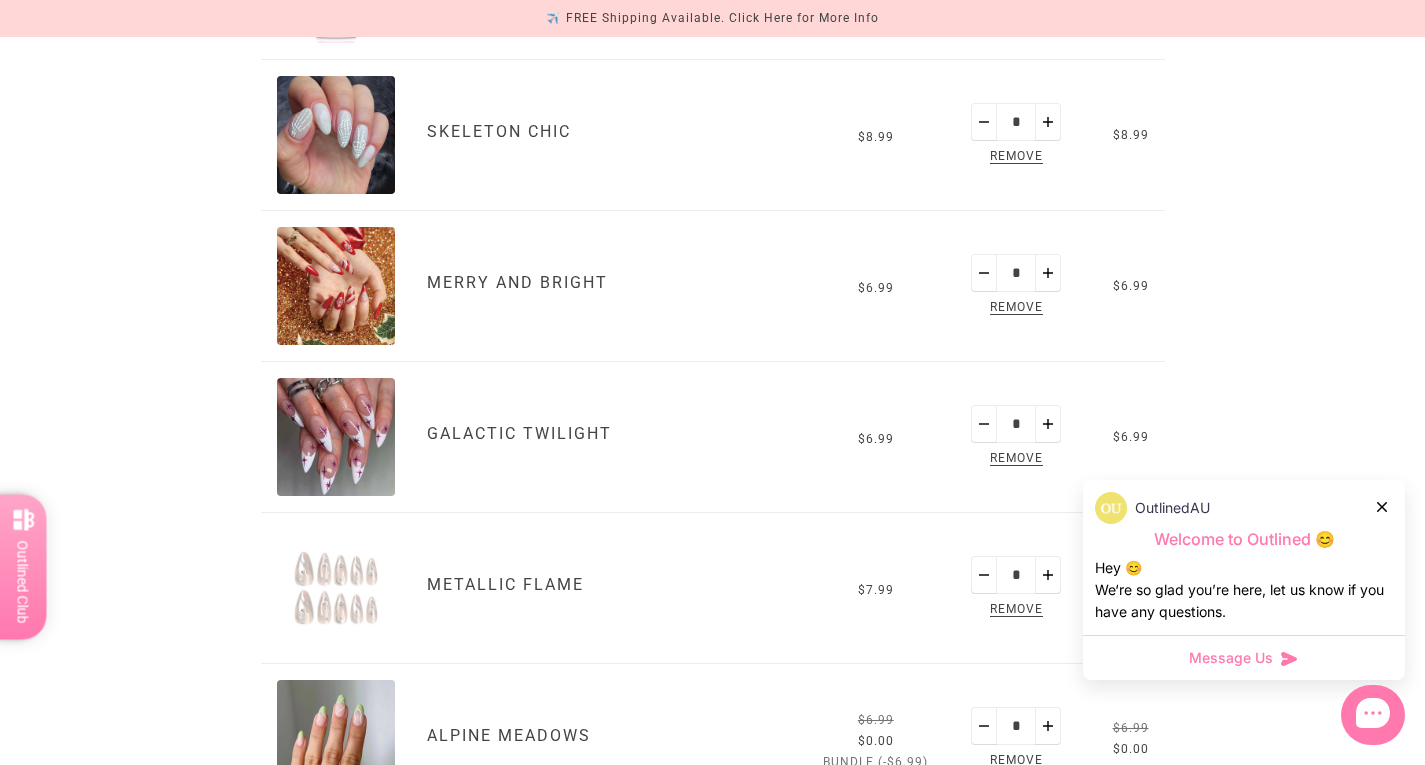 scroll, scrollTop: 837, scrollLeft: 0, axis: vertical 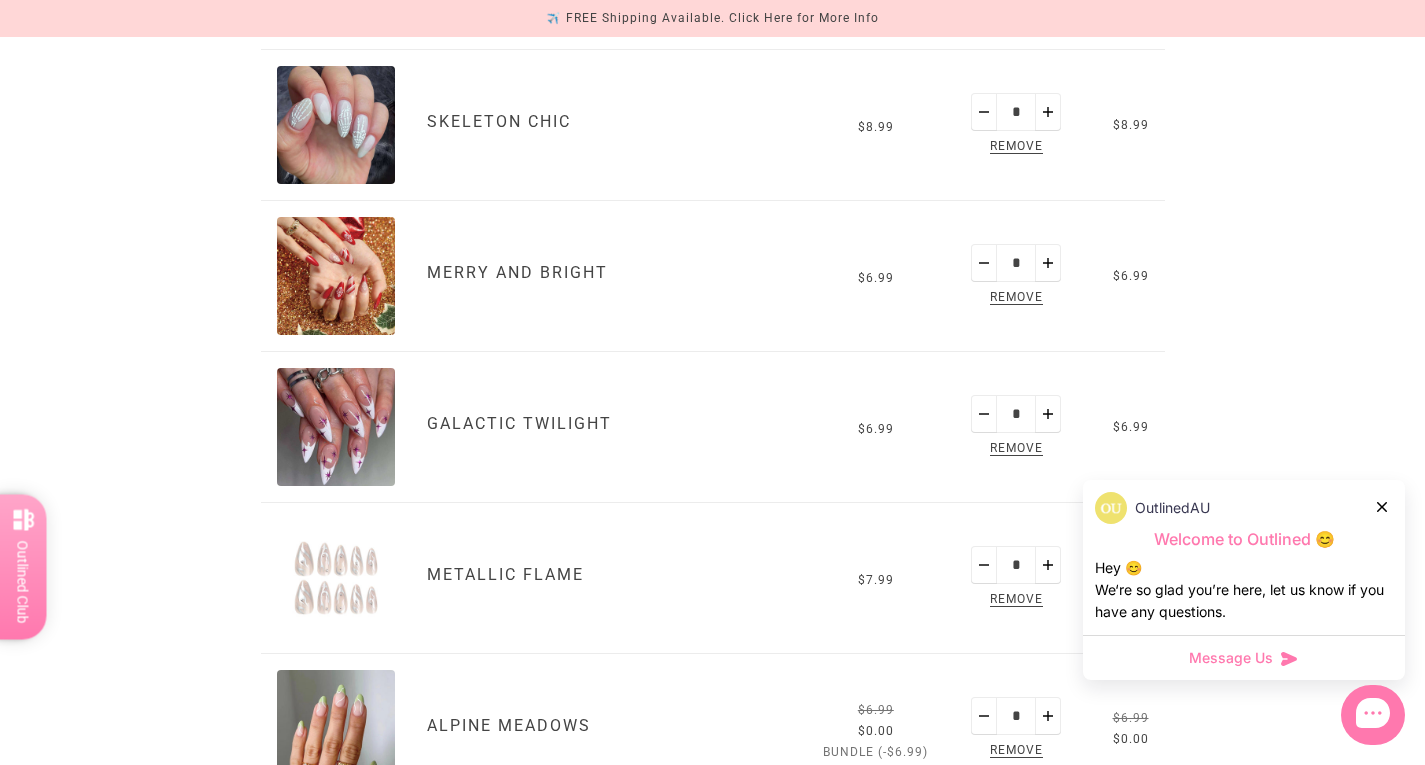 click at bounding box center (336, 427) 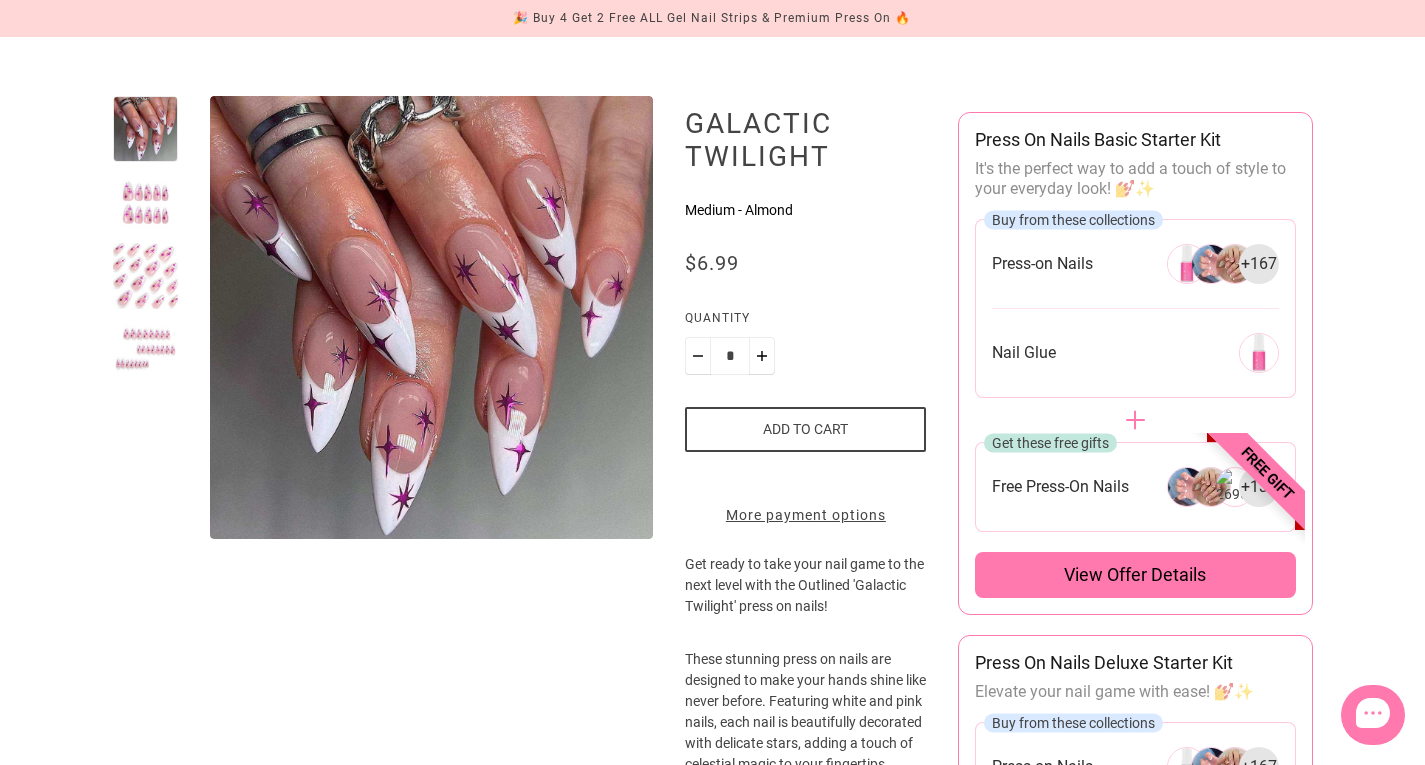 scroll, scrollTop: 165, scrollLeft: 0, axis: vertical 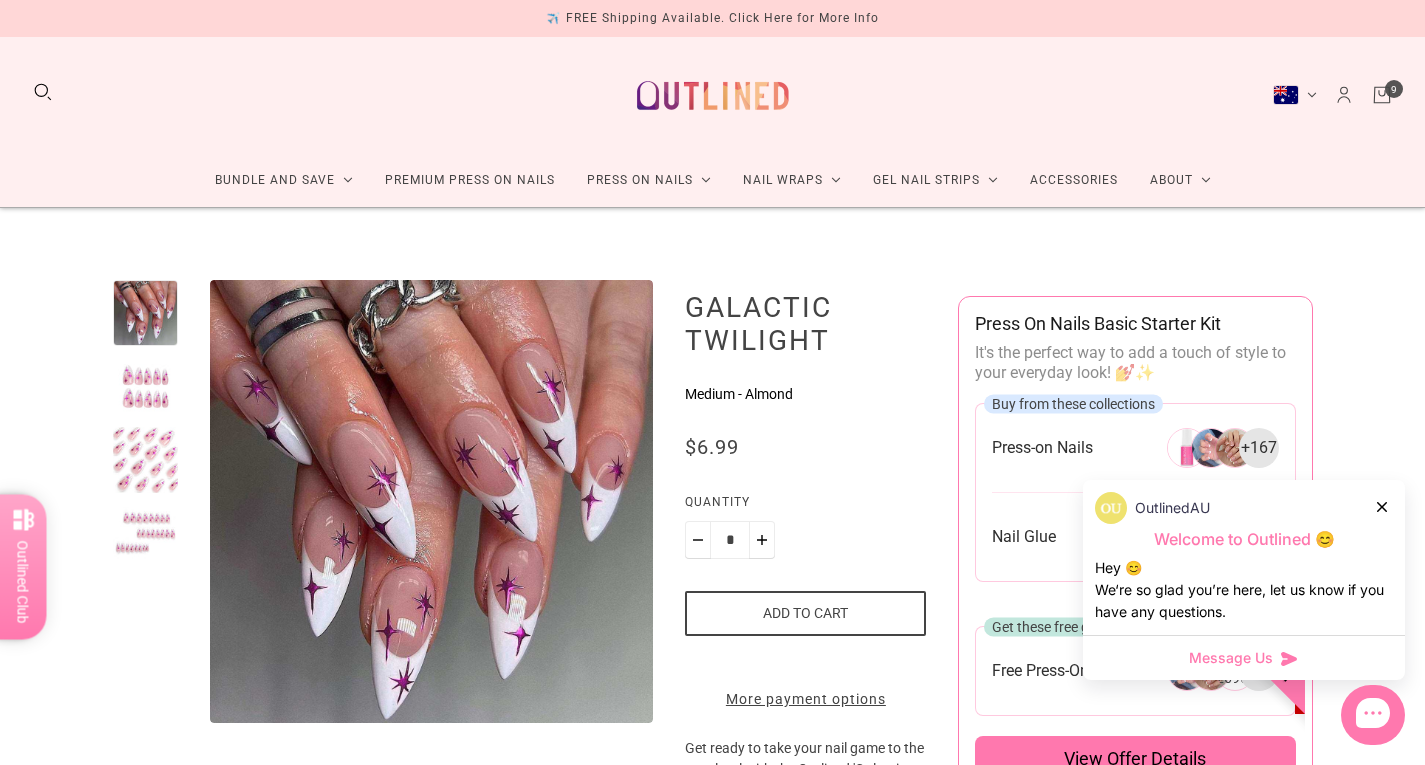 click 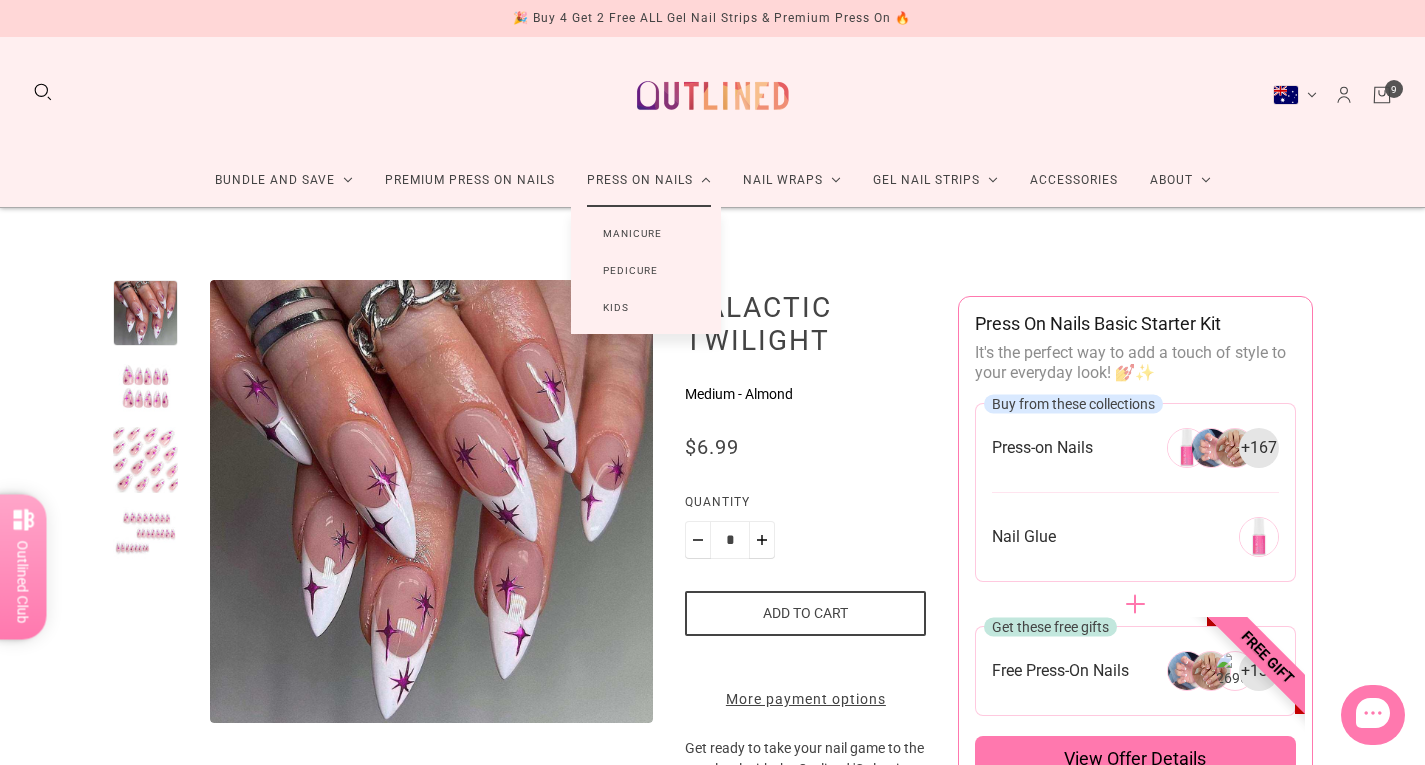 click on "Press On Nails" 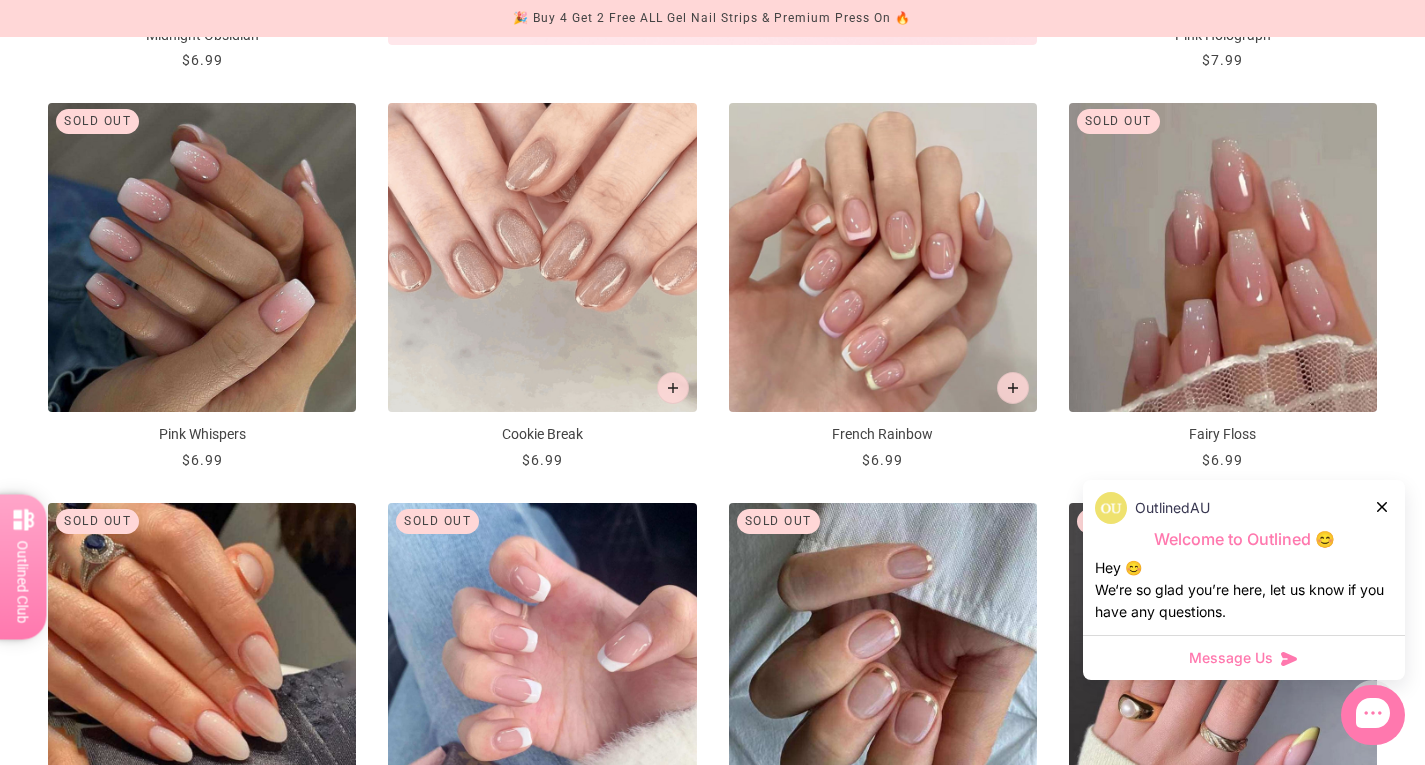 scroll, scrollTop: 1104, scrollLeft: 0, axis: vertical 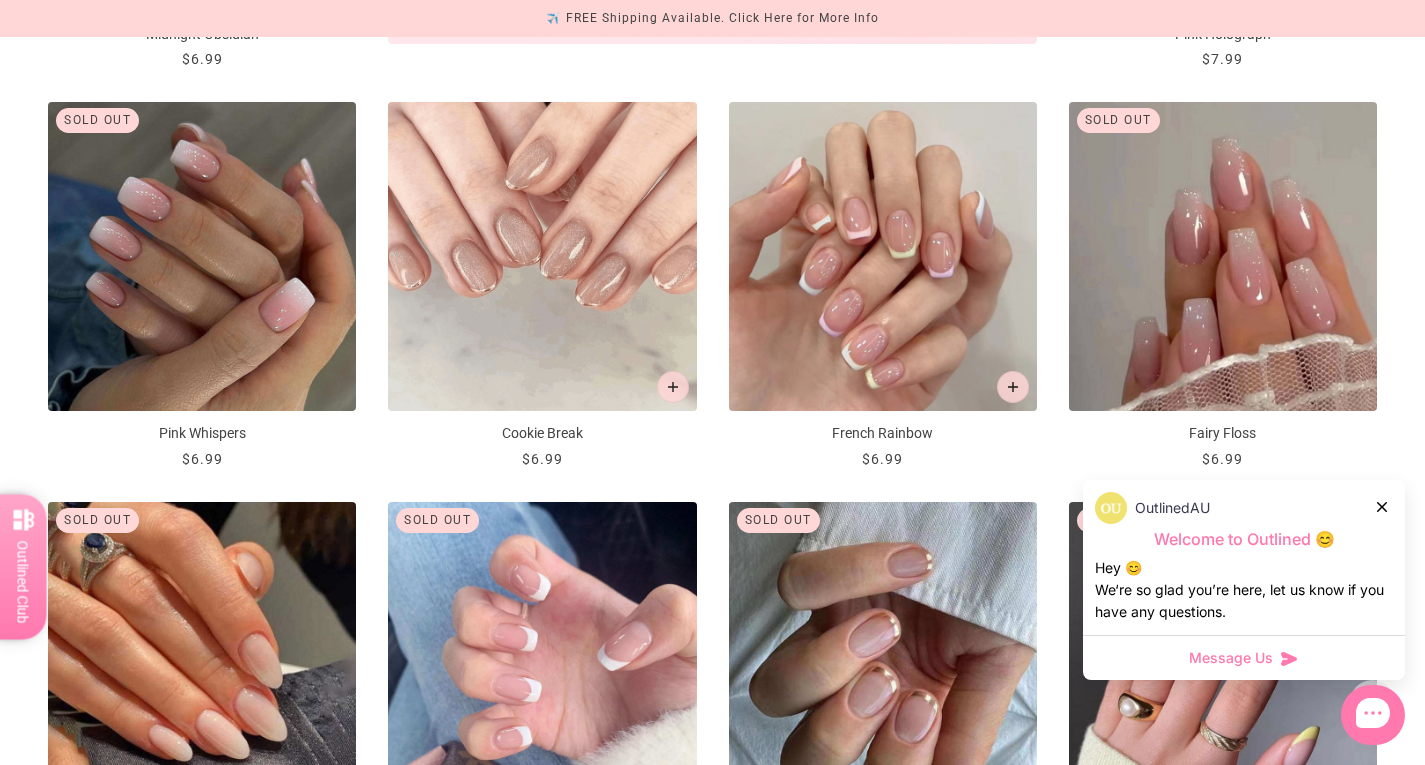 click 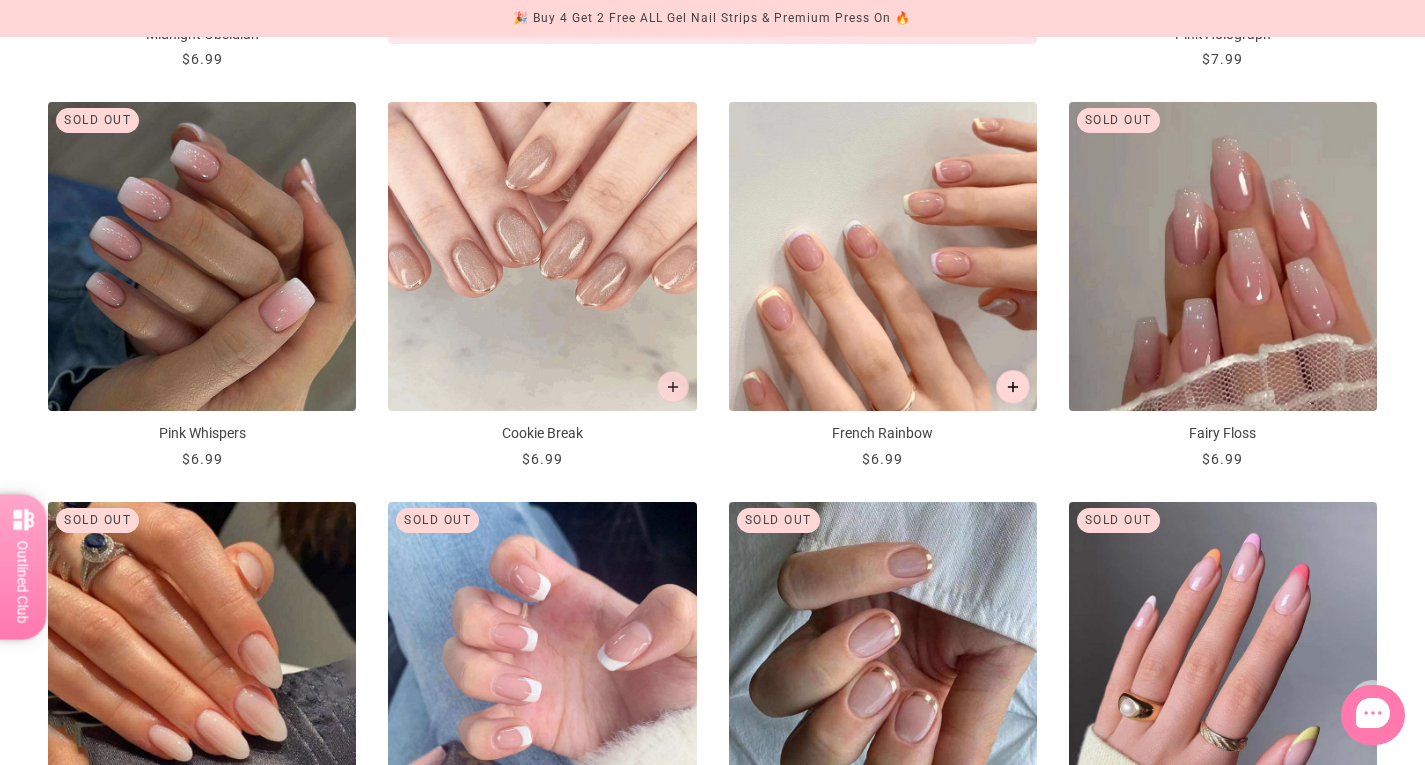click 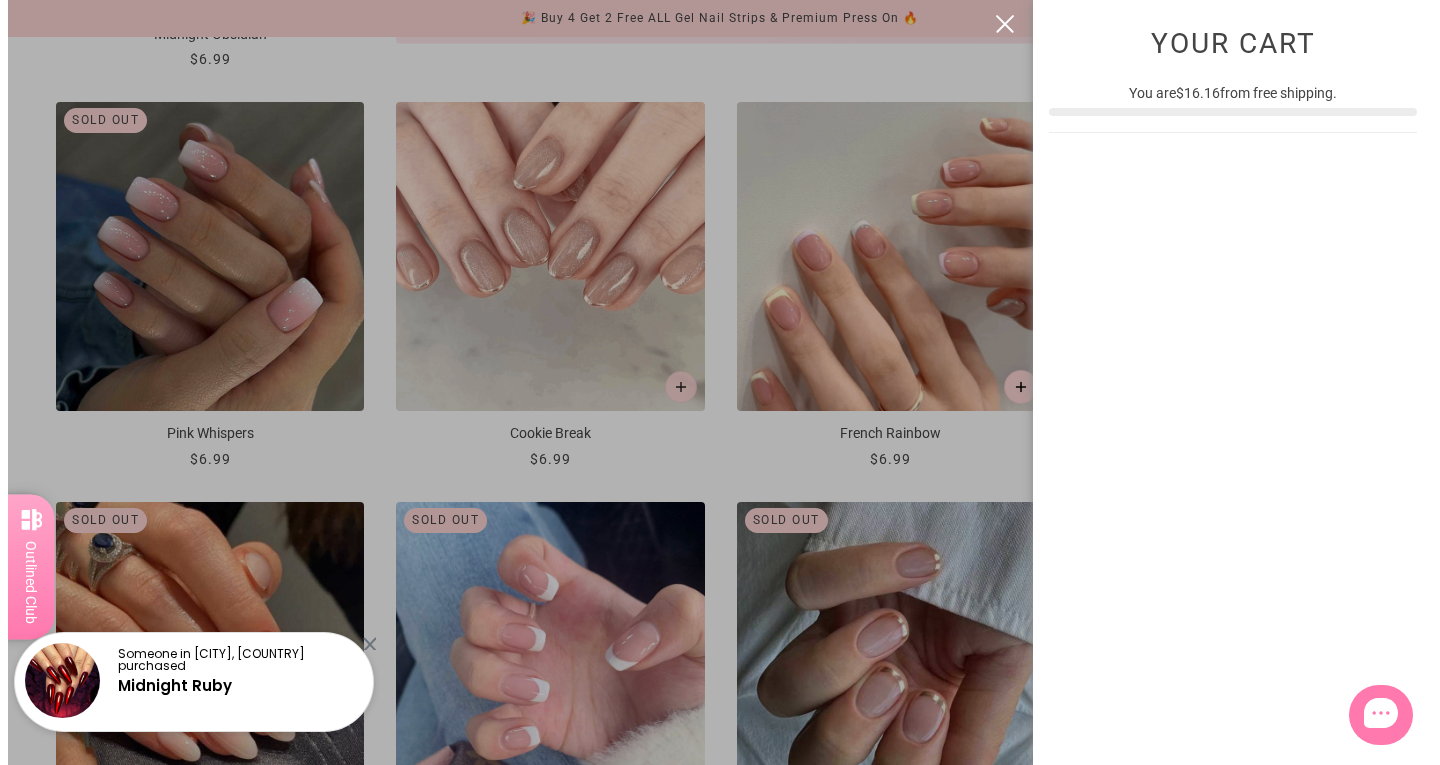 scroll, scrollTop: 0, scrollLeft: 0, axis: both 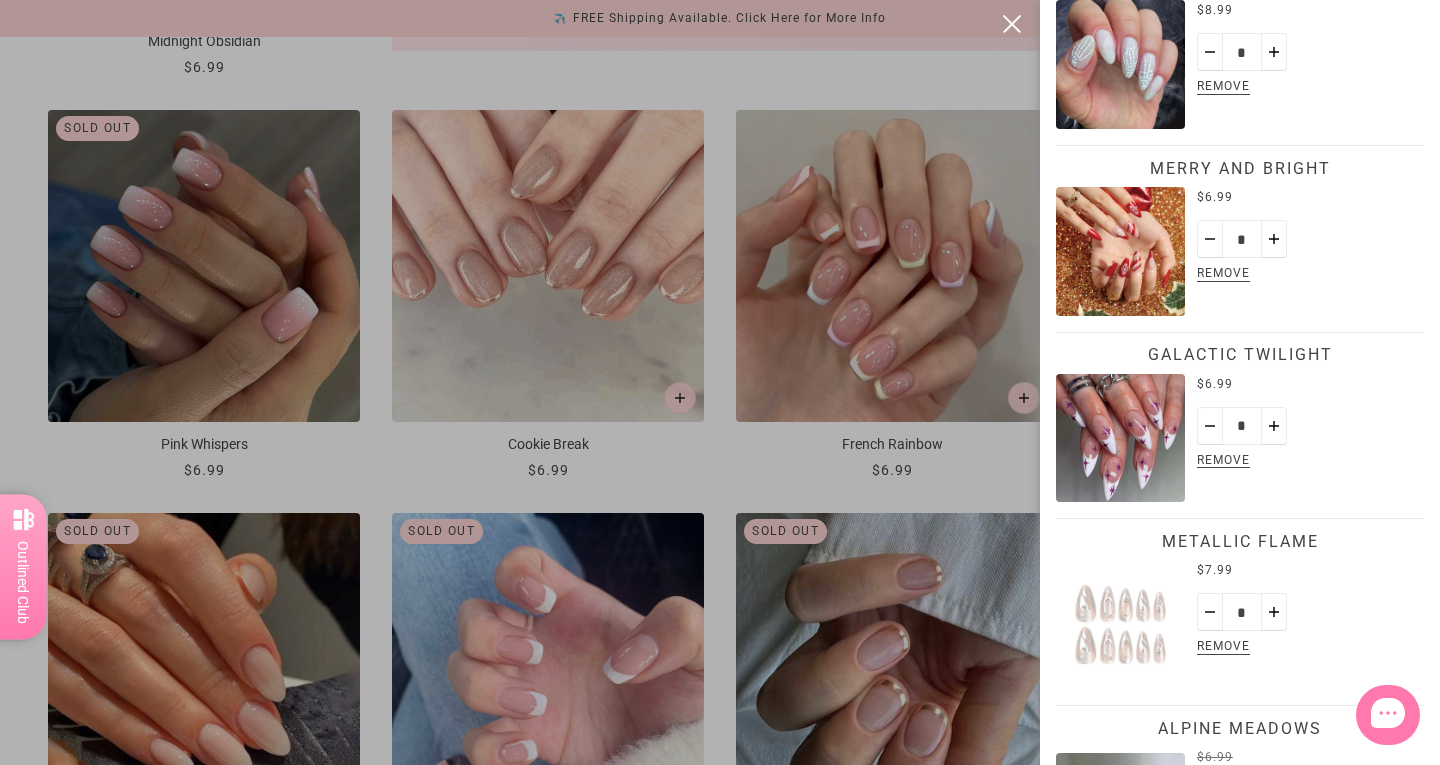 click on "Remove" at bounding box center (1223, 461) 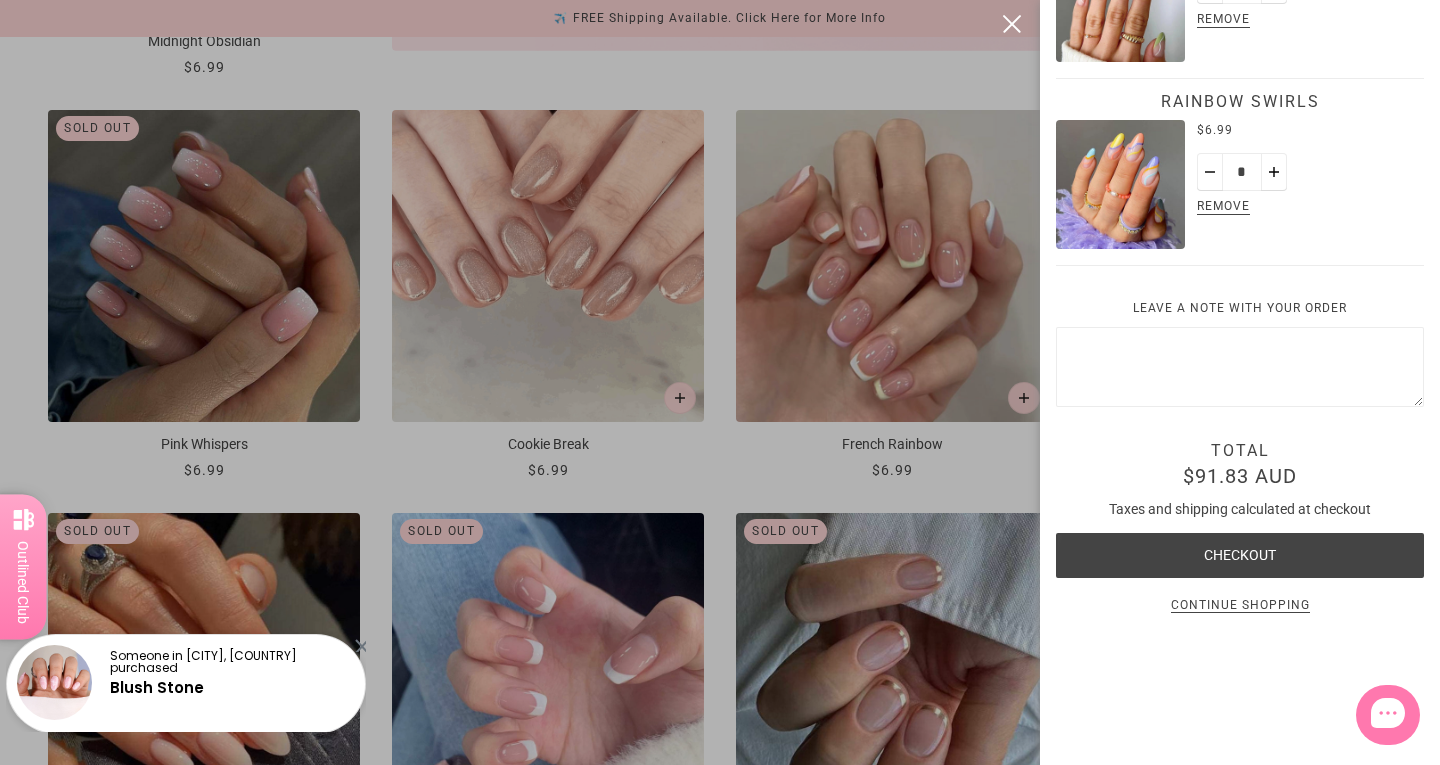 scroll, scrollTop: 1621, scrollLeft: 0, axis: vertical 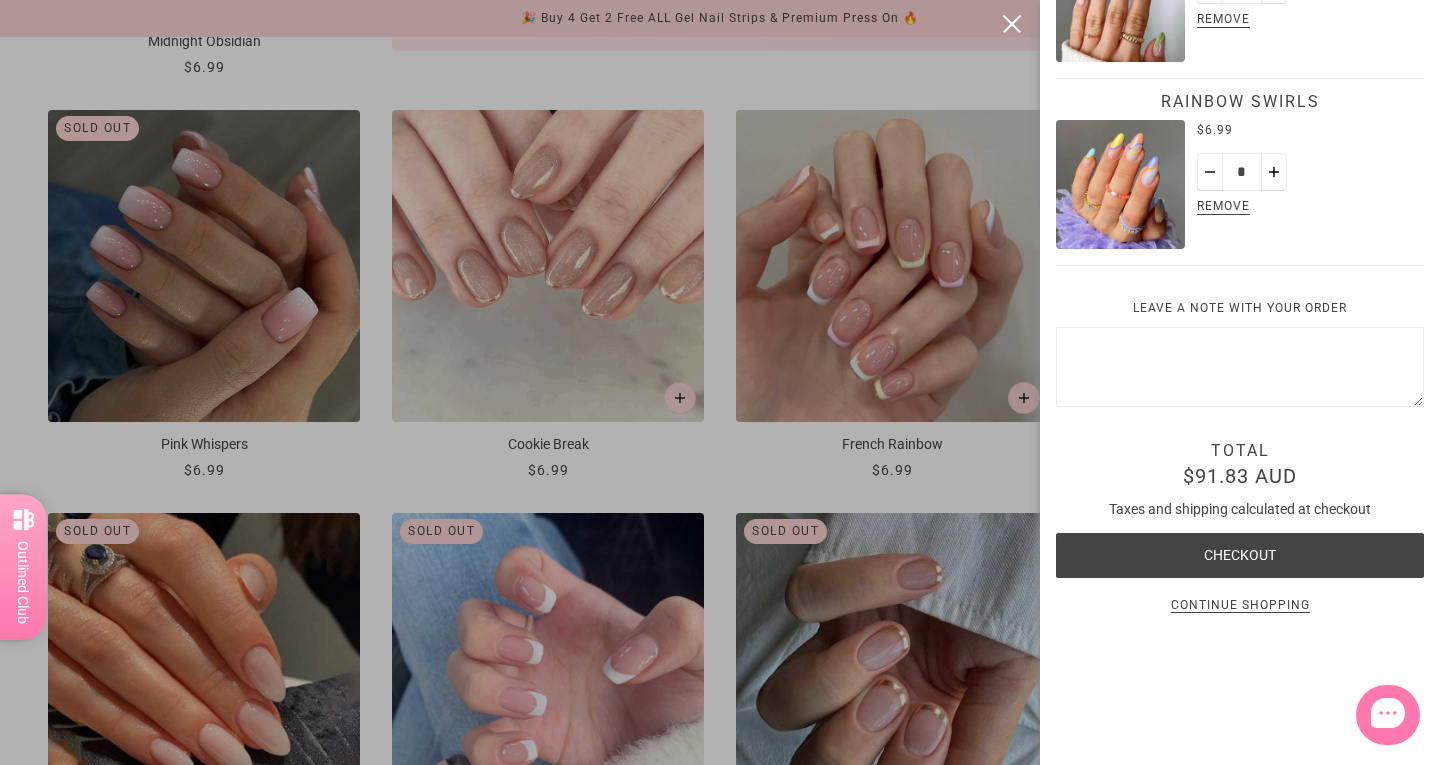 click on "Continue shopping" at bounding box center (1240, 606) 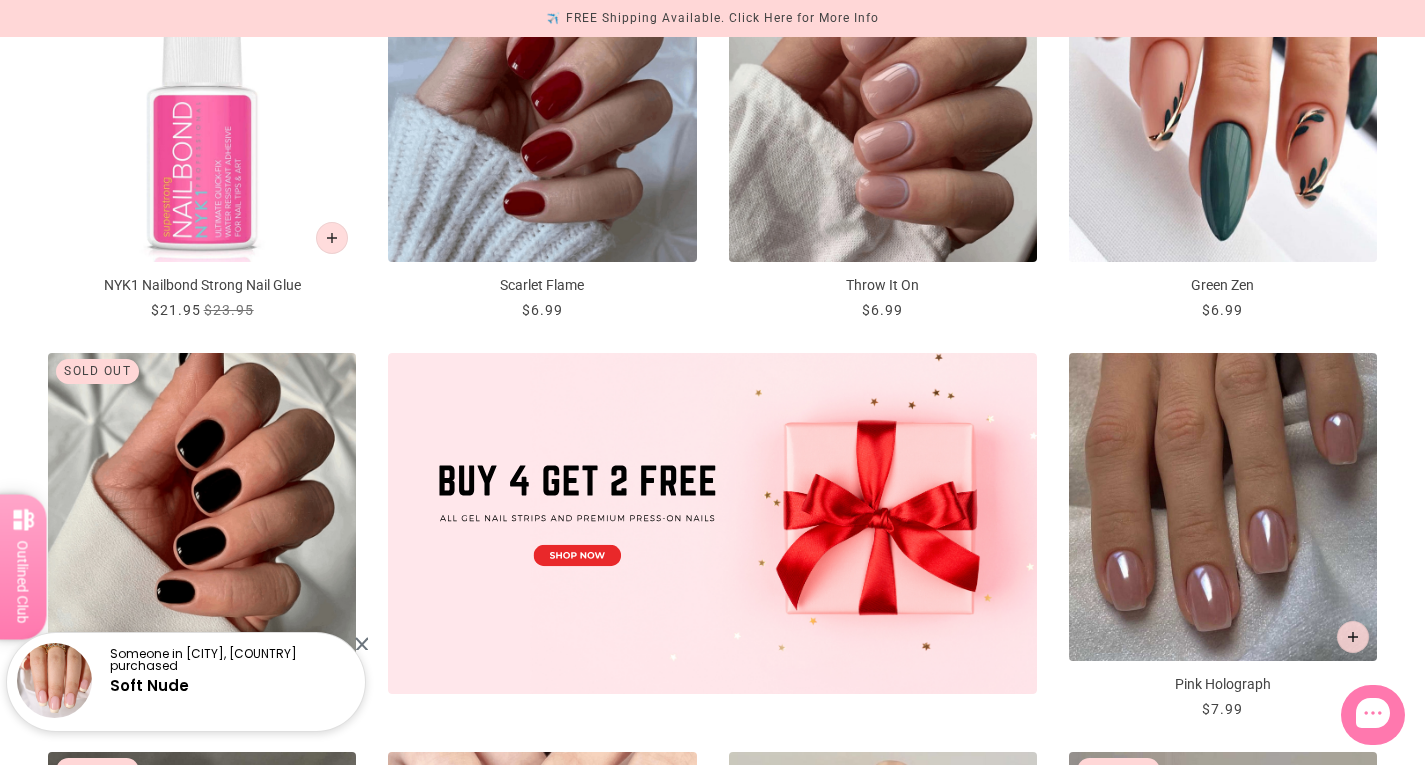 scroll, scrollTop: 0, scrollLeft: 0, axis: both 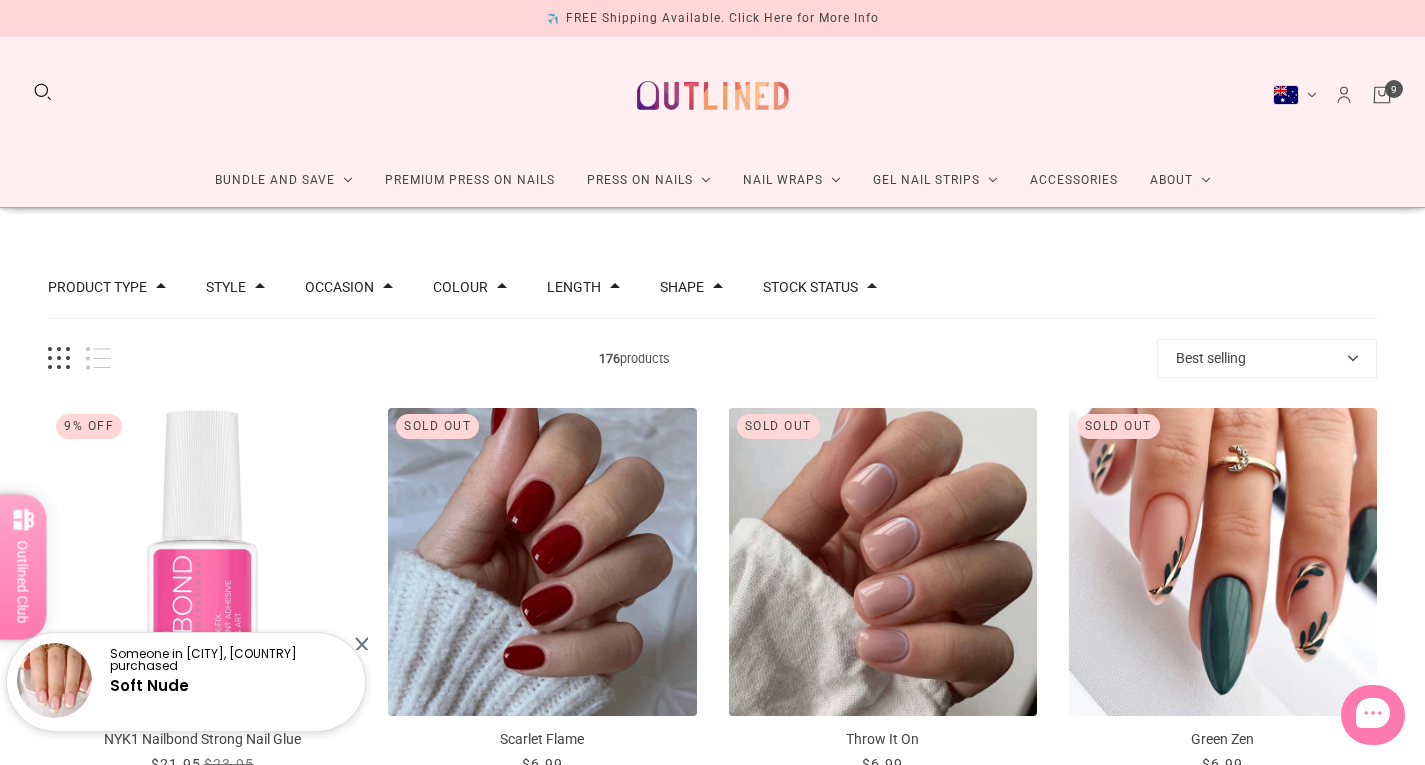 click 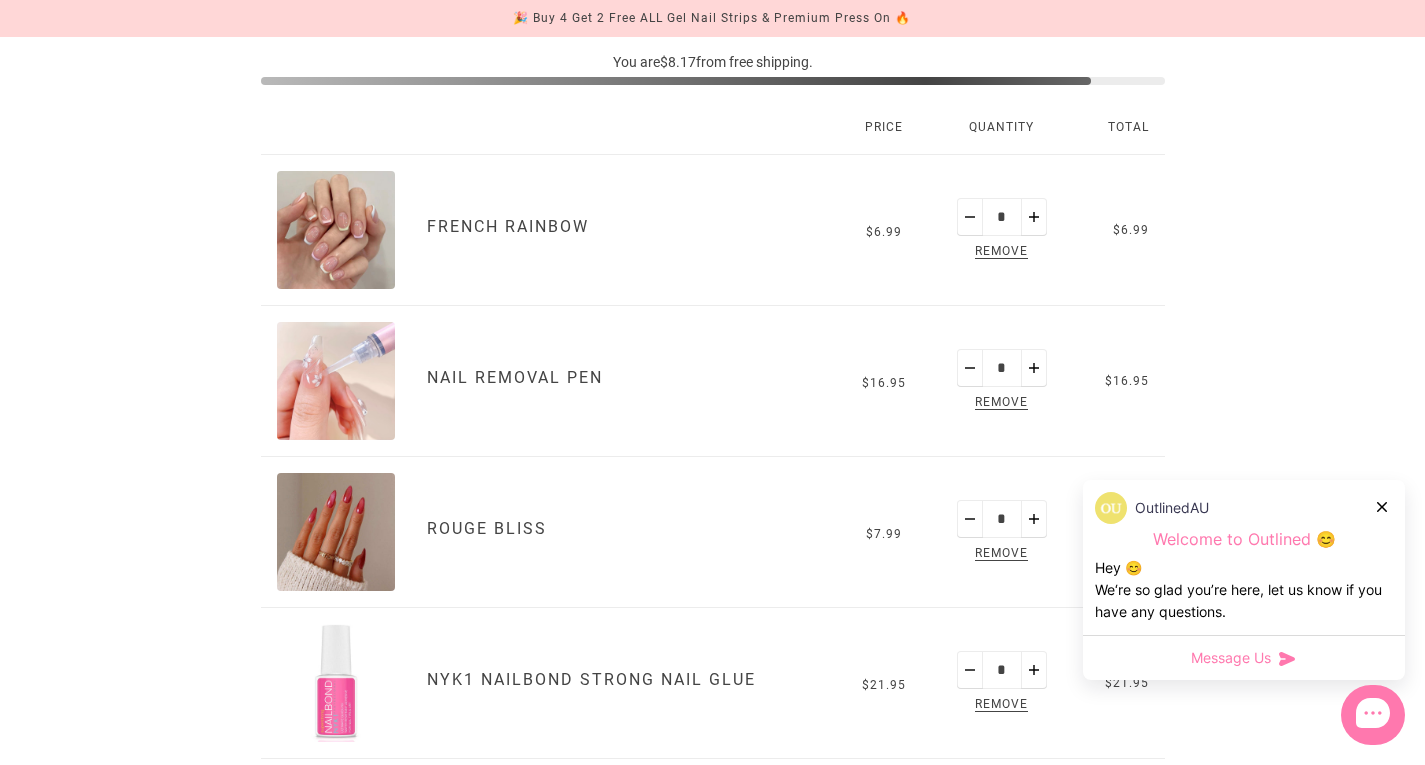 scroll, scrollTop: 285, scrollLeft: 0, axis: vertical 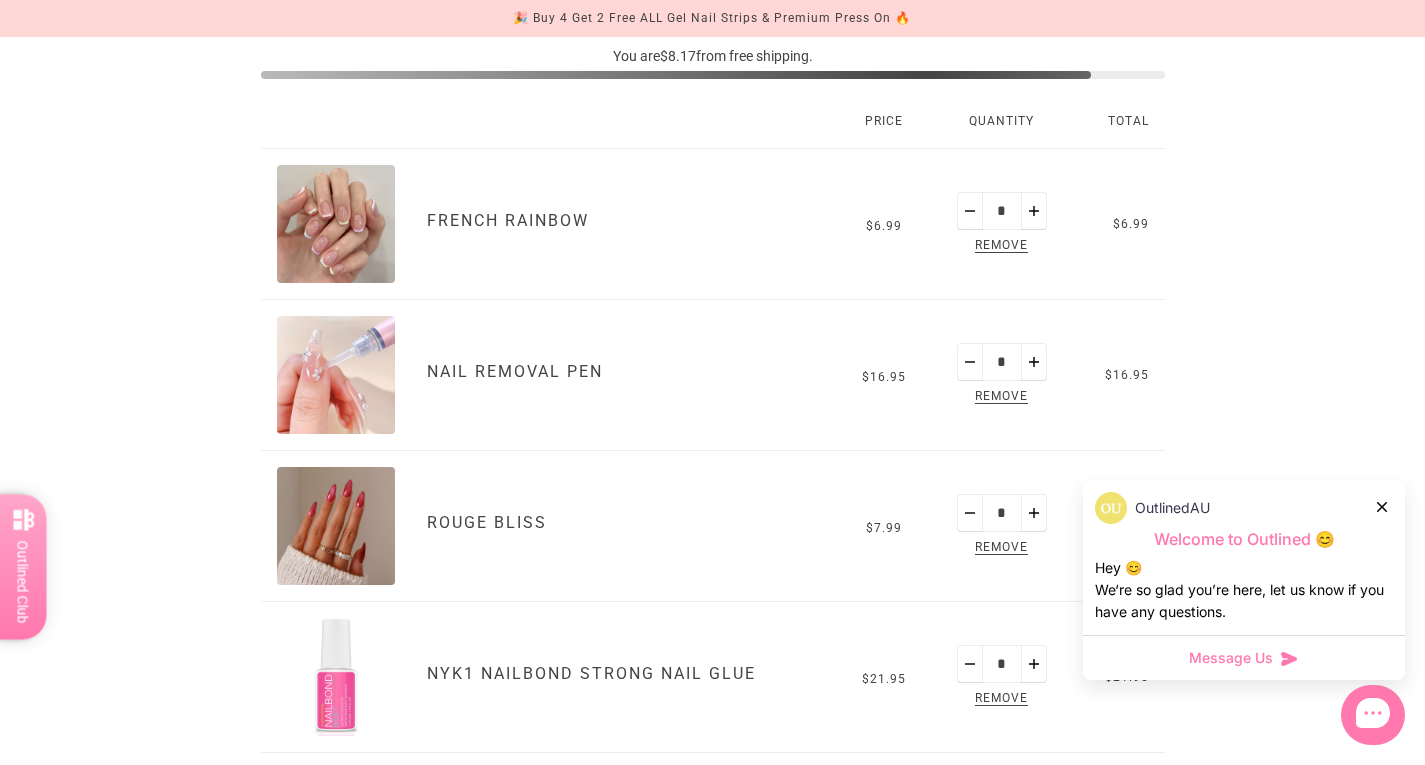 click 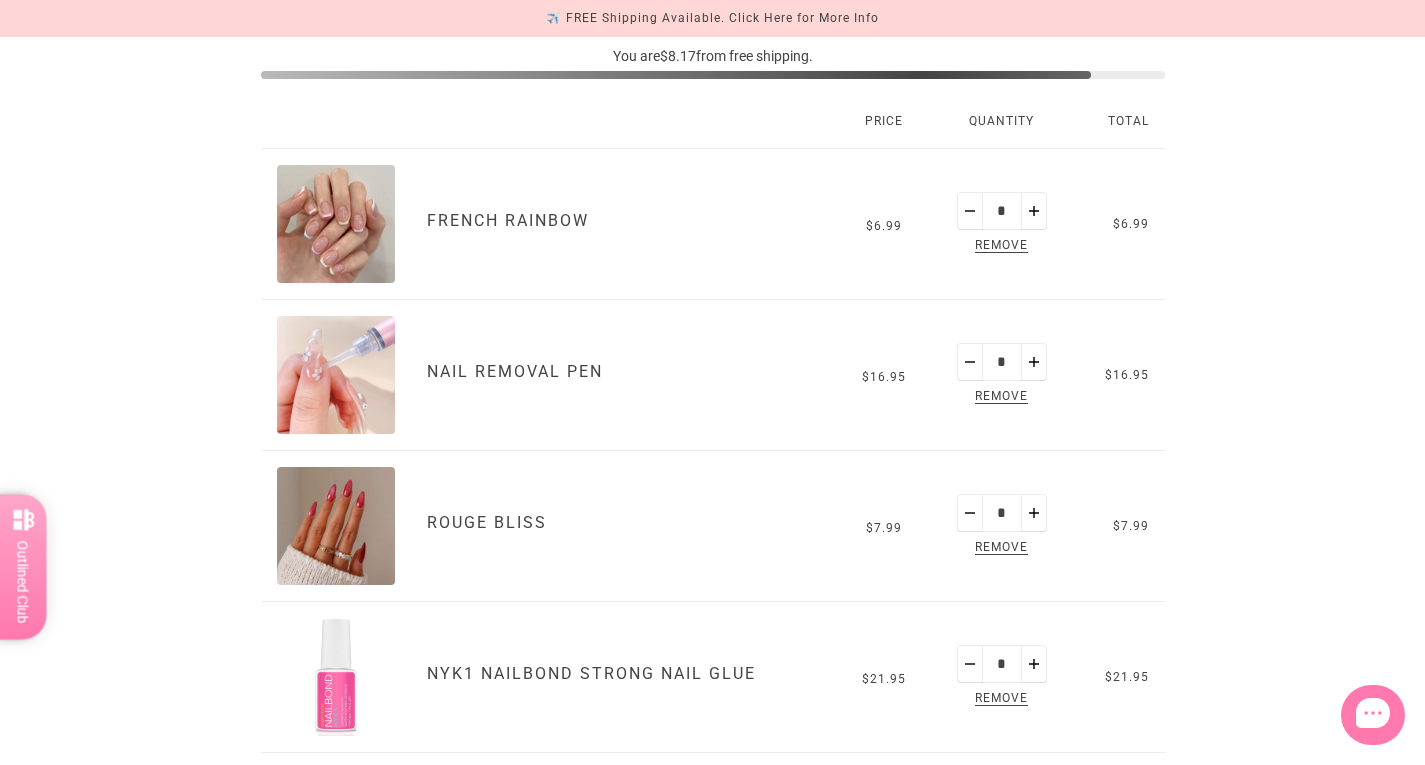scroll, scrollTop: 0, scrollLeft: 0, axis: both 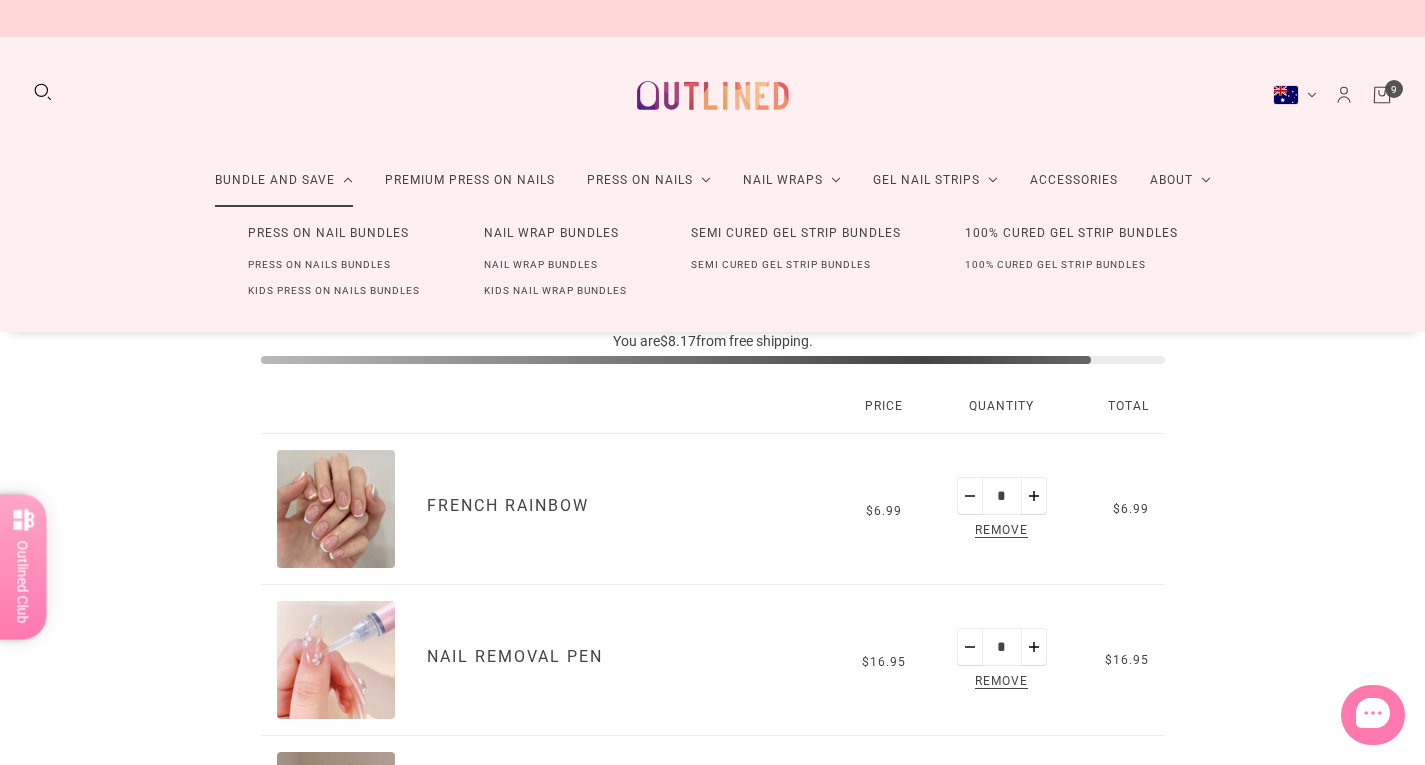click on "Press On Nail Bundles" at bounding box center [328, 233] 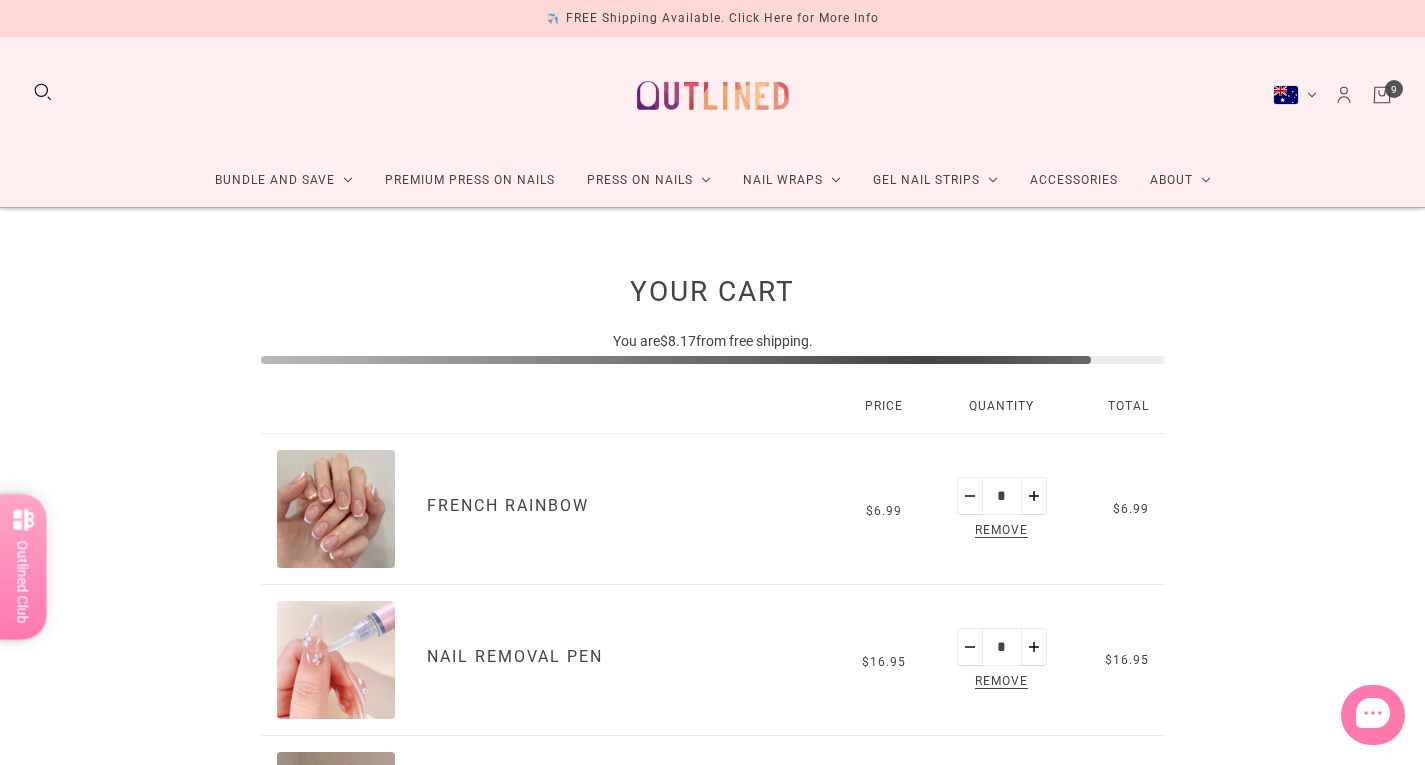 click on "Remove" at bounding box center (1001, 531) 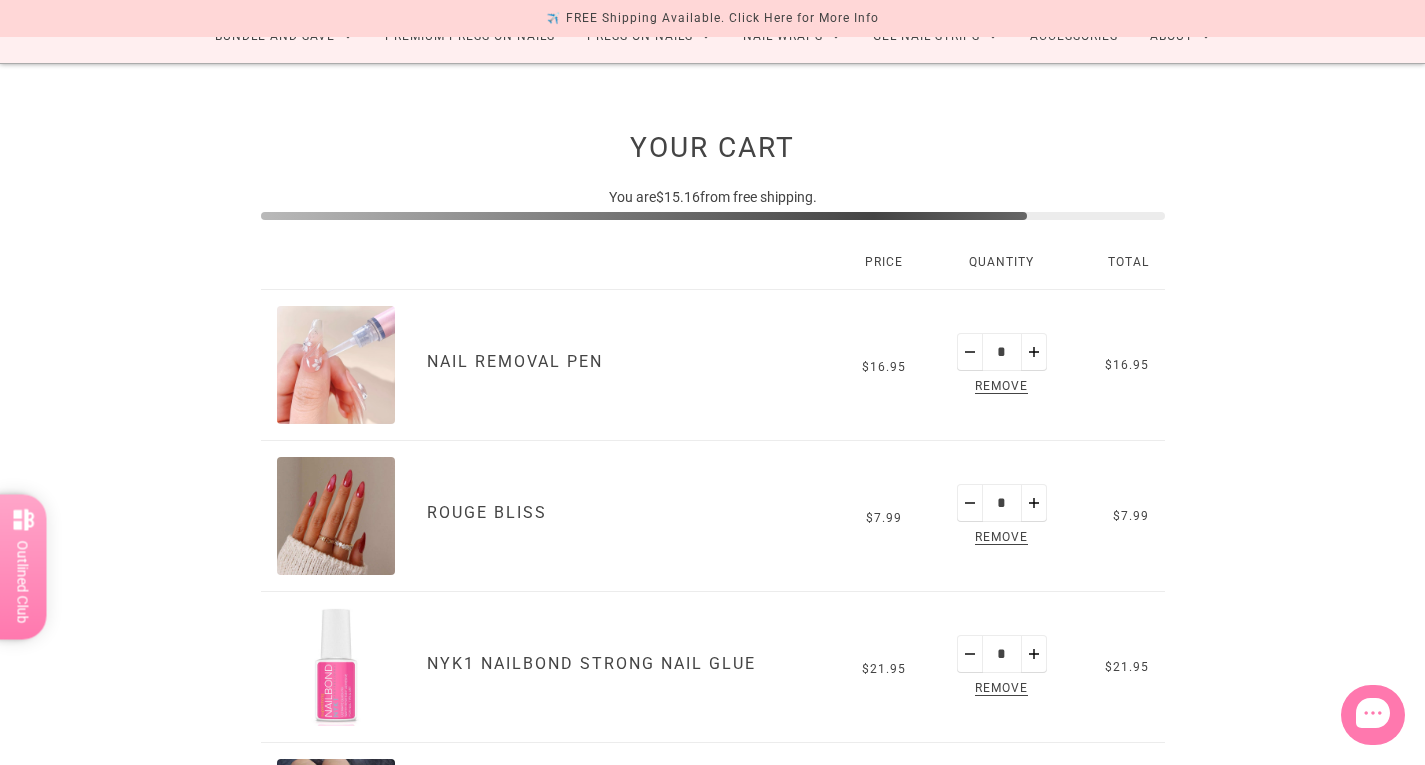 scroll, scrollTop: 184, scrollLeft: 0, axis: vertical 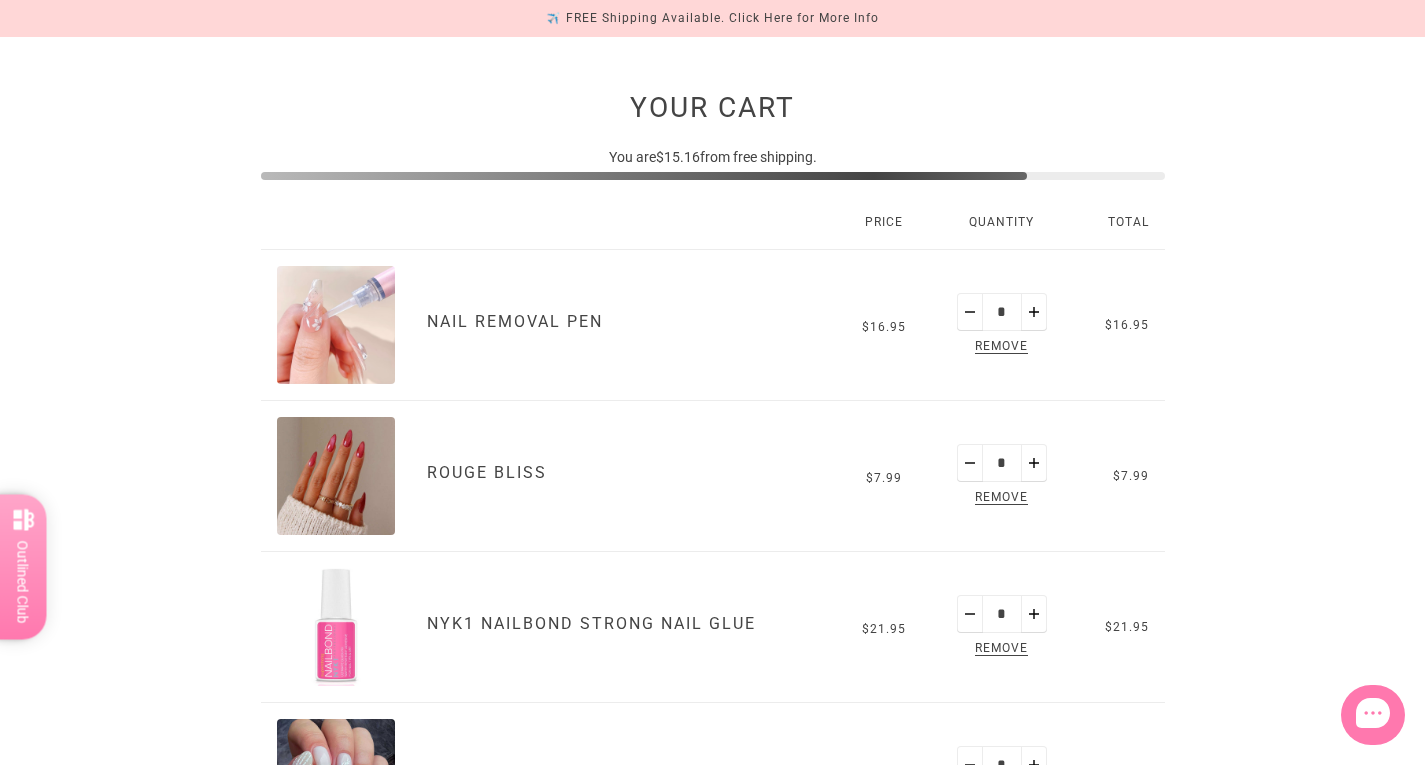 click on "Remove" at bounding box center [1001, 347] 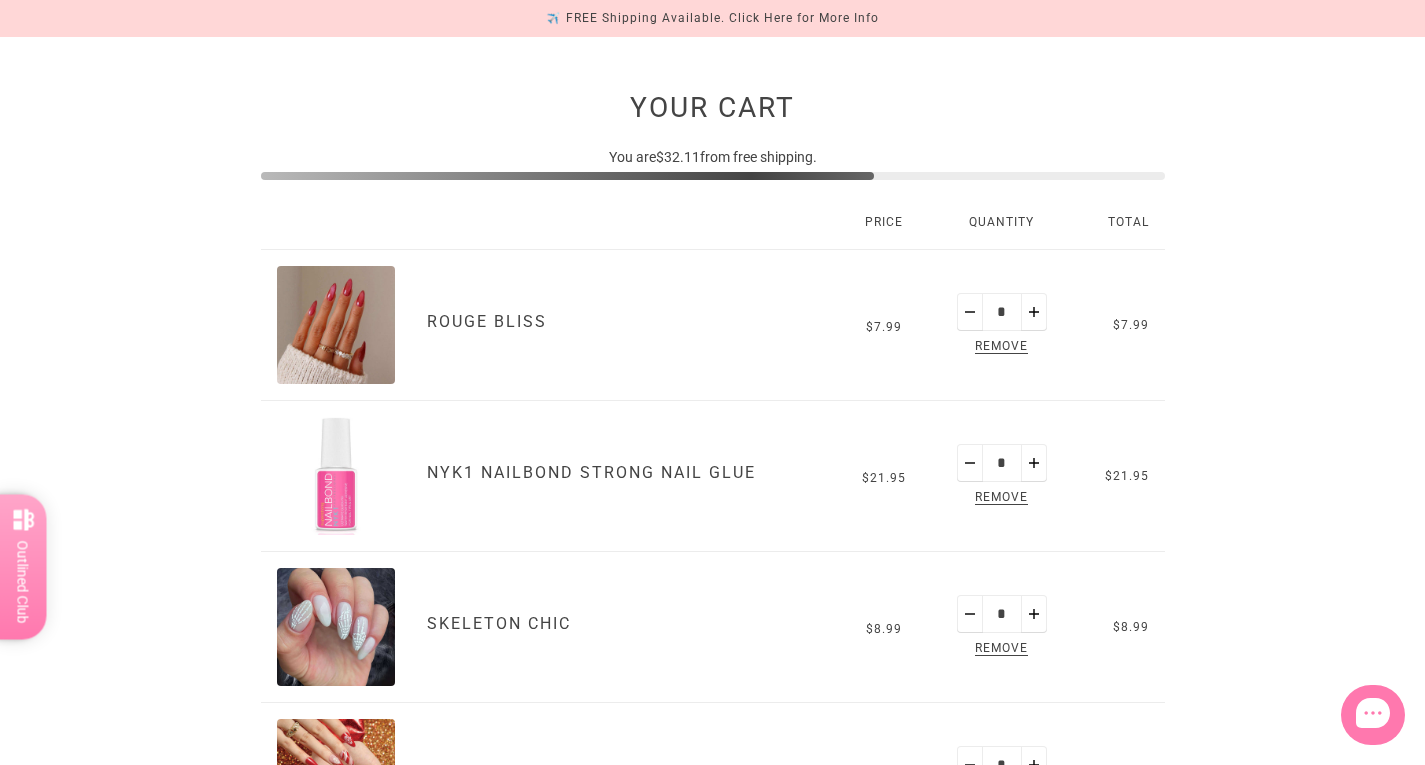 click on "Remove" at bounding box center [1001, 347] 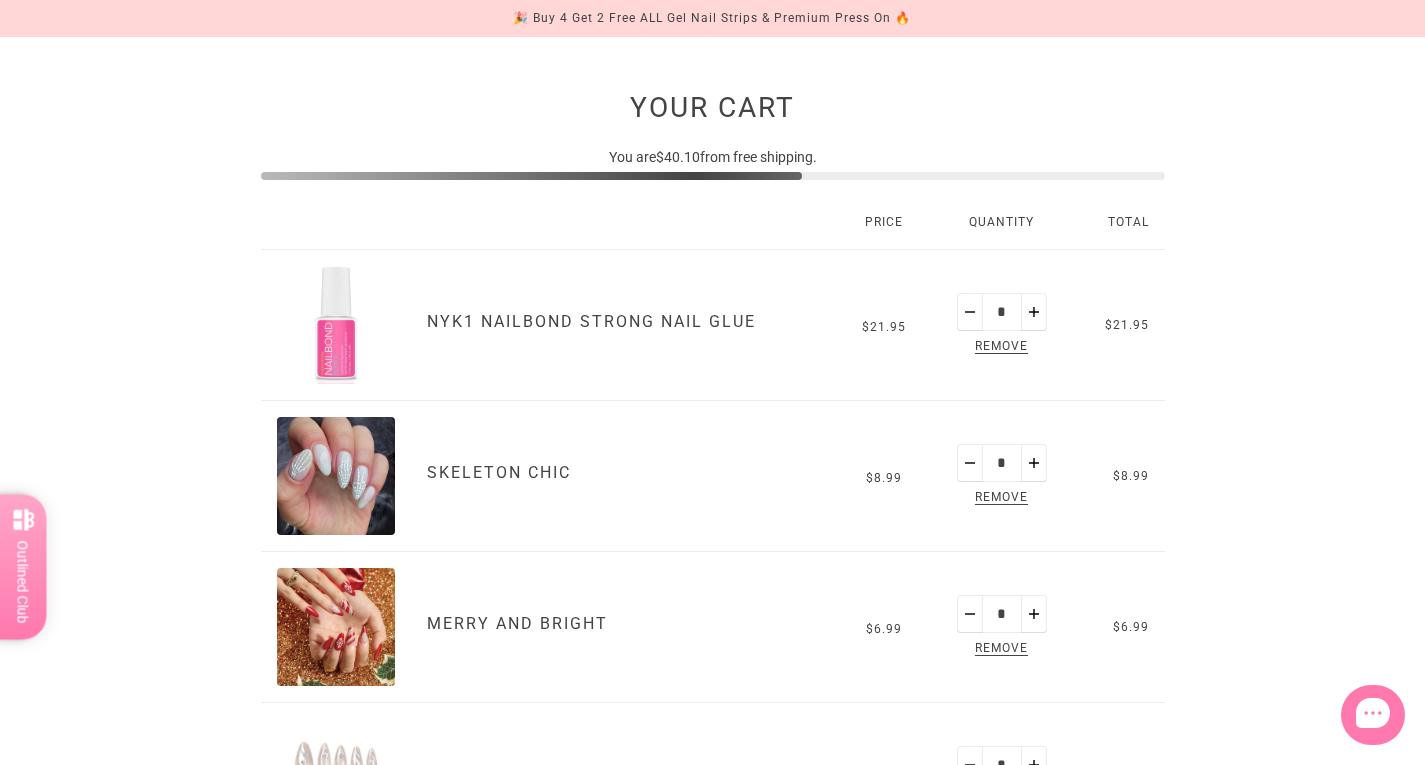 click on "Remove" at bounding box center [1001, 347] 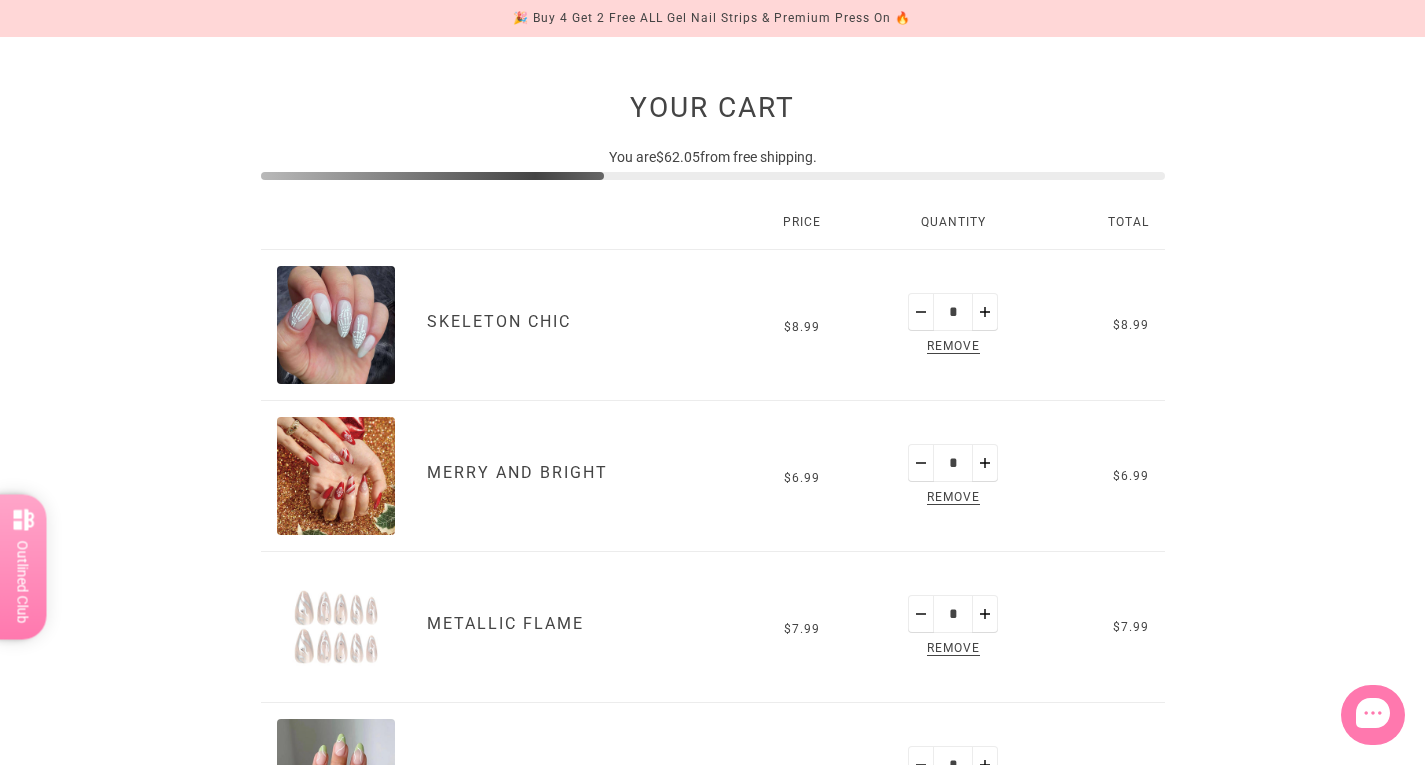 click on "Quantity
*
Remove" at bounding box center [953, 326] 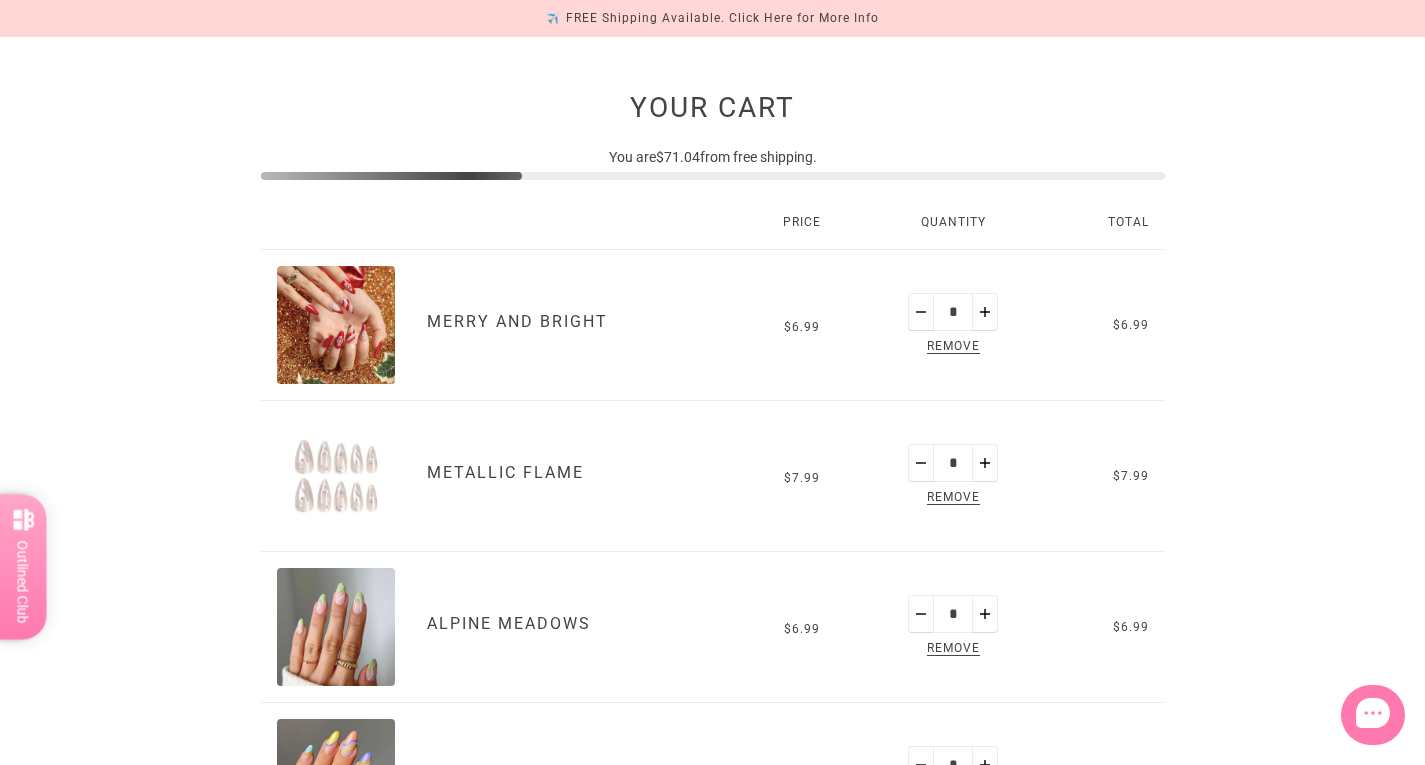 click on "Remove" at bounding box center [953, 347] 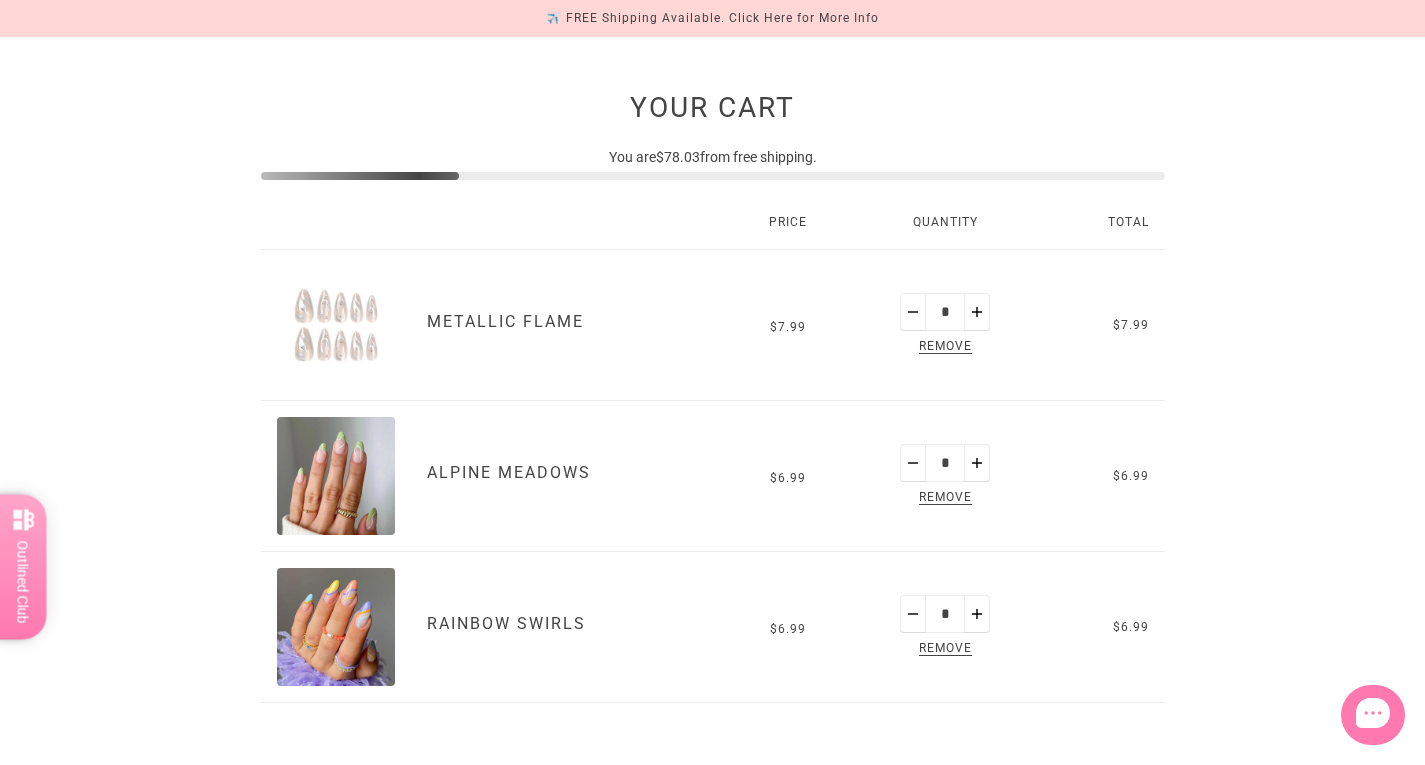 click on "Remove" at bounding box center [945, 347] 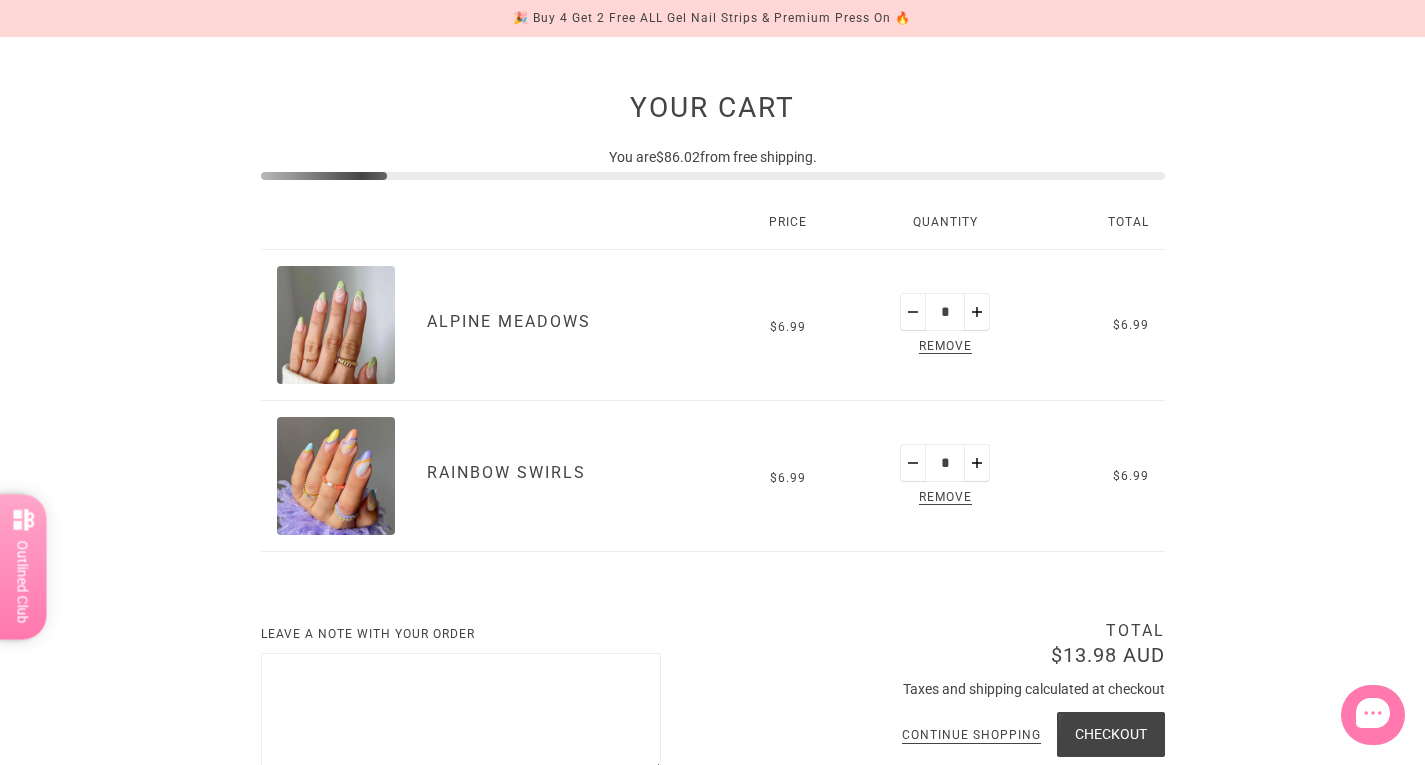 click on "Remove" at bounding box center (945, 347) 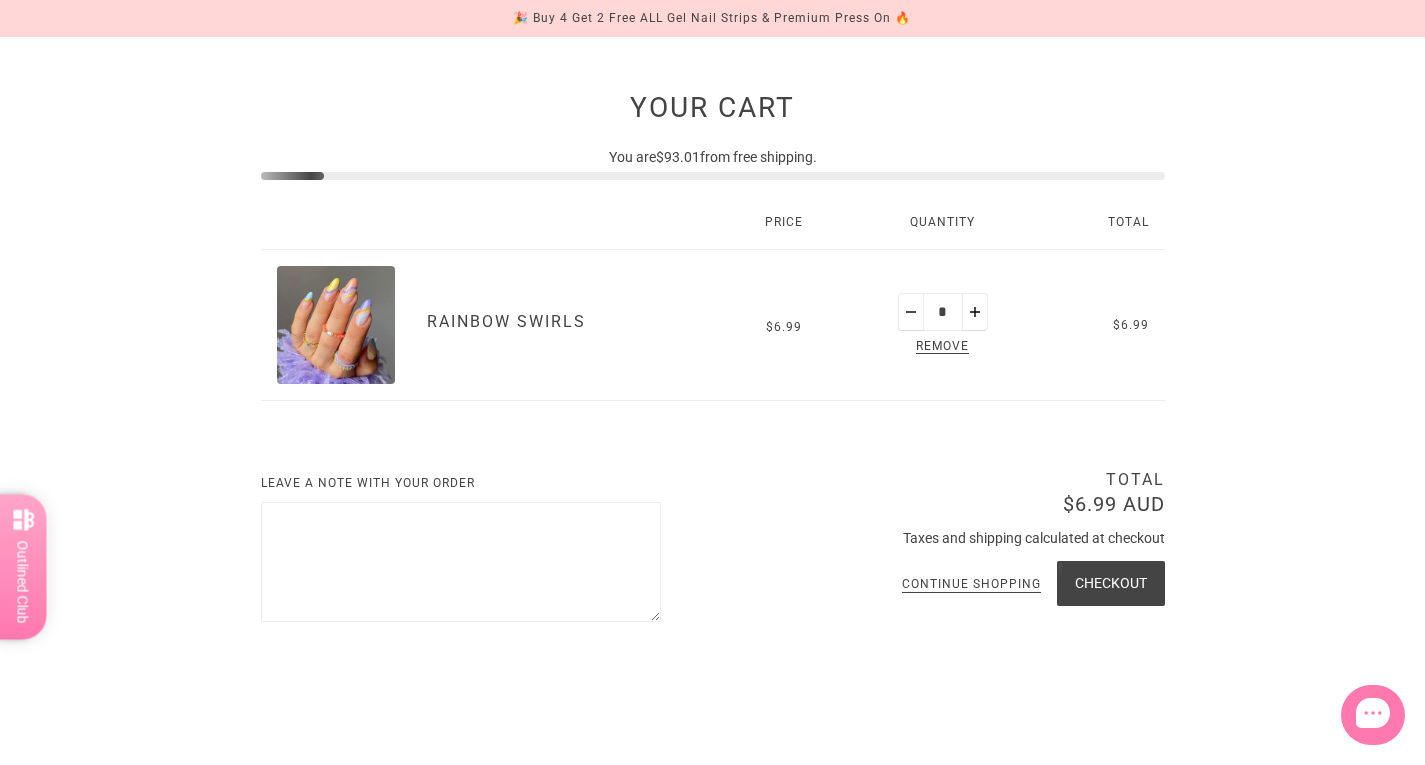 click on "Remove" at bounding box center [942, 347] 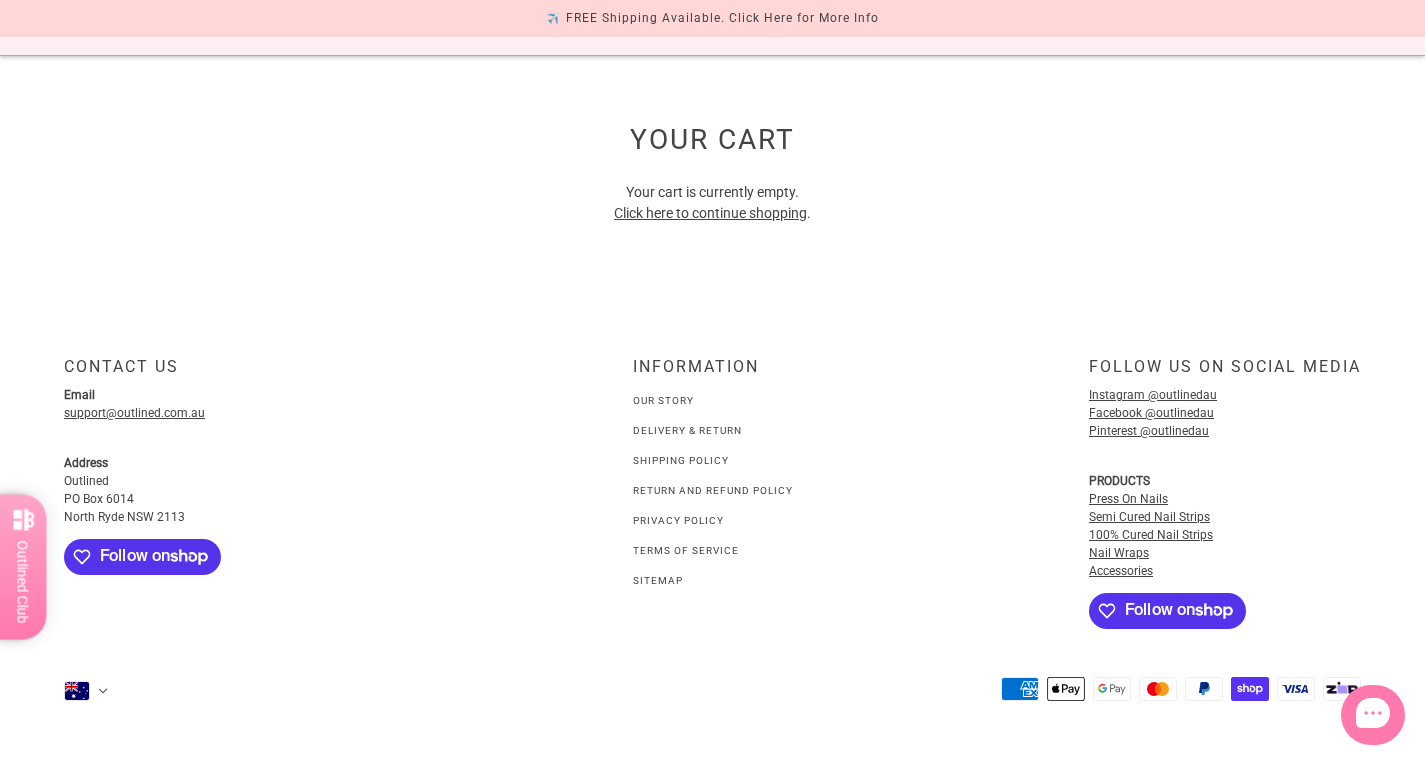 scroll, scrollTop: 0, scrollLeft: 0, axis: both 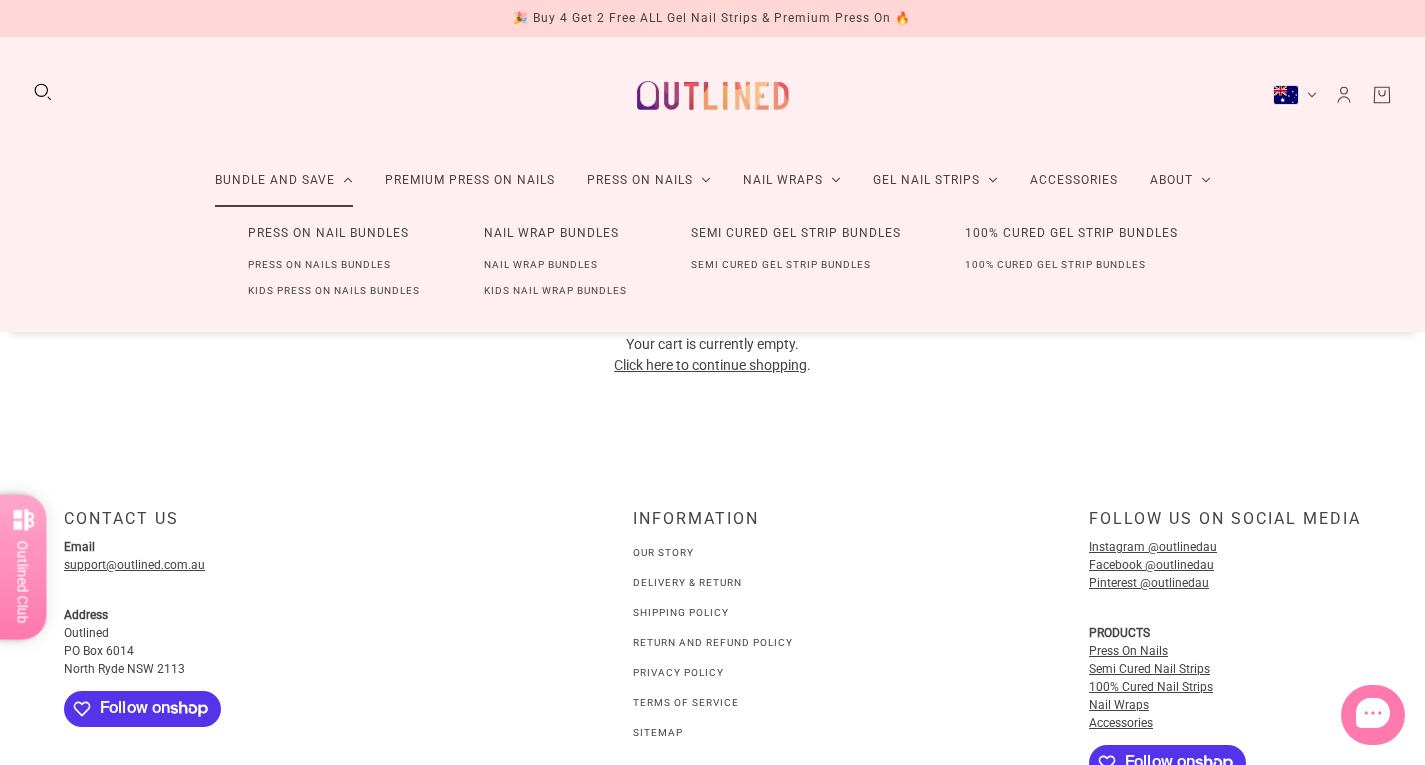 click on "Press On Nails Bundles" at bounding box center [319, 265] 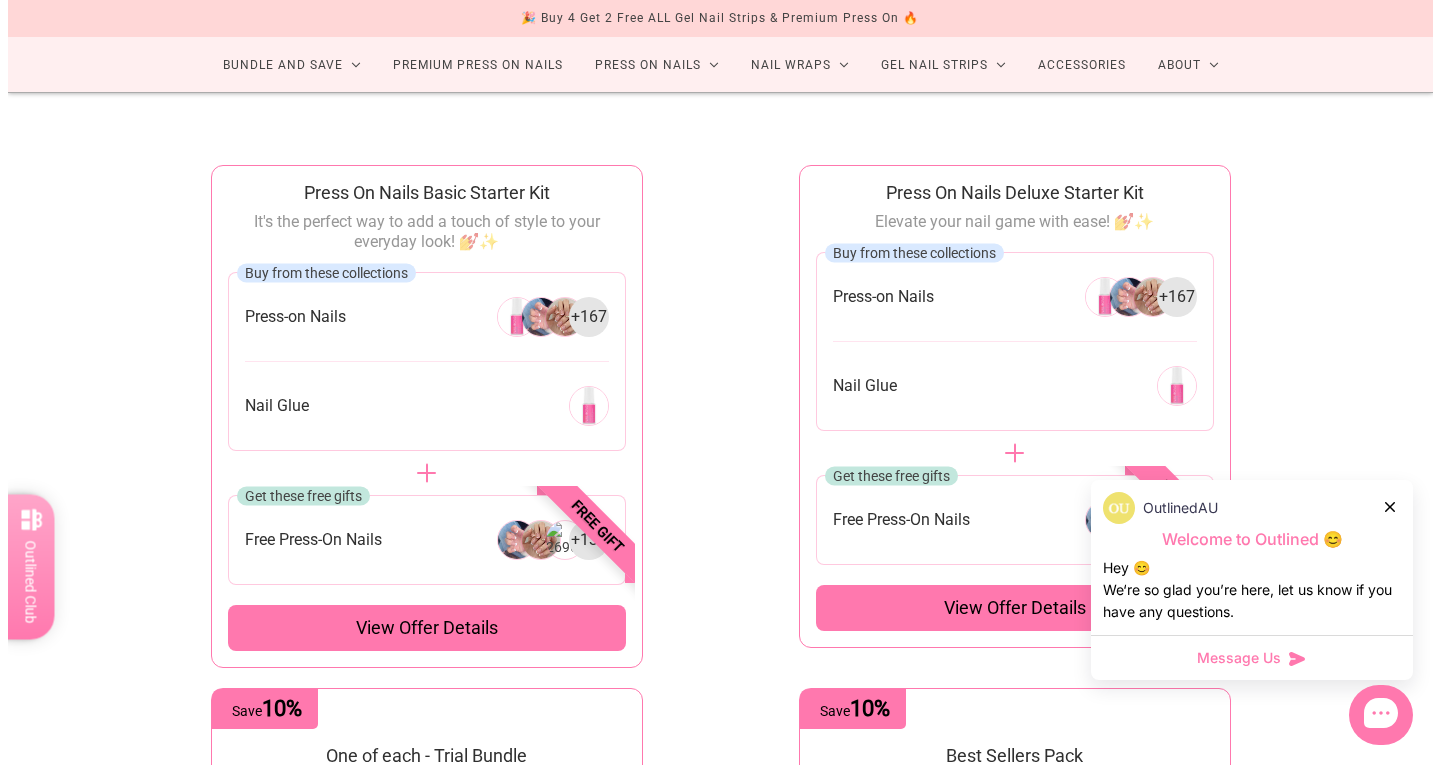 scroll, scrollTop: 116, scrollLeft: 0, axis: vertical 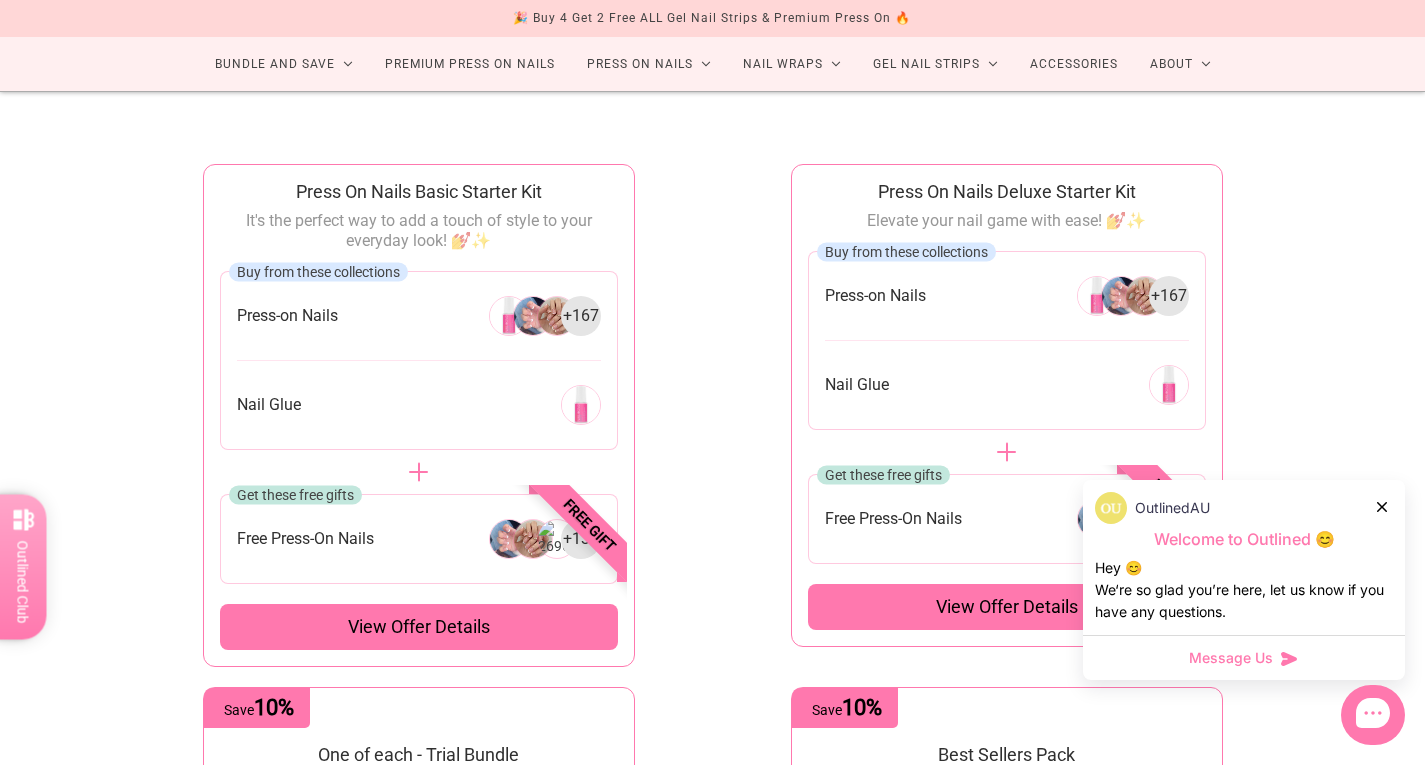 click on "View offer details" at bounding box center (419, 627) 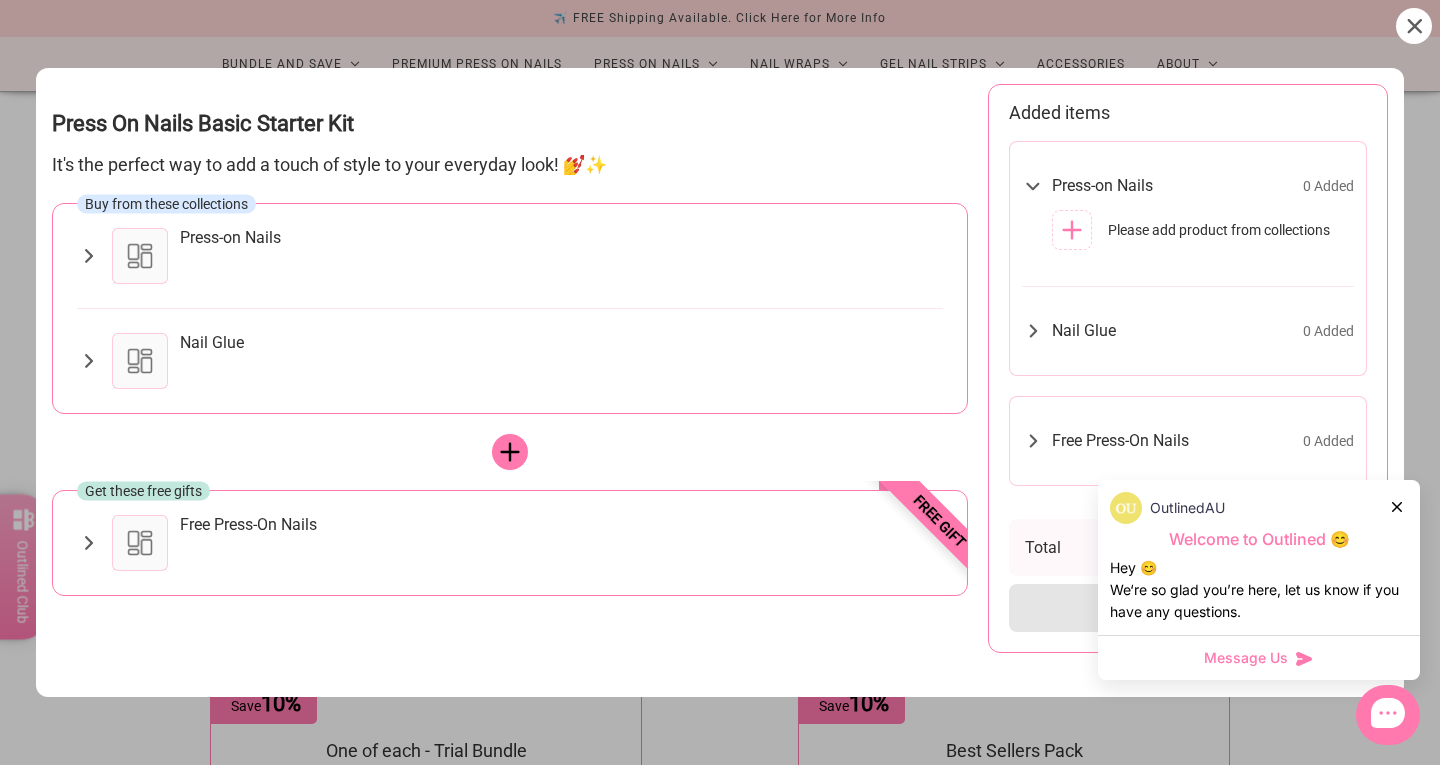 click on "Press-on Nails" at bounding box center [561, 256] 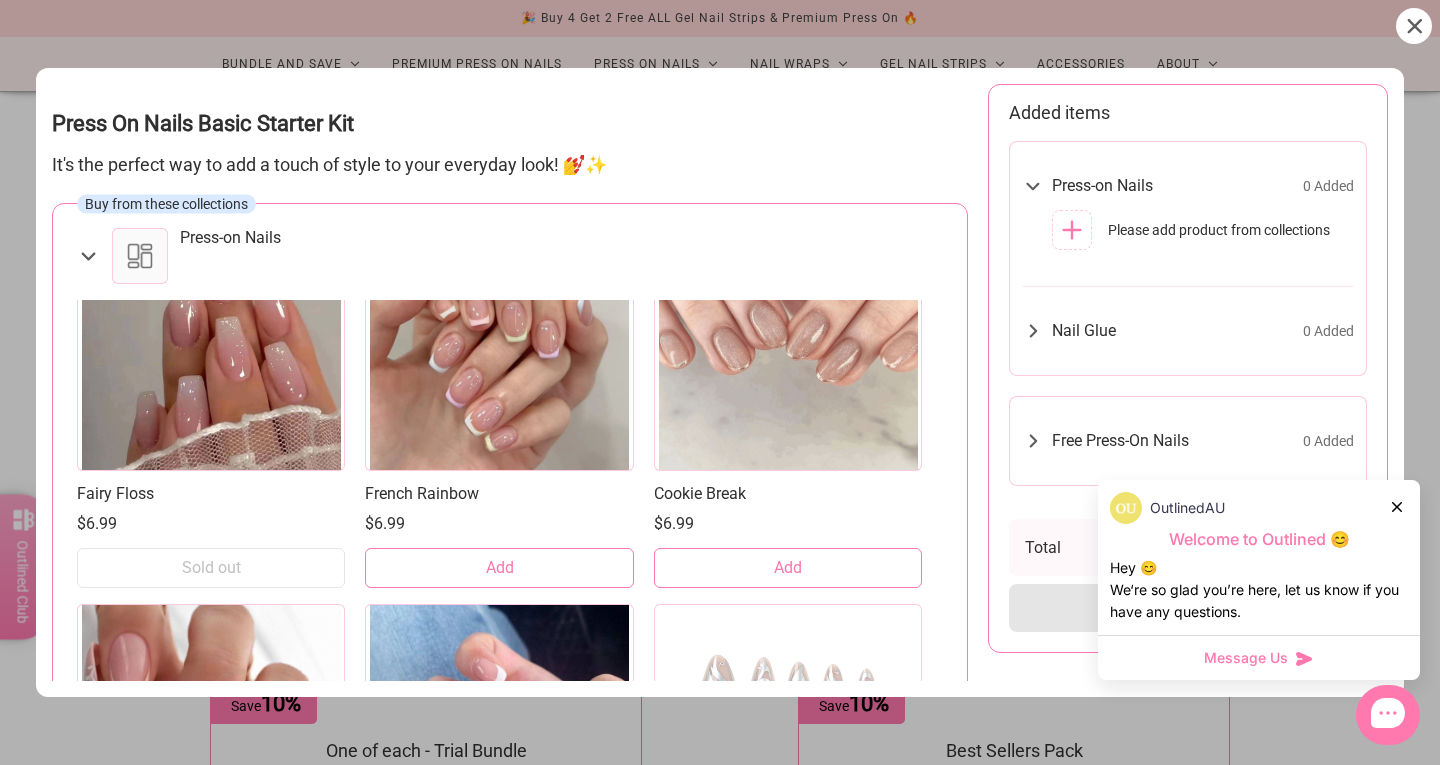 scroll, scrollTop: 879, scrollLeft: 0, axis: vertical 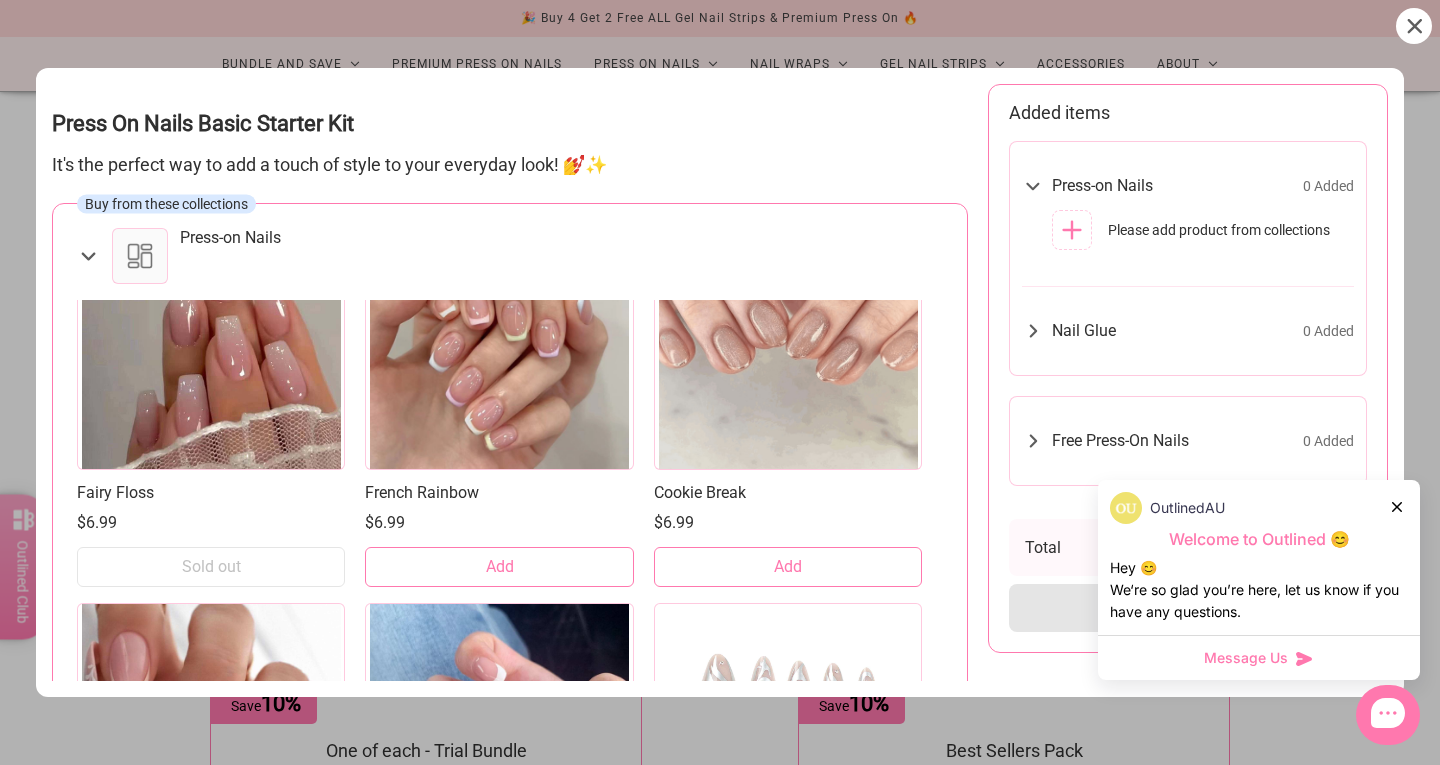 click on "Add" at bounding box center (500, 567) 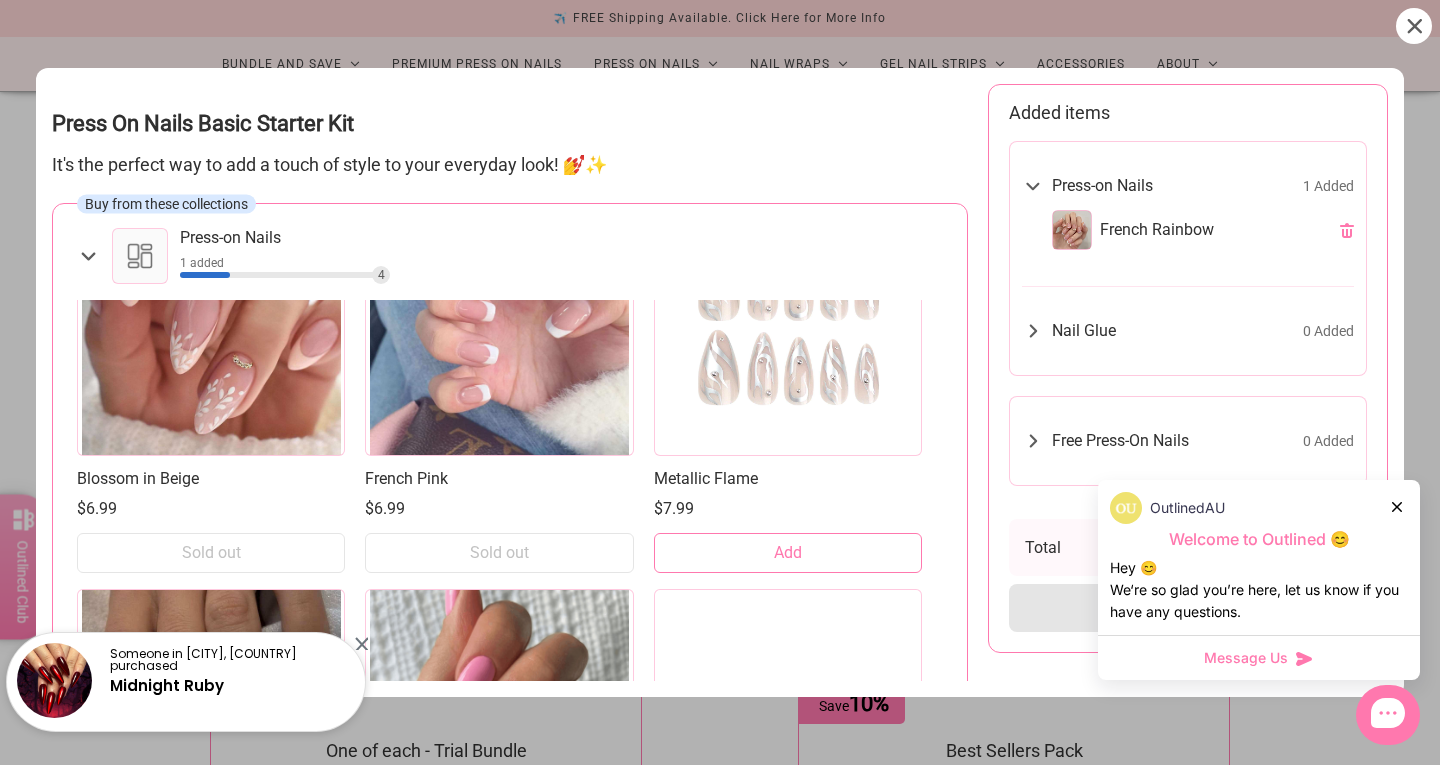 scroll, scrollTop: 1288, scrollLeft: 0, axis: vertical 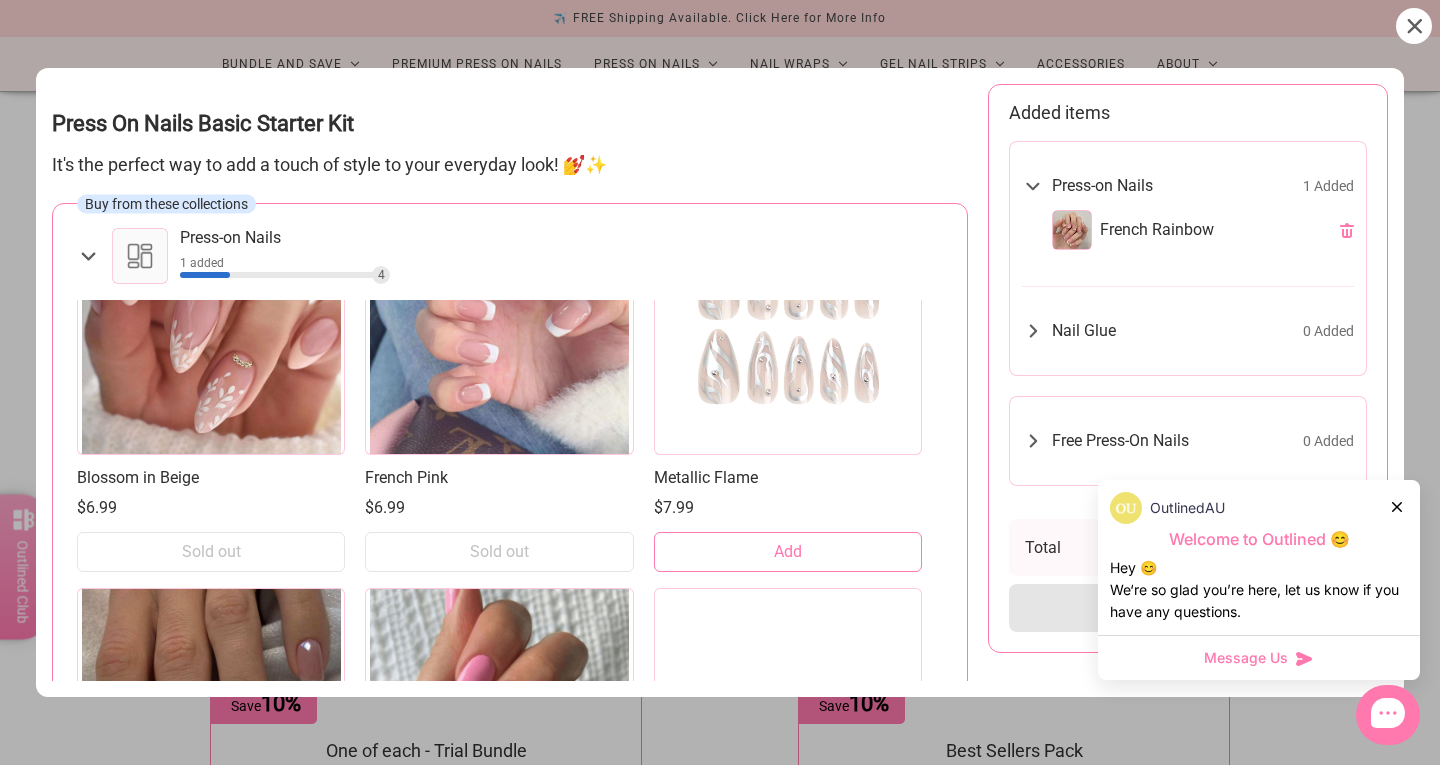 click on "Add" at bounding box center (788, 552) 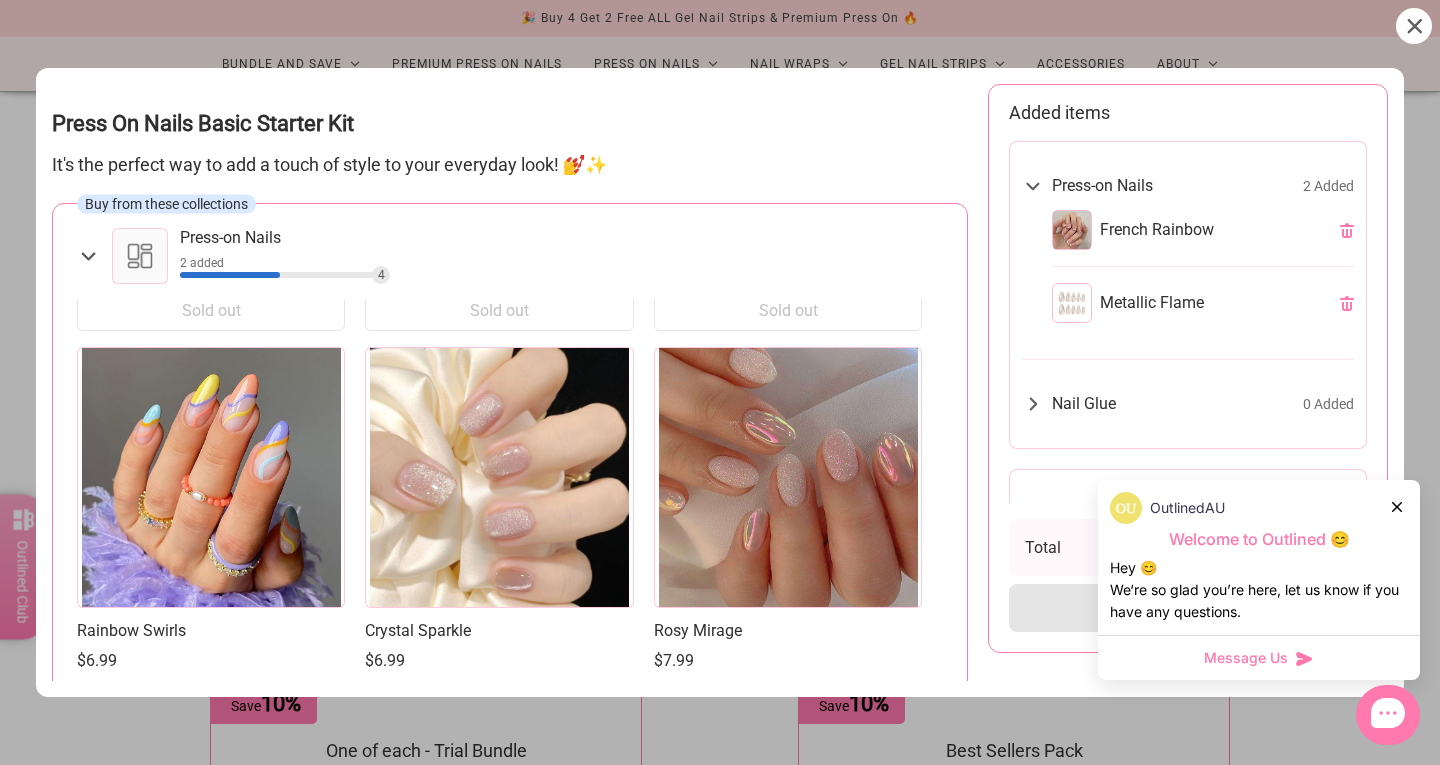 scroll, scrollTop: 7550, scrollLeft: 0, axis: vertical 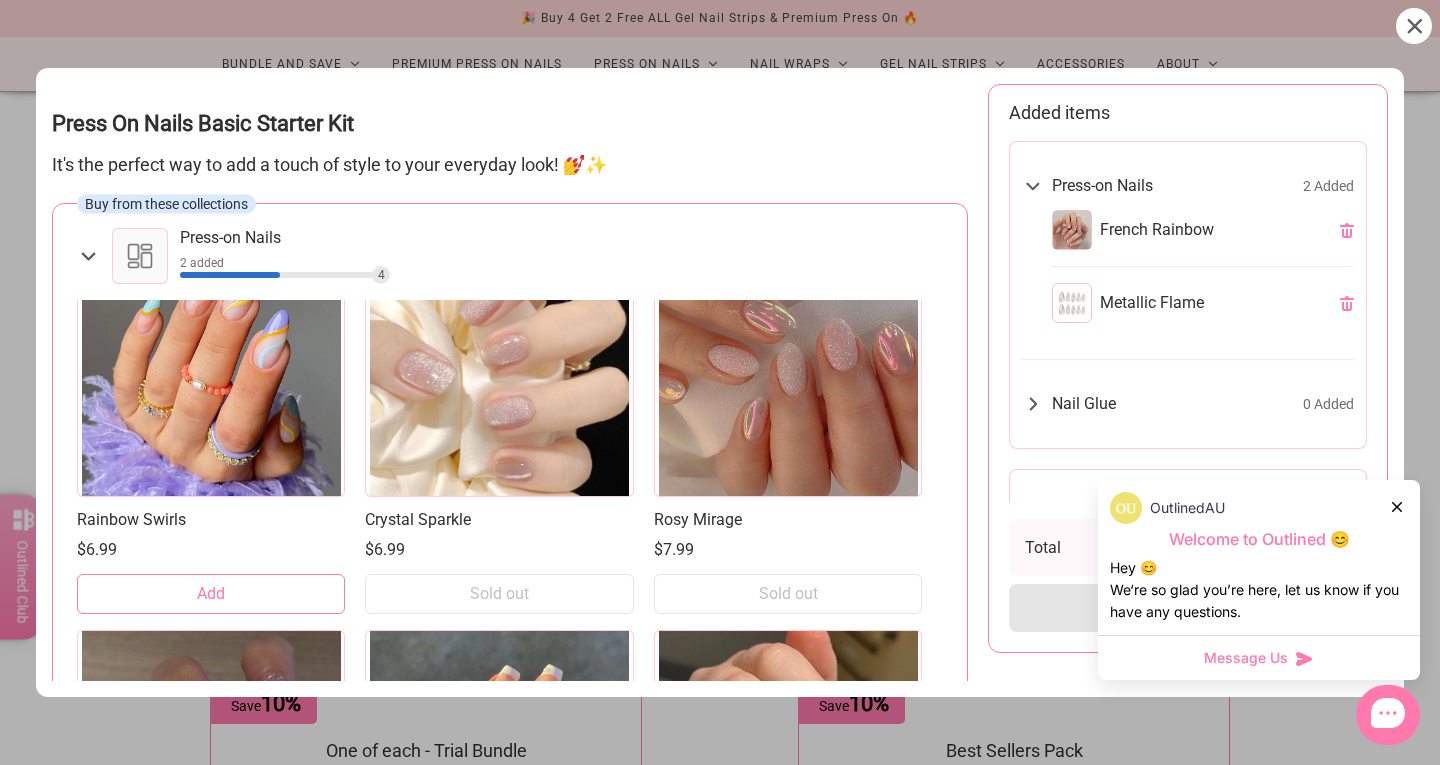 click on "Add" at bounding box center [211, 594] 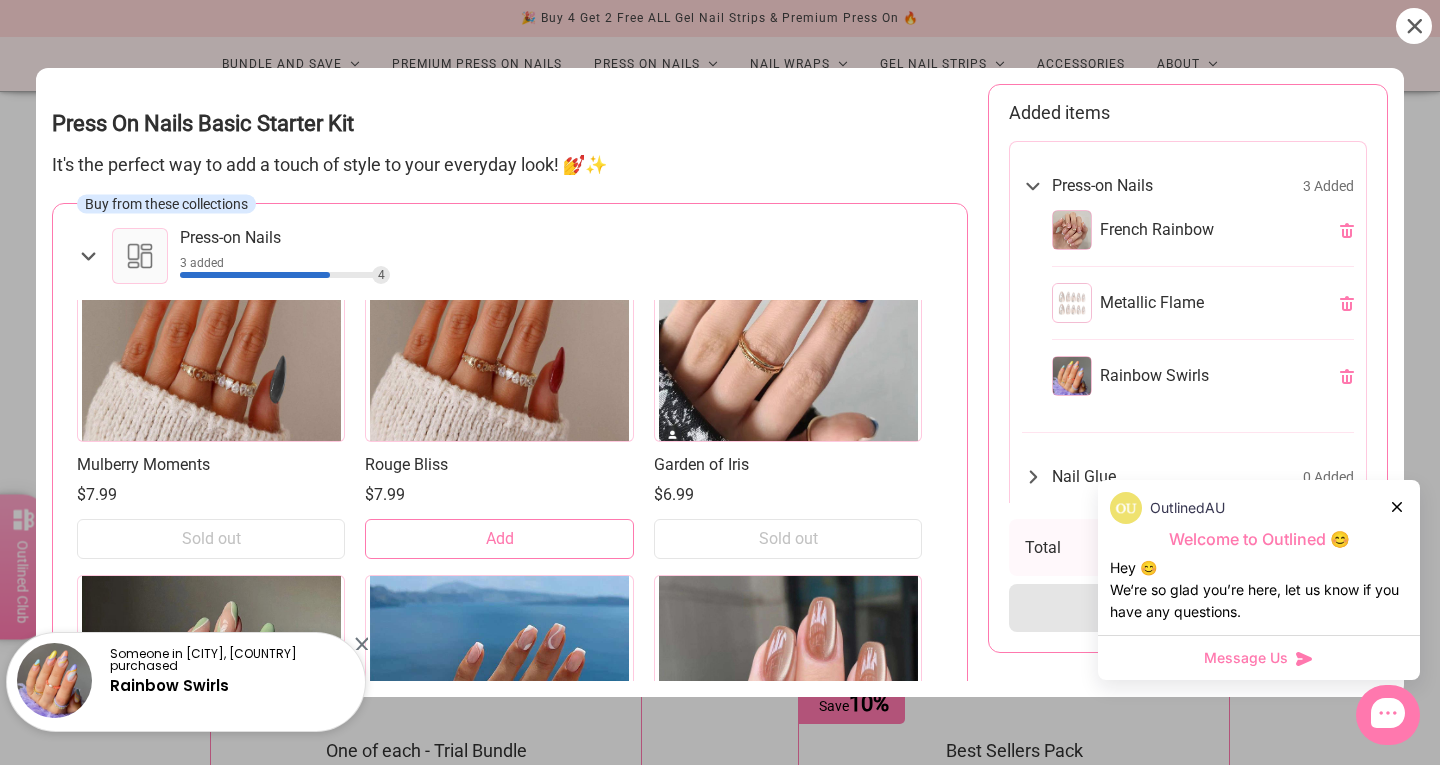 scroll, scrollTop: 8797, scrollLeft: 0, axis: vertical 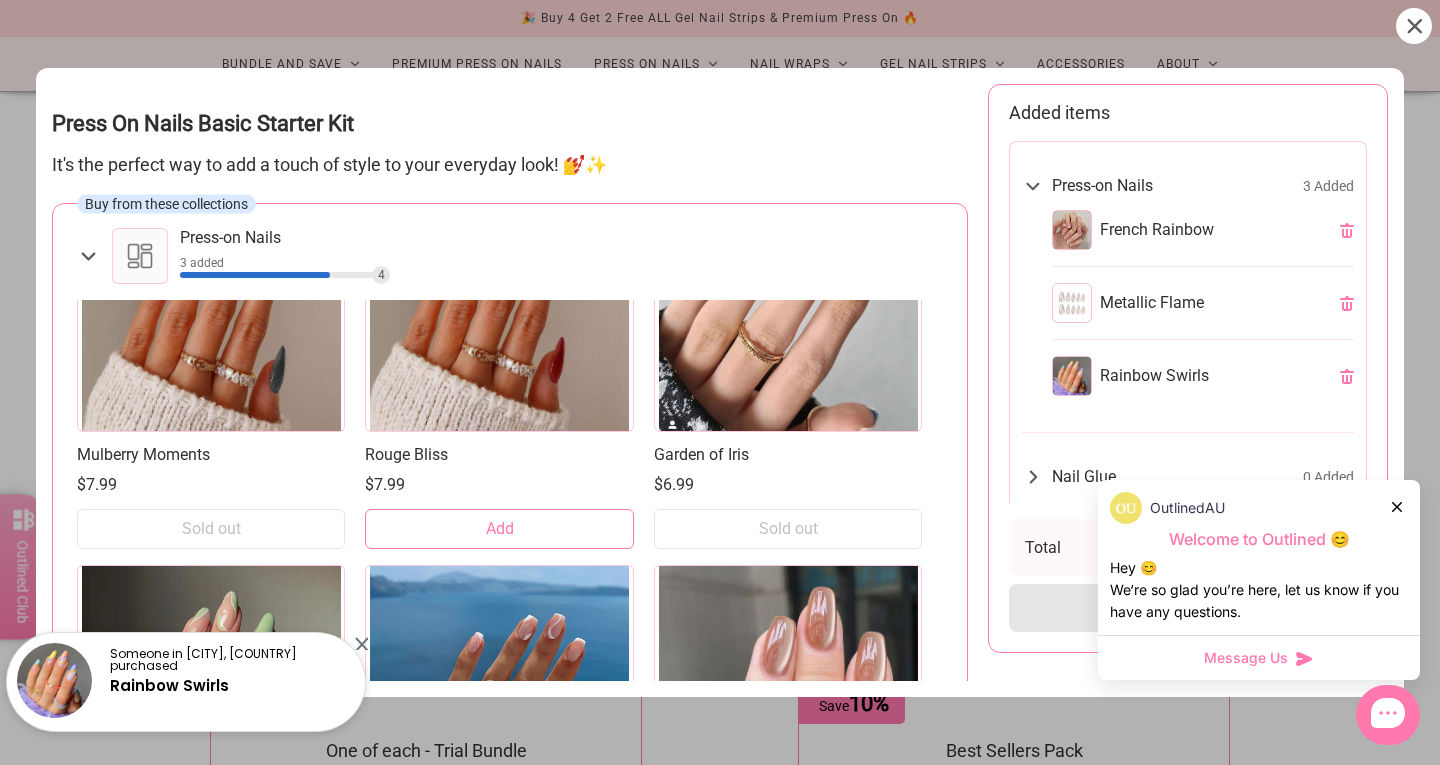 click on "Add" at bounding box center (499, 529) 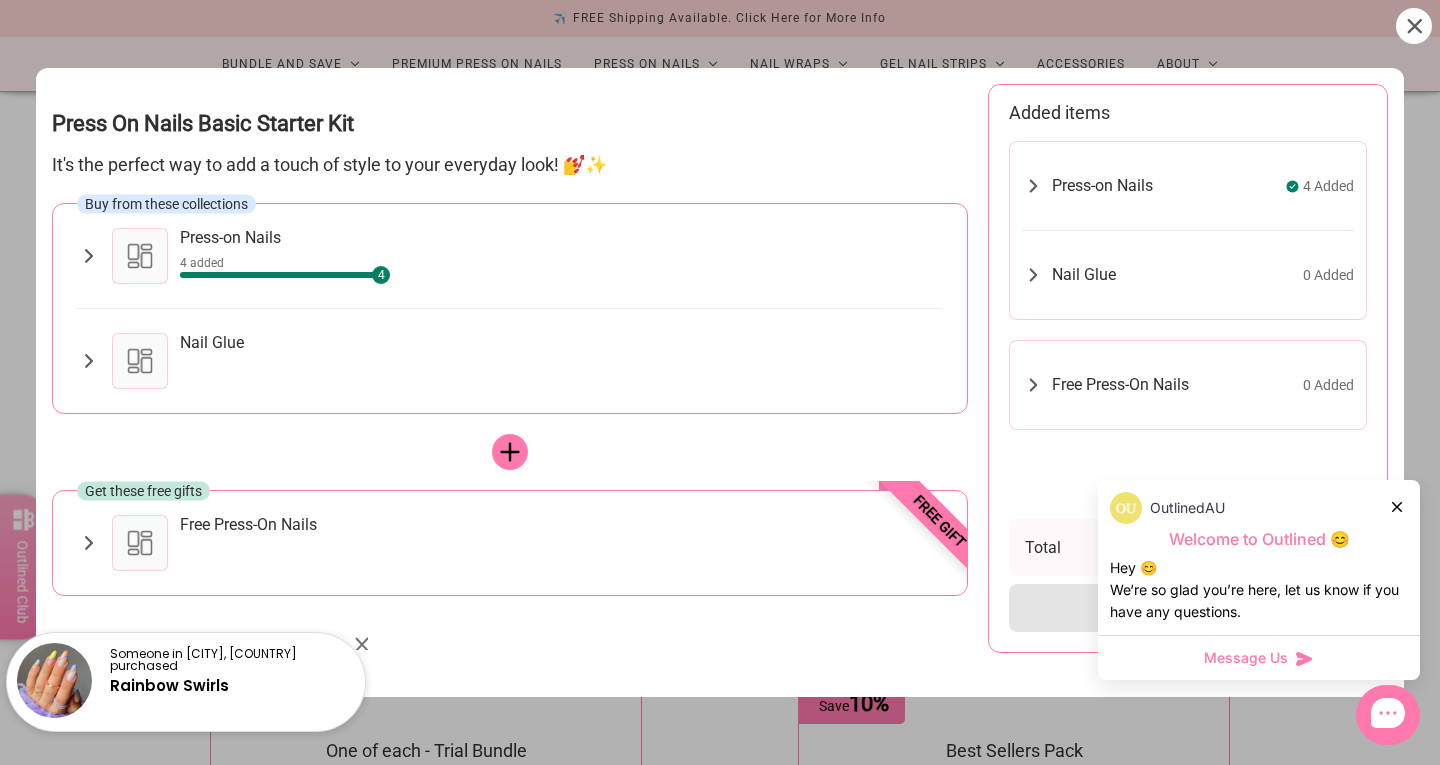 click on "Nail Glue" at bounding box center (561, 361) 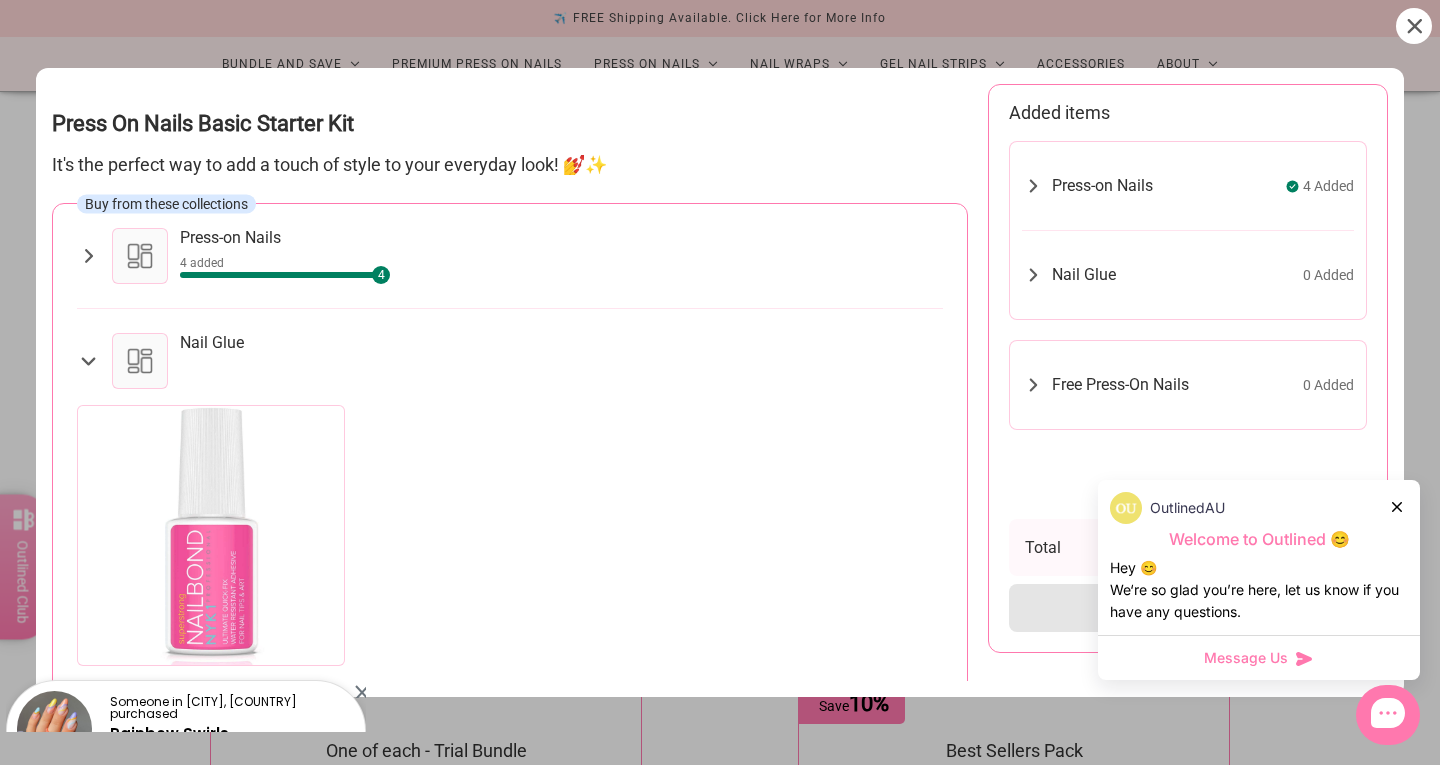 click at bounding box center [211, 535] 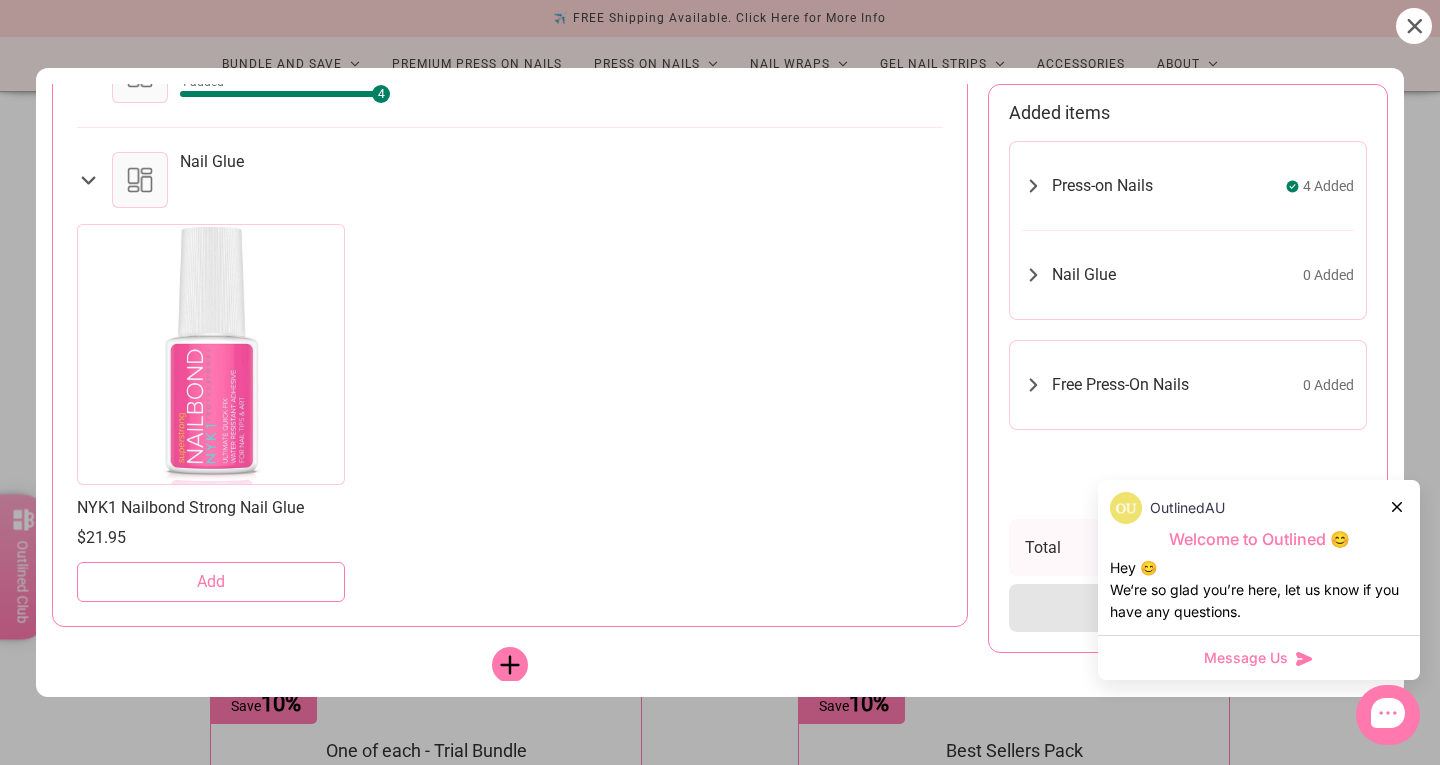 click on "Add" at bounding box center [211, 582] 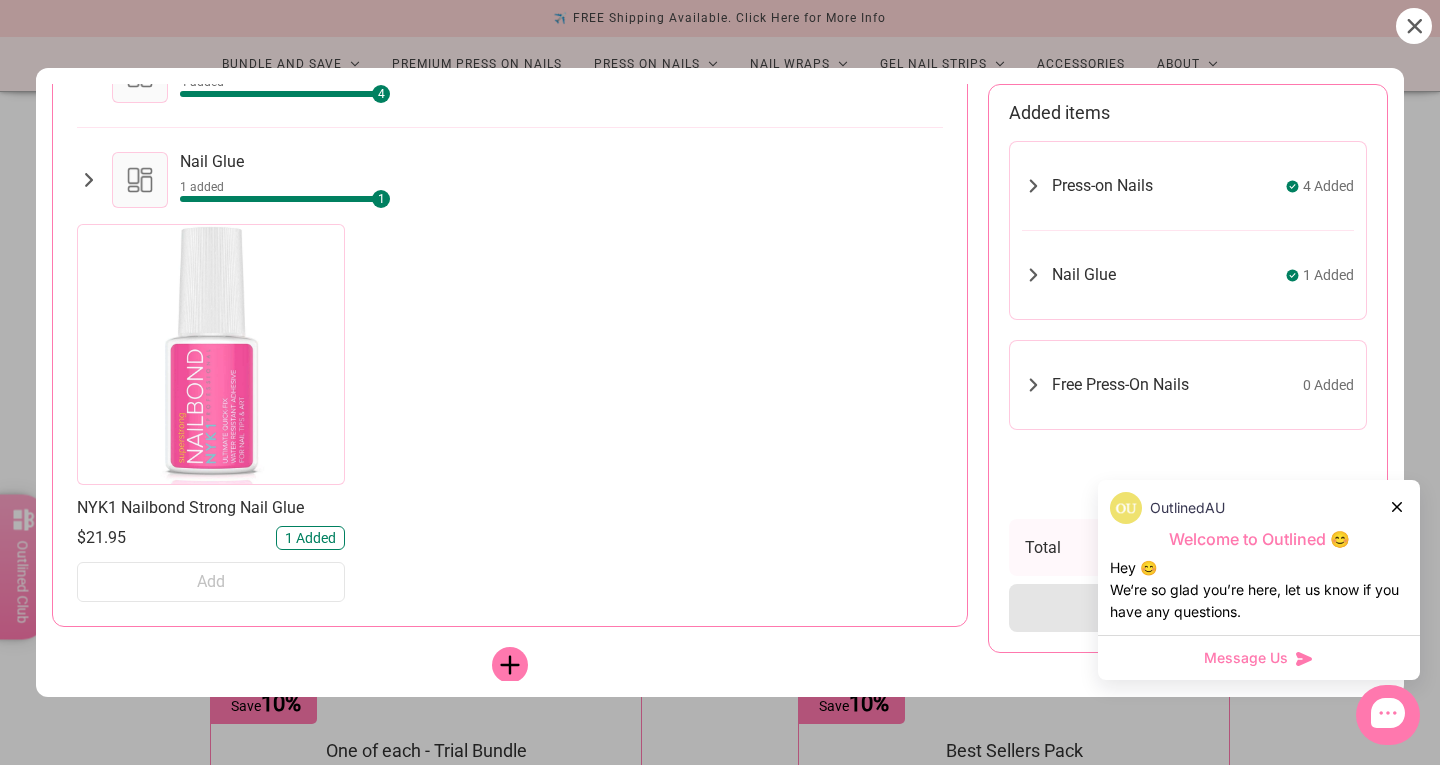 scroll, scrollTop: 35, scrollLeft: 0, axis: vertical 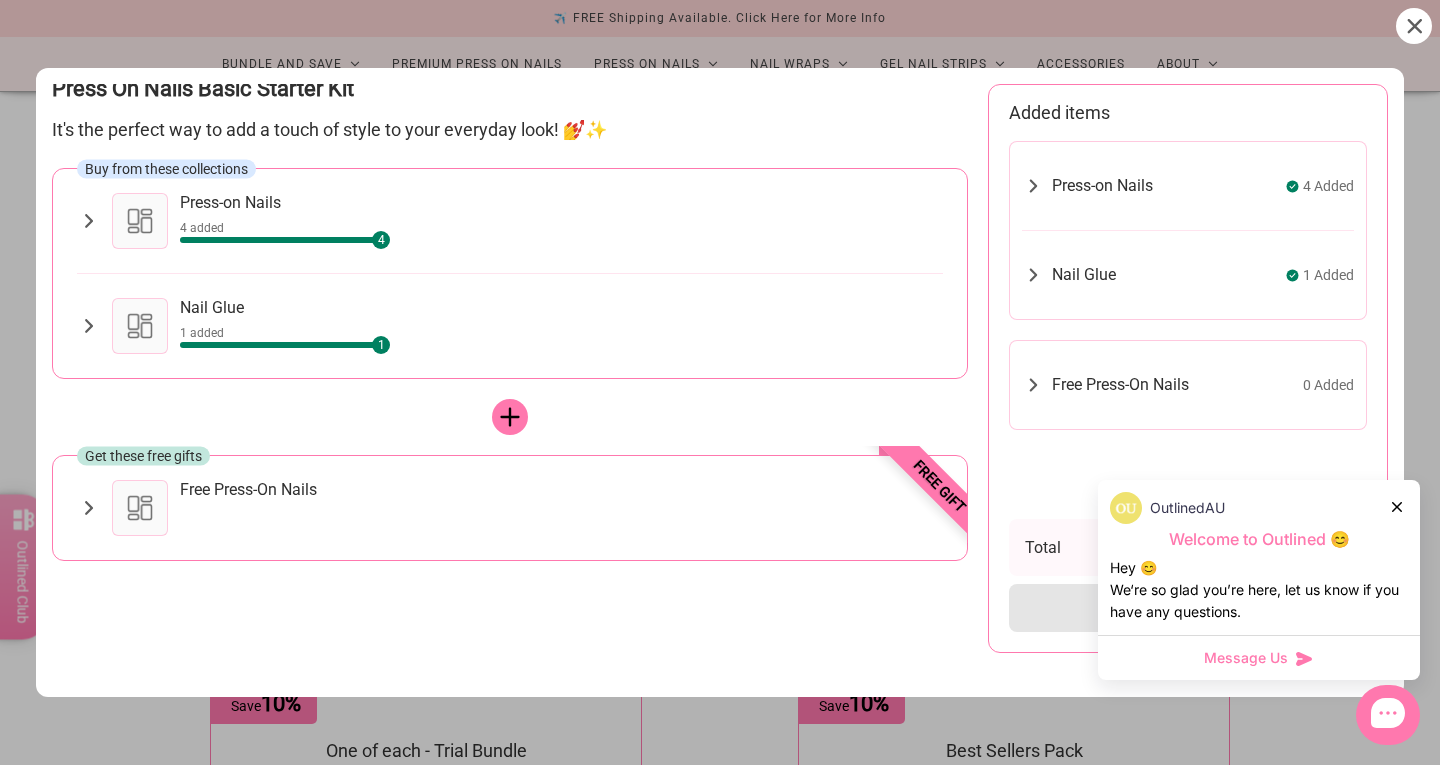 click on "Free Press-On Nails" at bounding box center [248, 490] 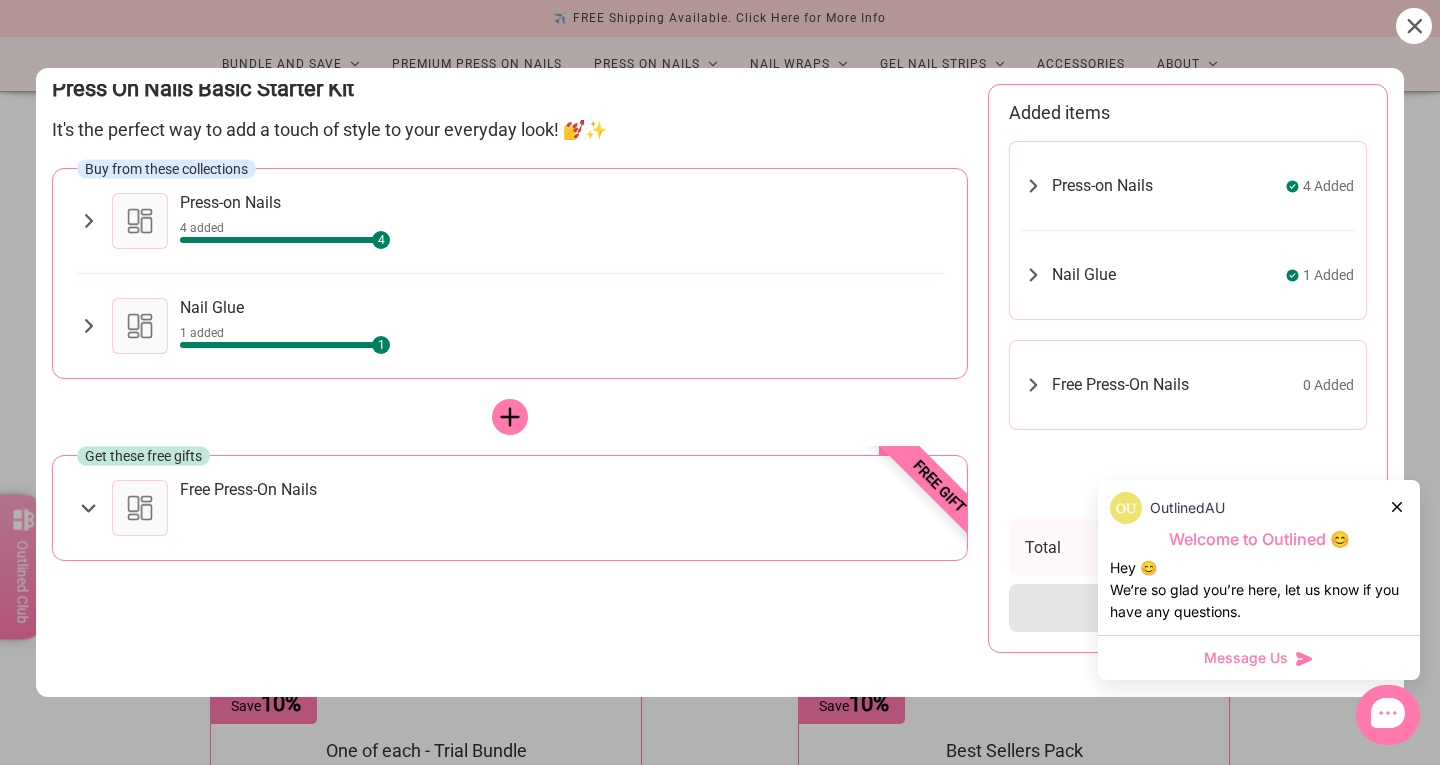 scroll, scrollTop: 181, scrollLeft: 0, axis: vertical 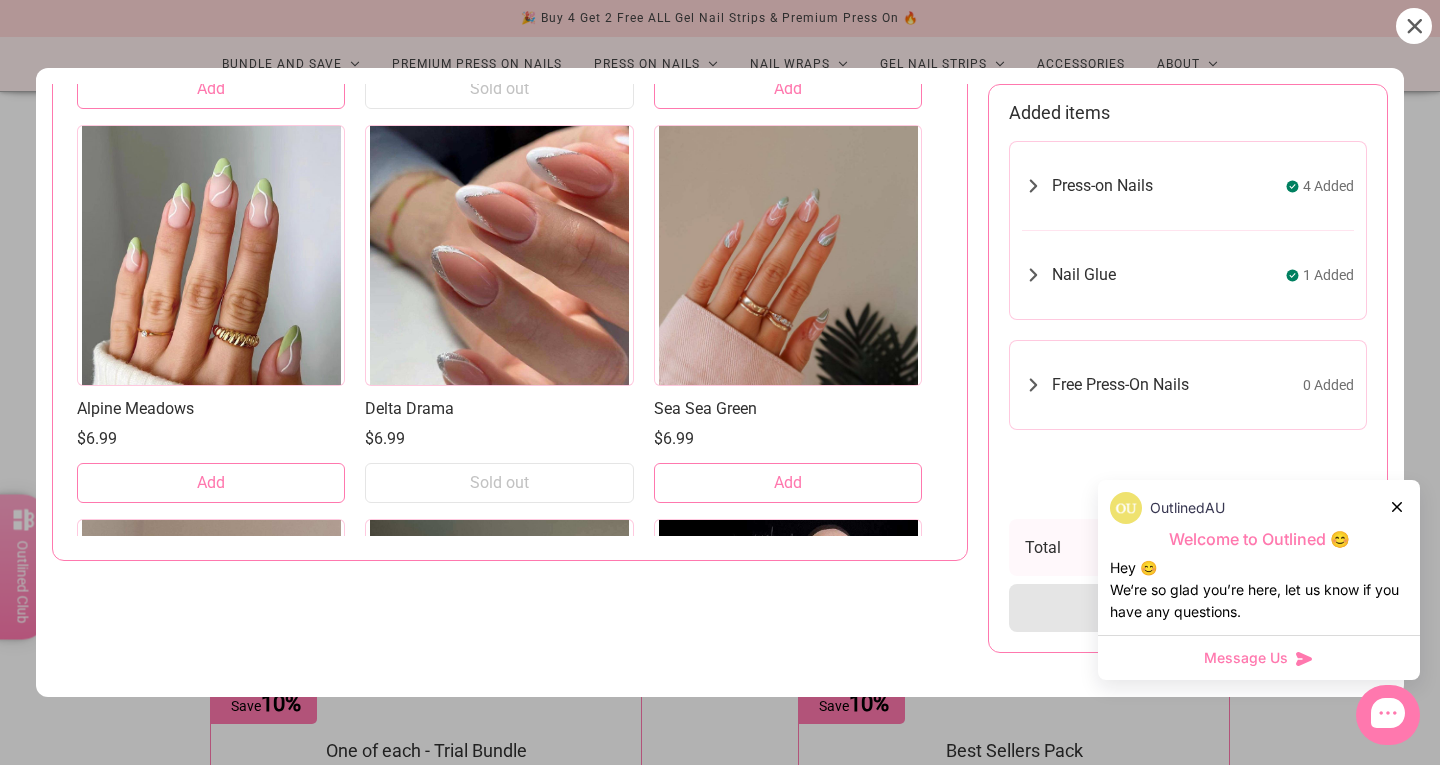 click on "Add" at bounding box center (211, 483) 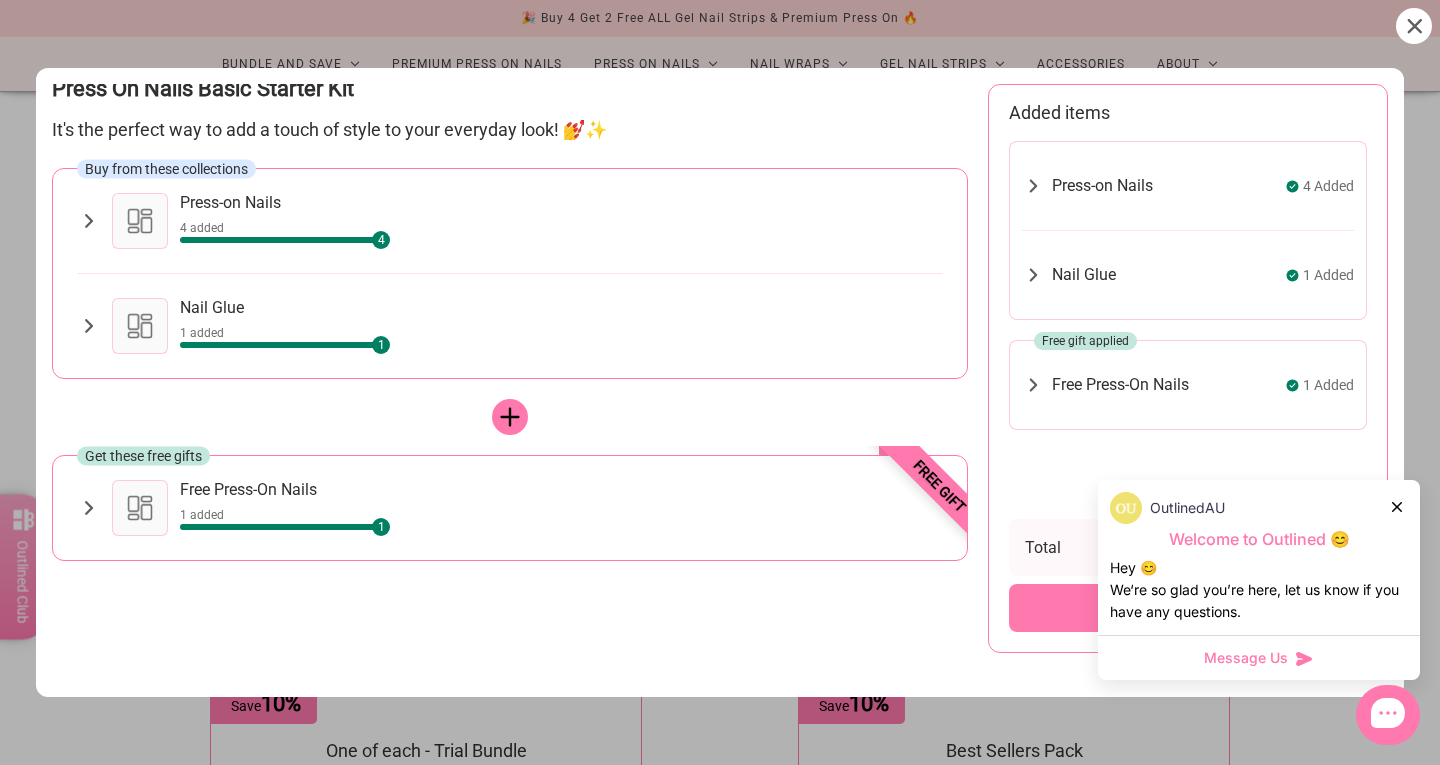 scroll, scrollTop: 35, scrollLeft: 0, axis: vertical 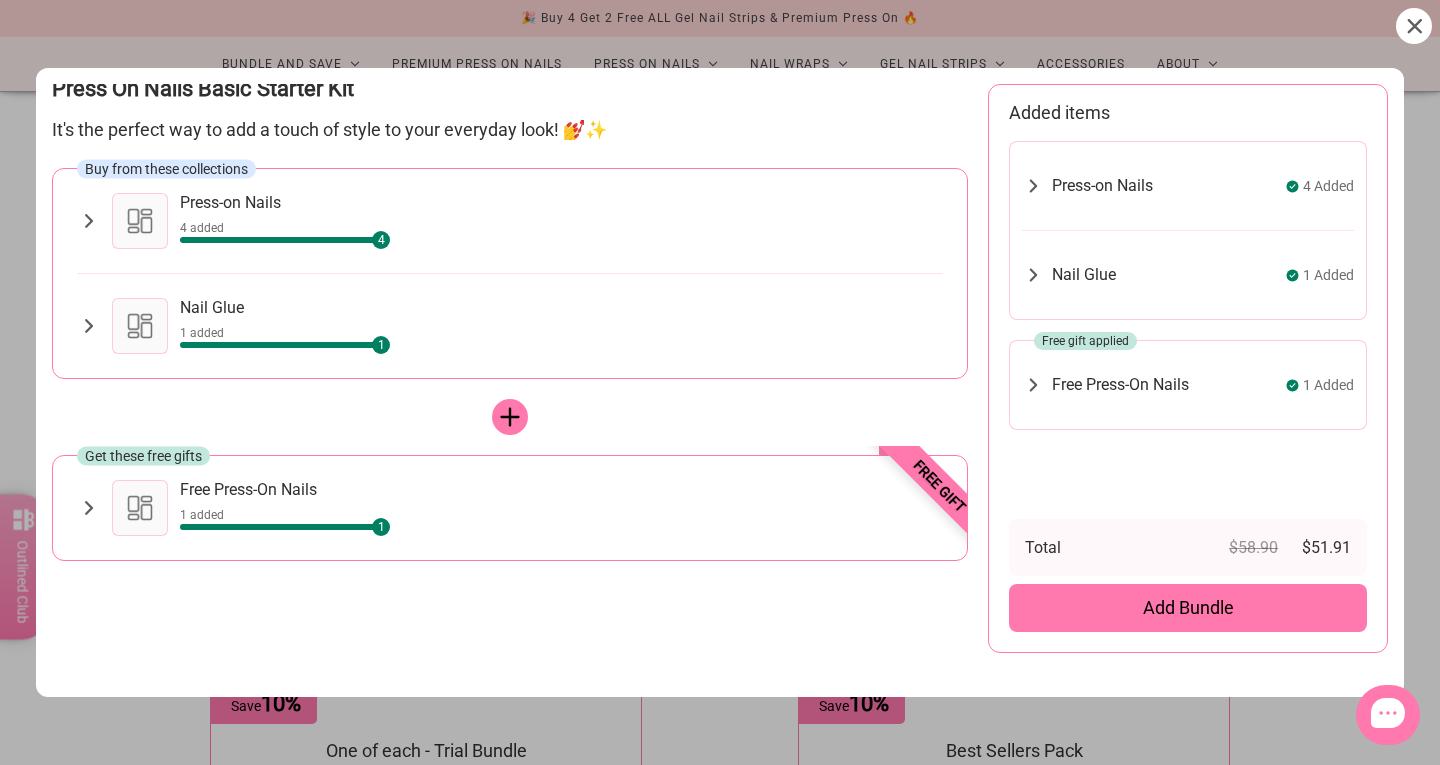 click on "Press-on Nails 4 added 4" at bounding box center [561, 221] 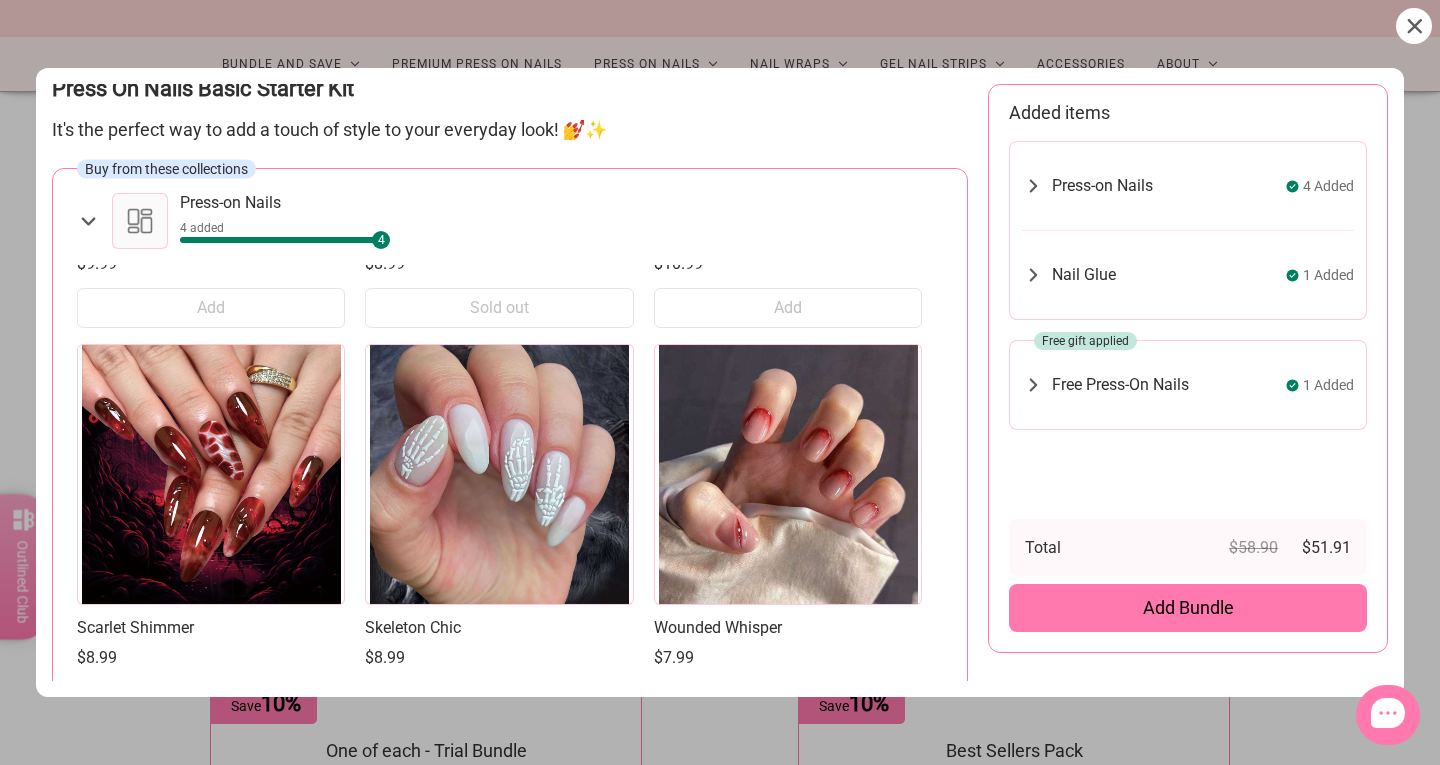 scroll, scrollTop: 15794, scrollLeft: 0, axis: vertical 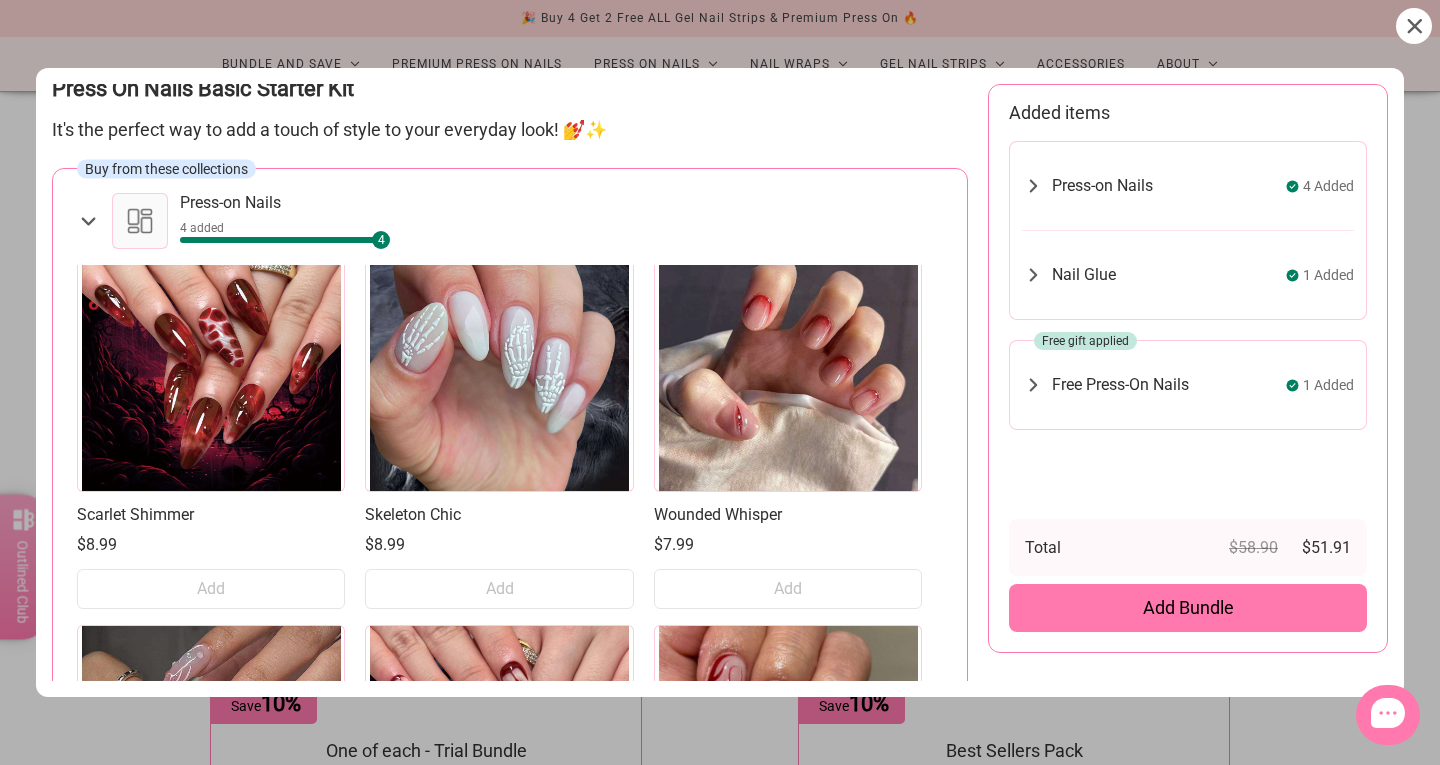 click on "Press-on Nails 4 Added" at bounding box center [1188, 186] 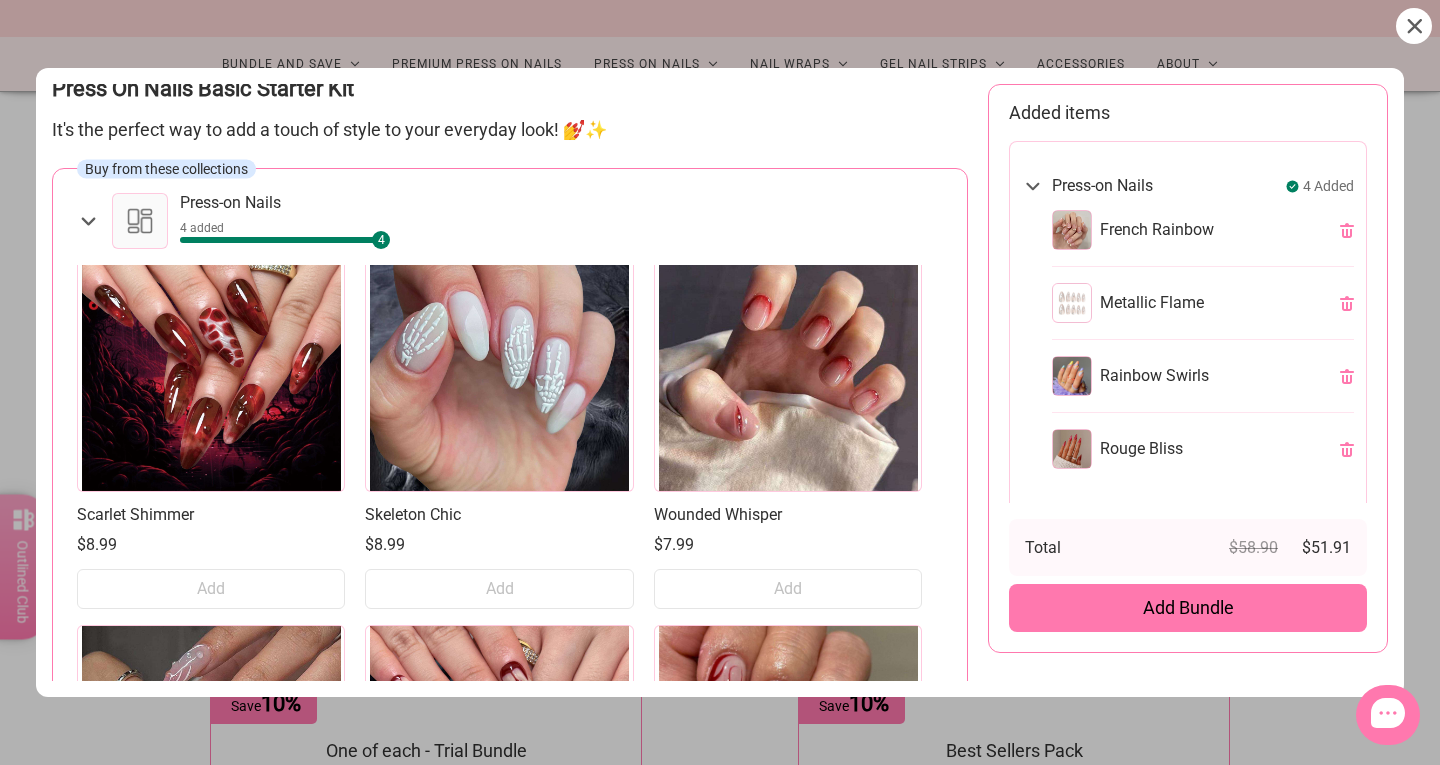 click 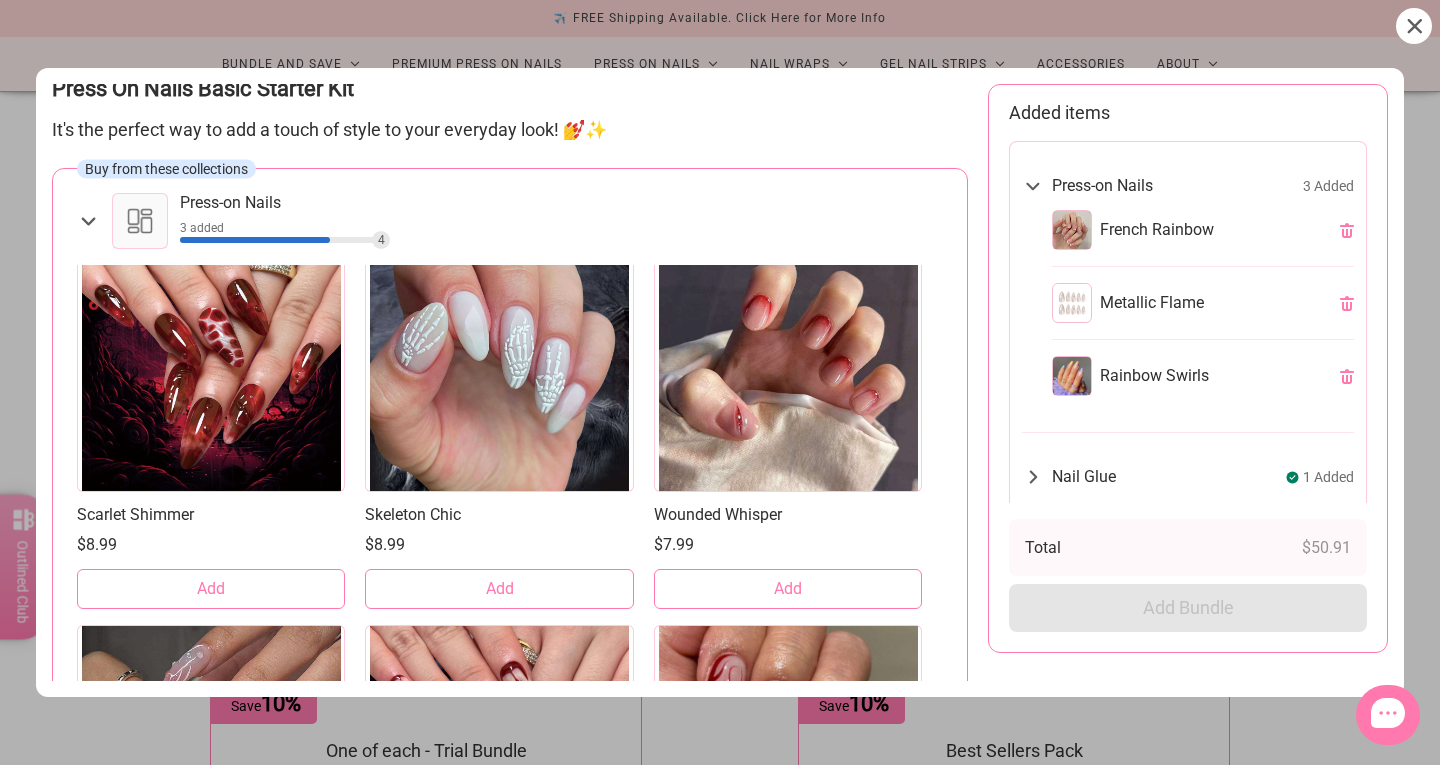 click on "Add" at bounding box center [500, 589] 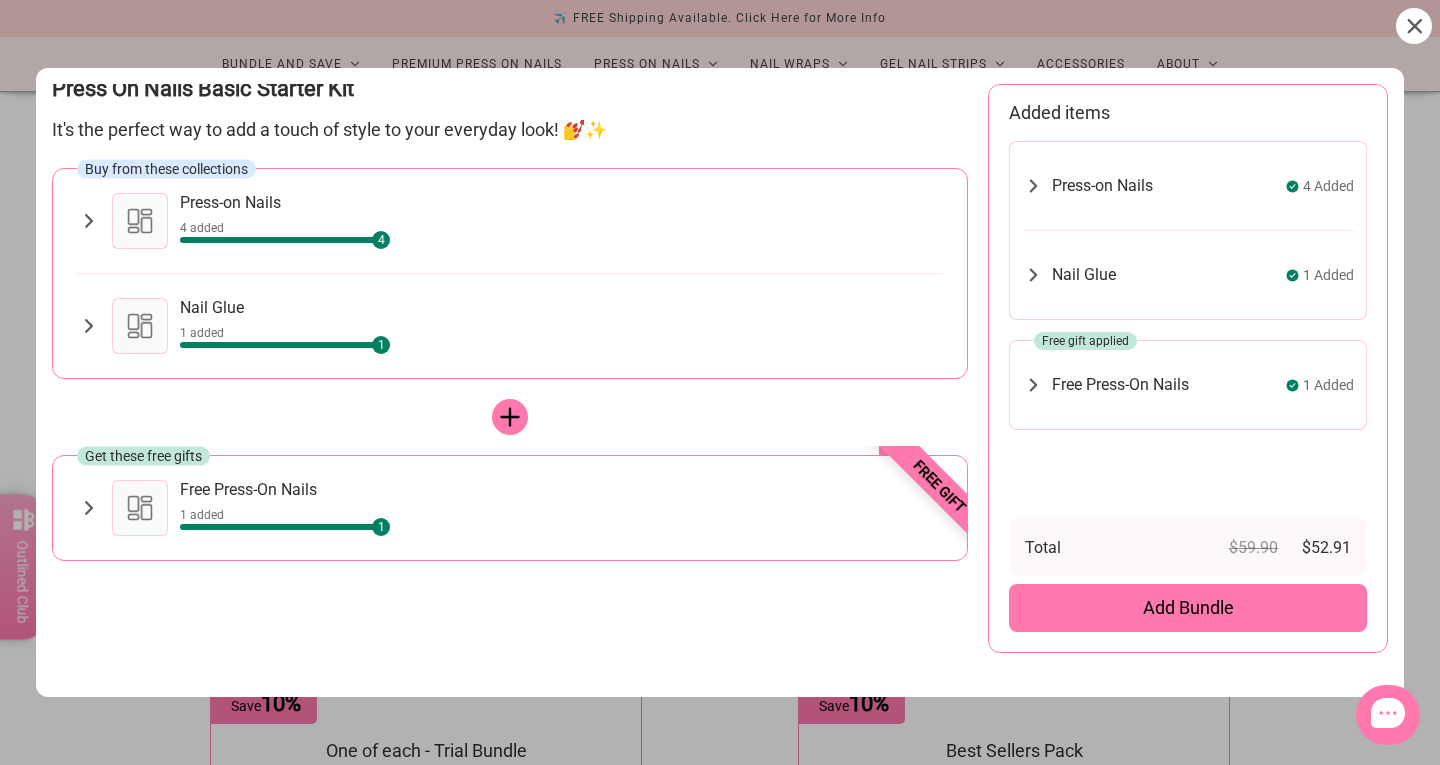 click on "Add Bundle" at bounding box center [1188, 608] 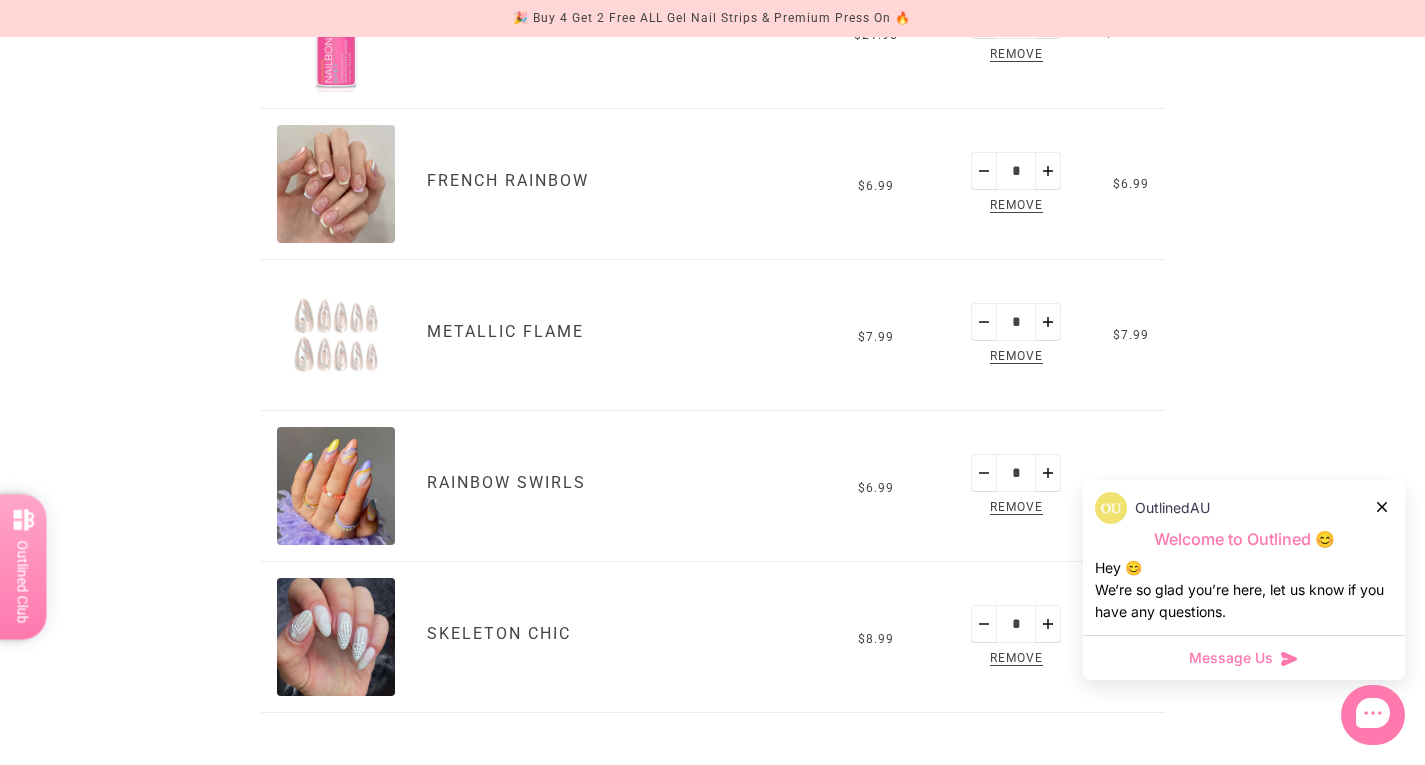 scroll, scrollTop: 628, scrollLeft: 0, axis: vertical 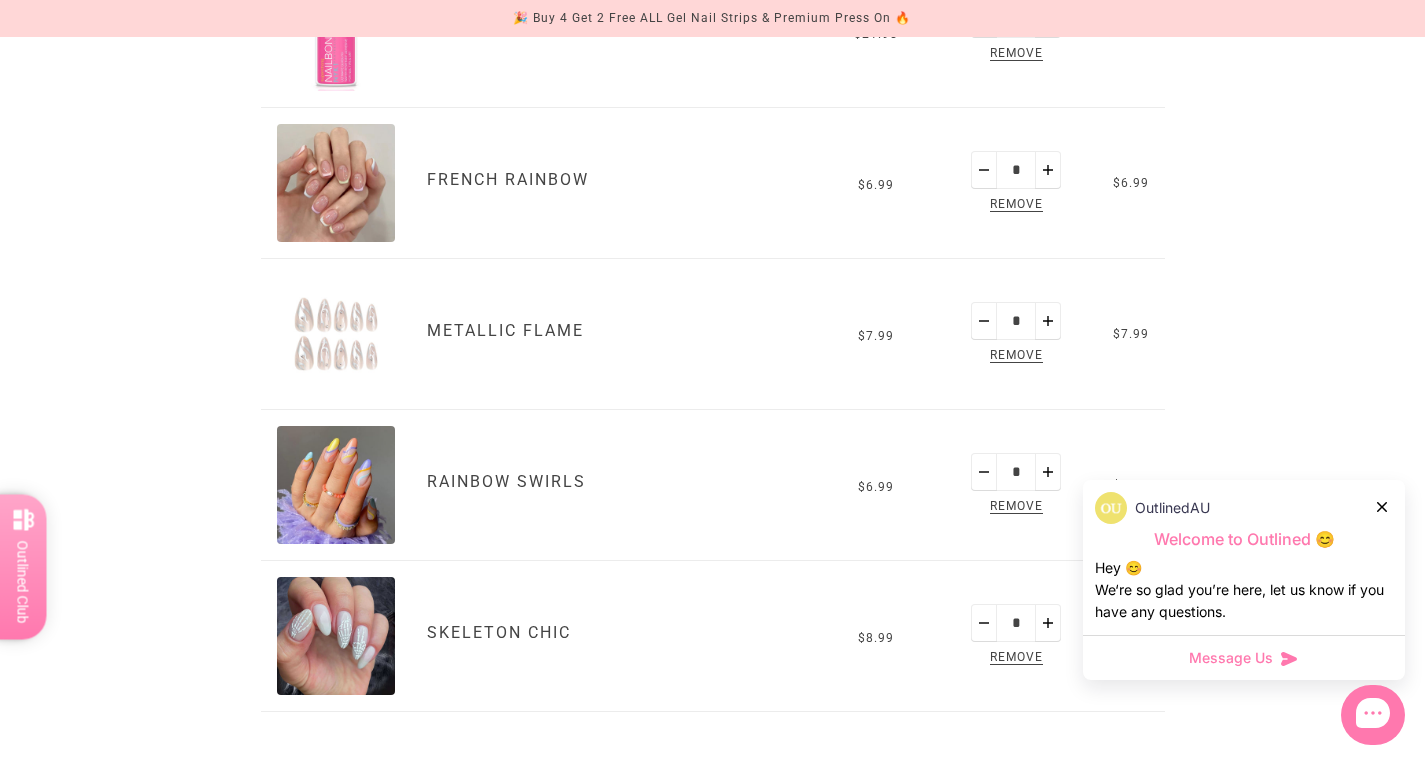 click 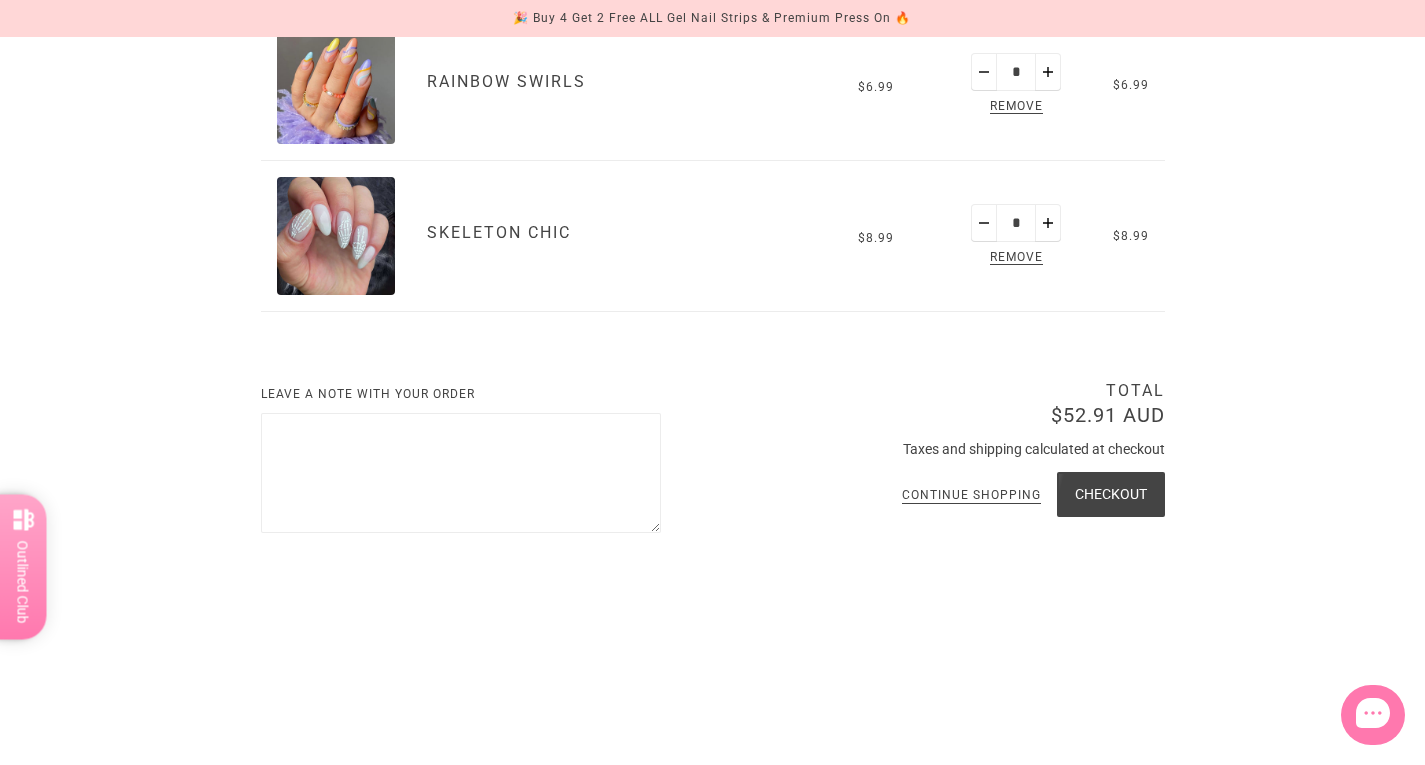 scroll, scrollTop: 1029, scrollLeft: 0, axis: vertical 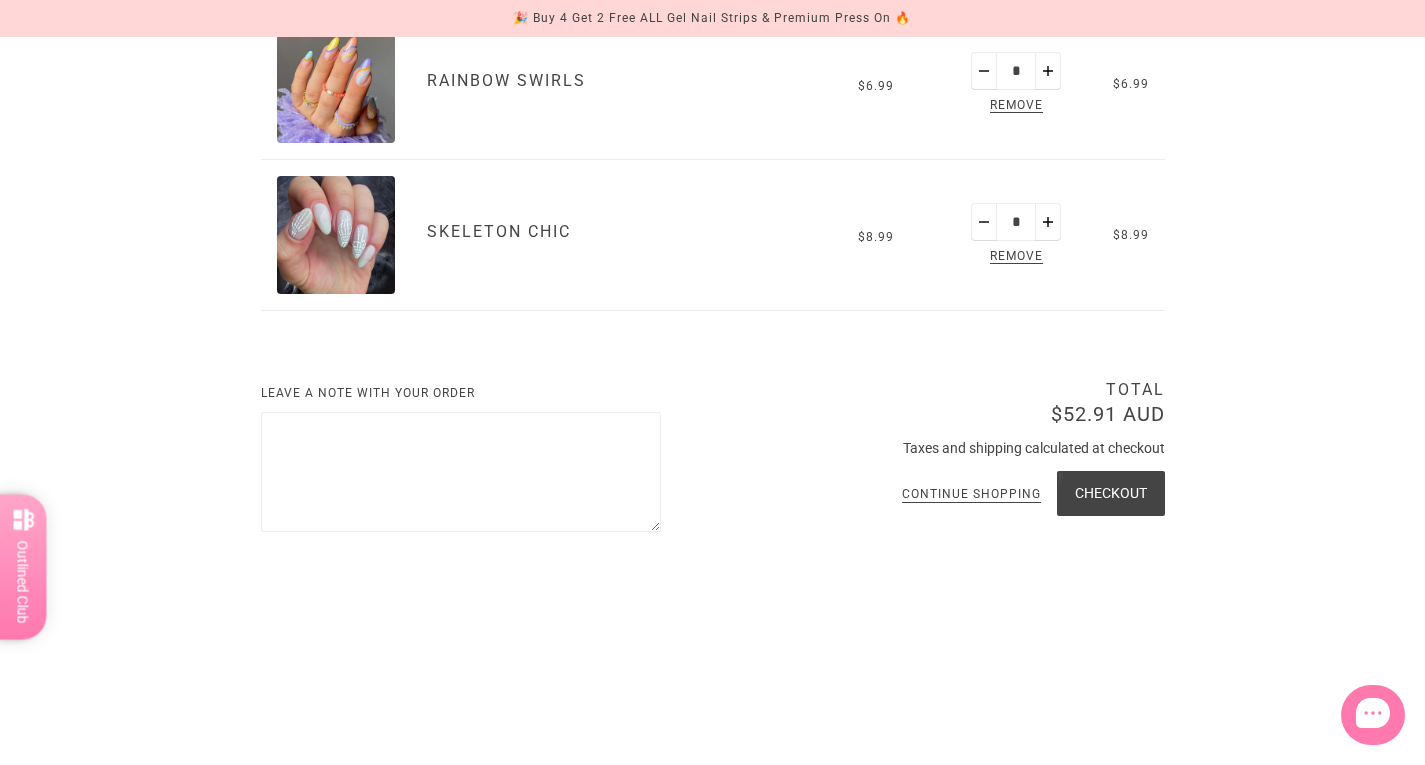 click on "Checkout" at bounding box center [1111, 493] 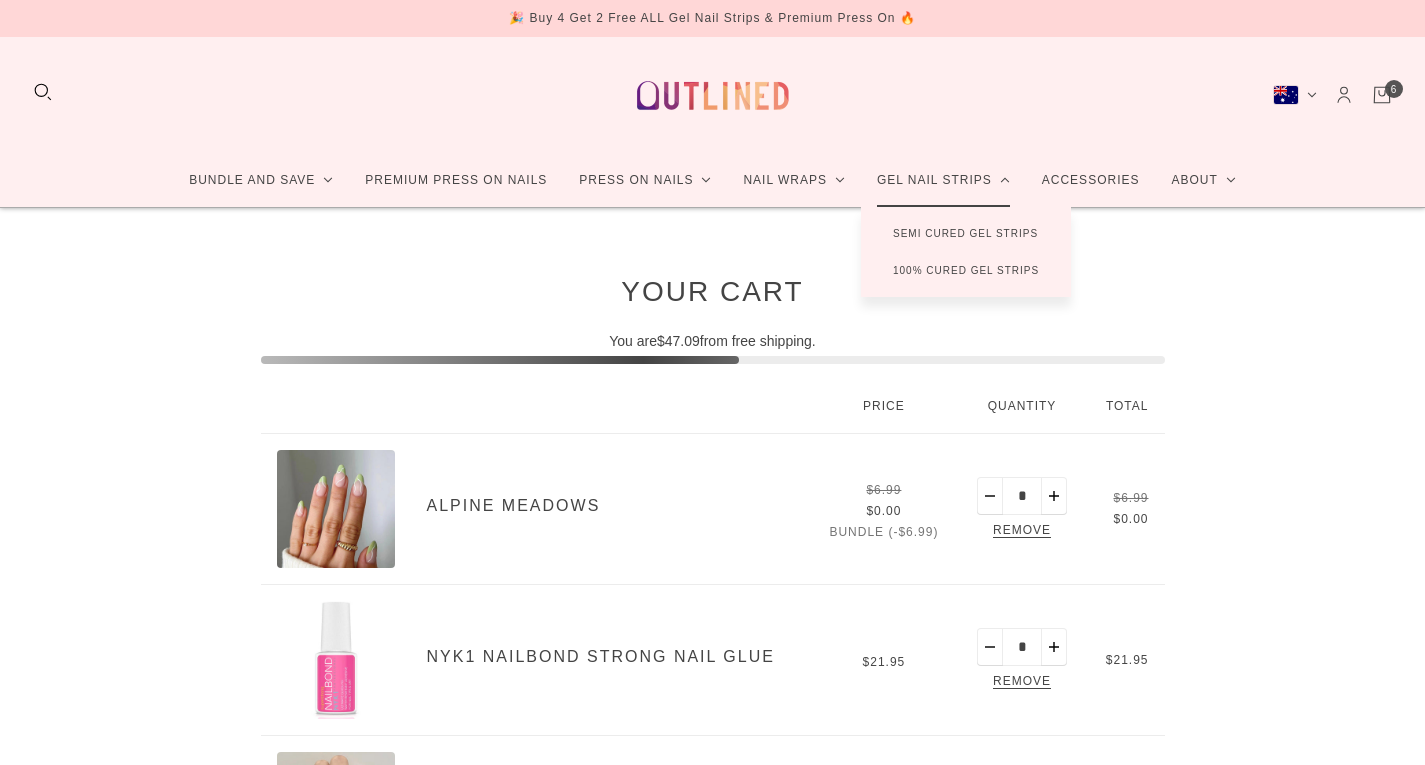 scroll, scrollTop: 0, scrollLeft: 0, axis: both 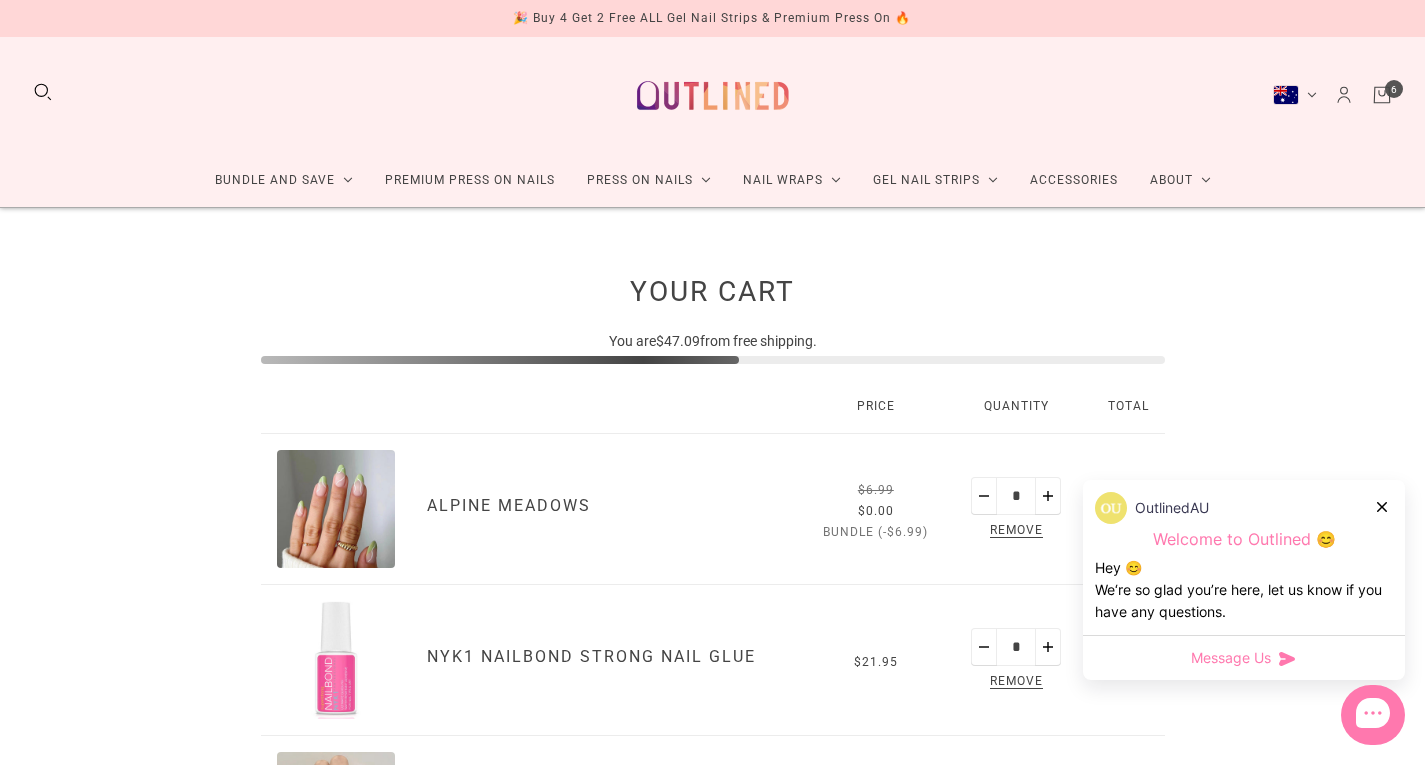 click on "Alpine Meadows" at bounding box center (509, 505) 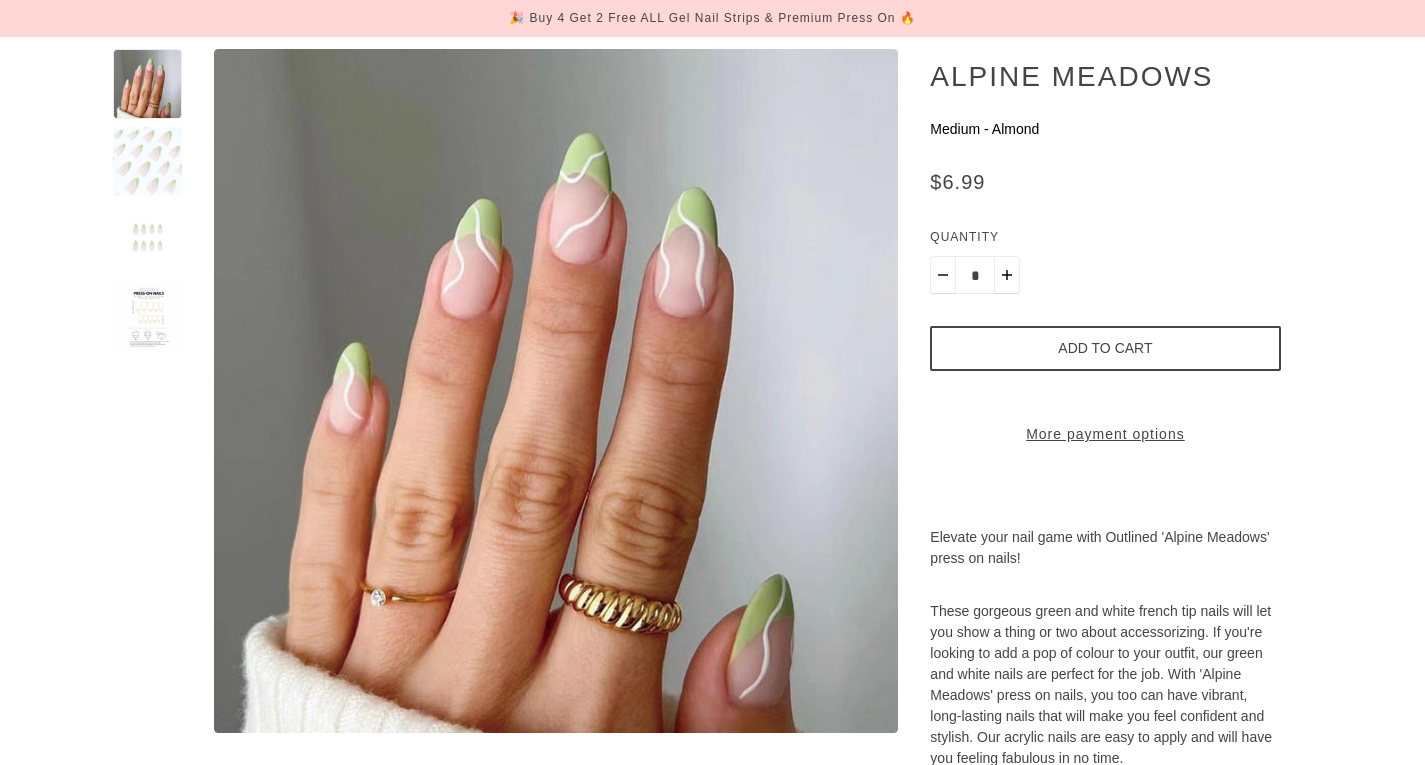 scroll, scrollTop: 239, scrollLeft: 0, axis: vertical 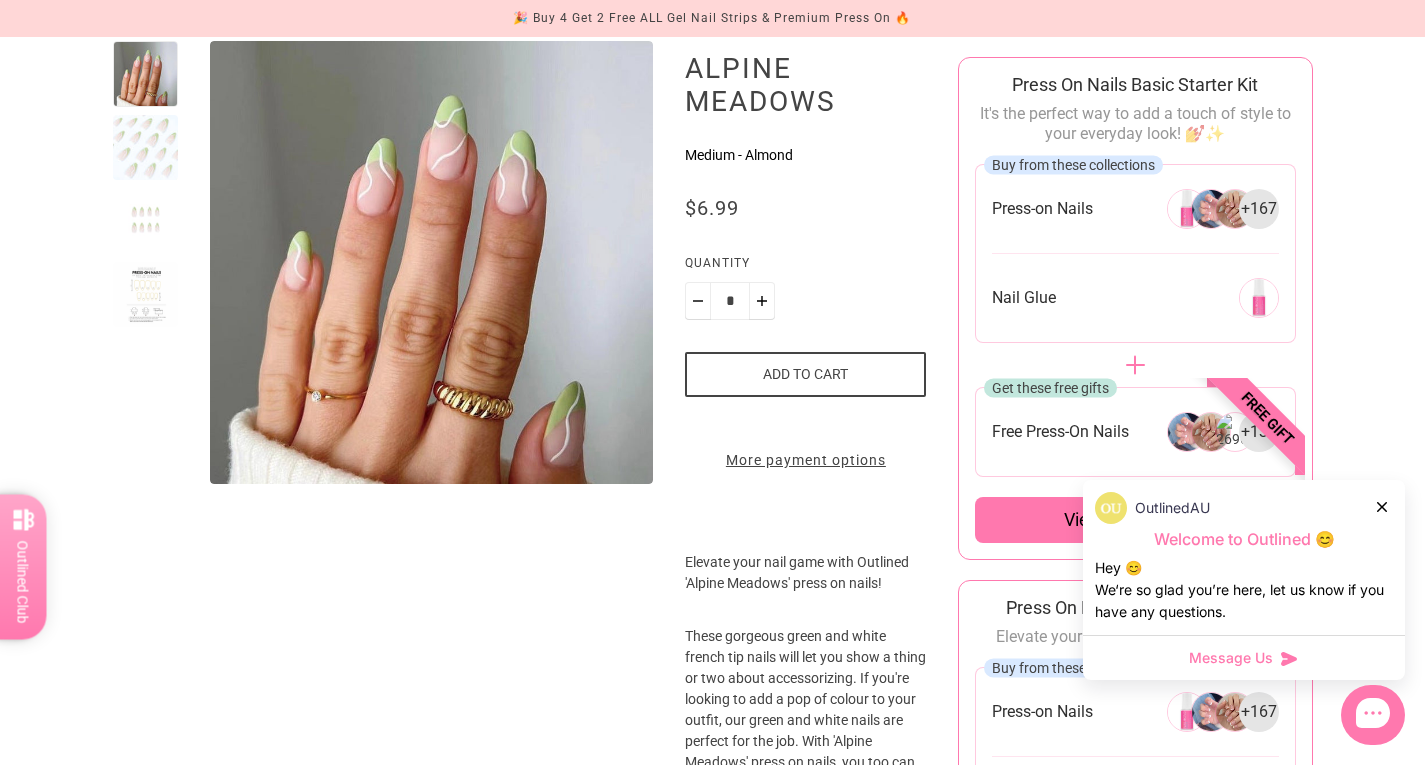 click at bounding box center (146, 295) 